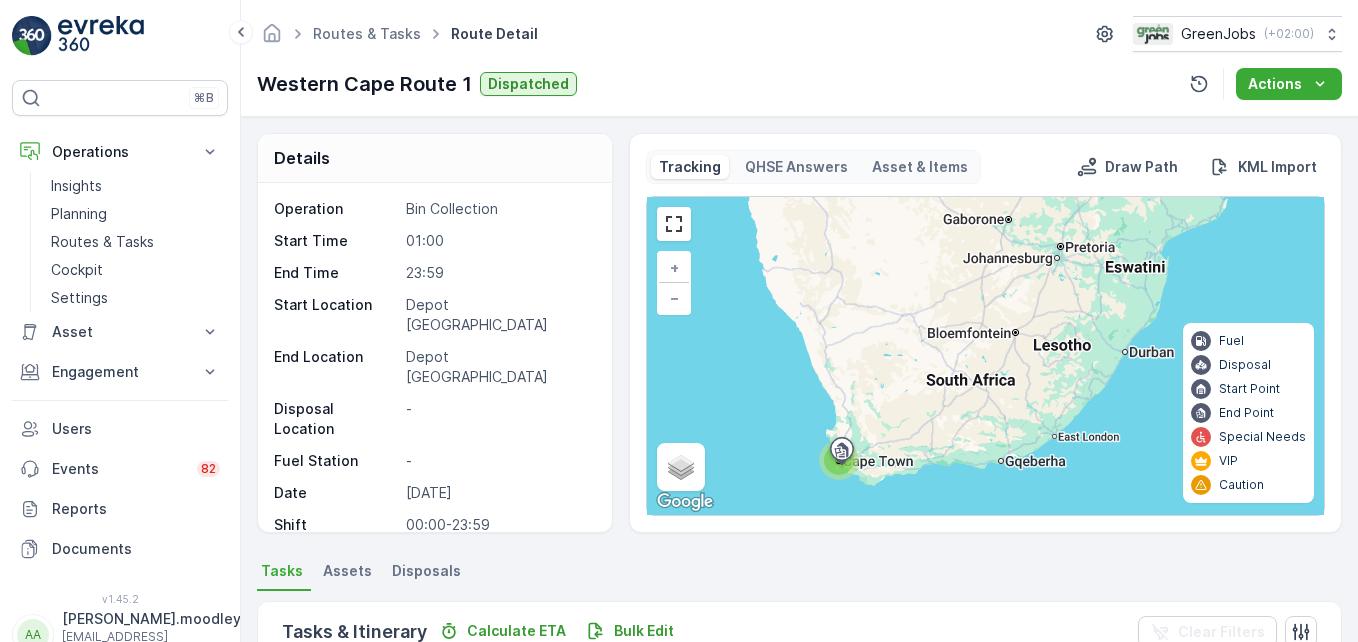 scroll, scrollTop: 0, scrollLeft: 0, axis: both 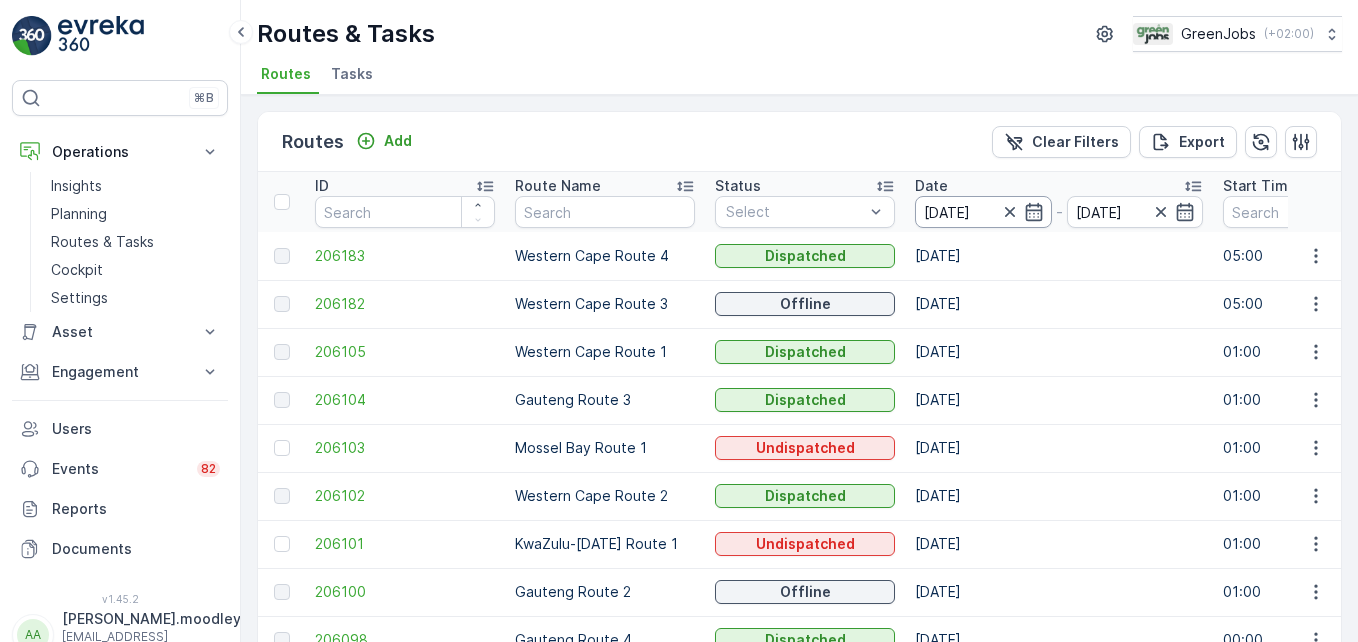 click on "[DATE]" at bounding box center (983, 212) 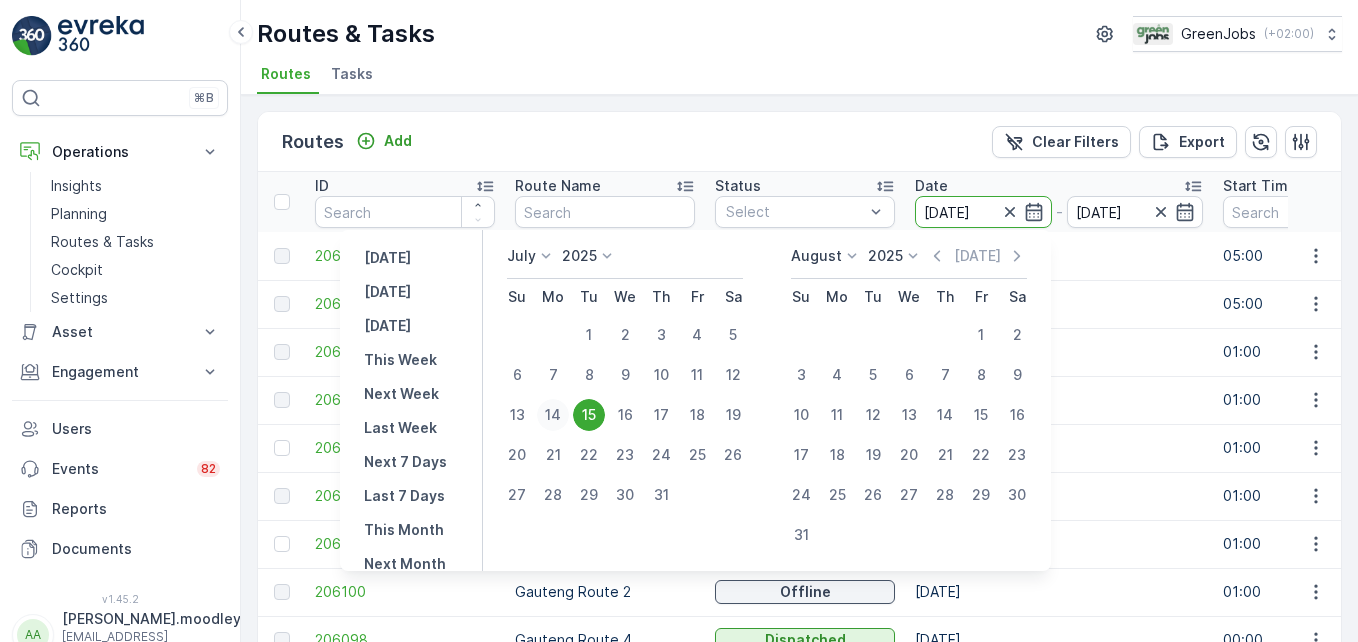 click on "14" at bounding box center (553, 415) 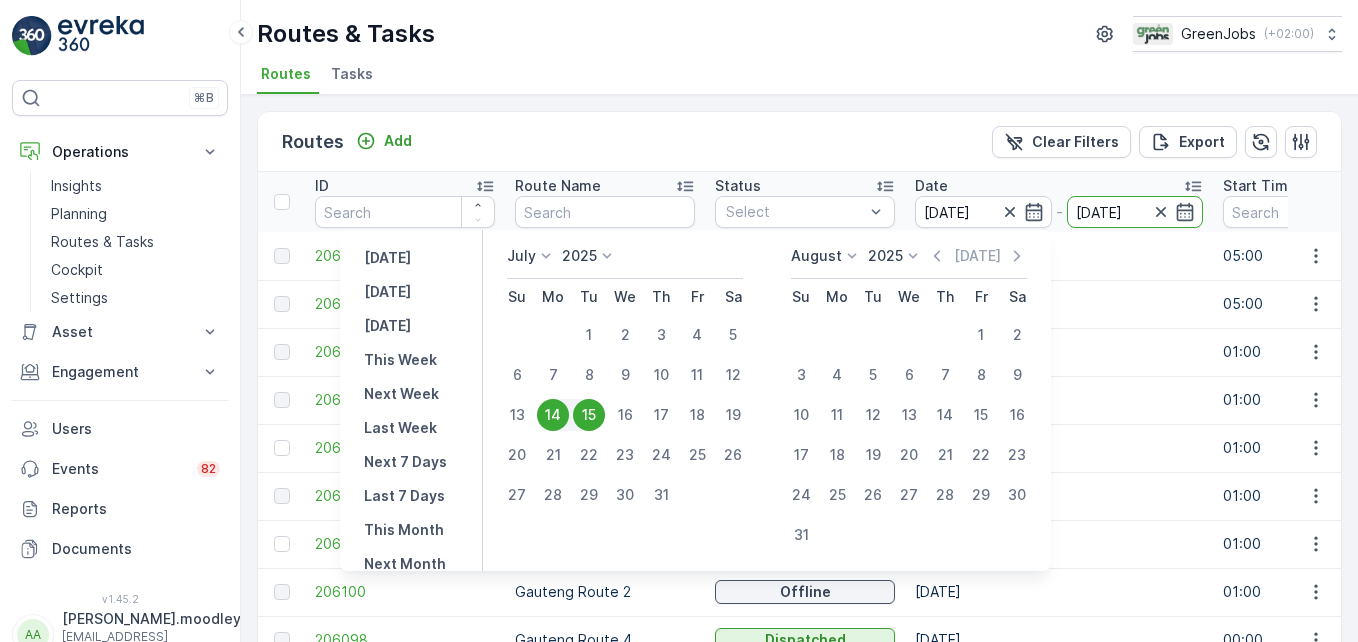 click on "14" at bounding box center (553, 415) 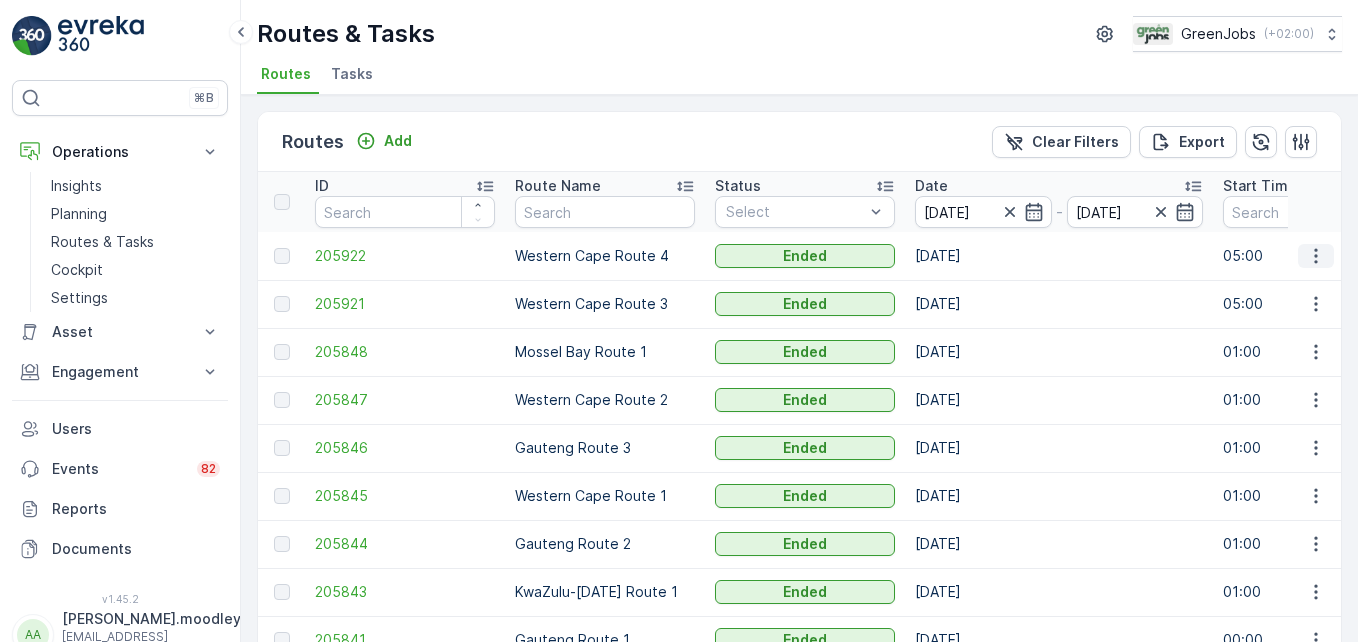 click 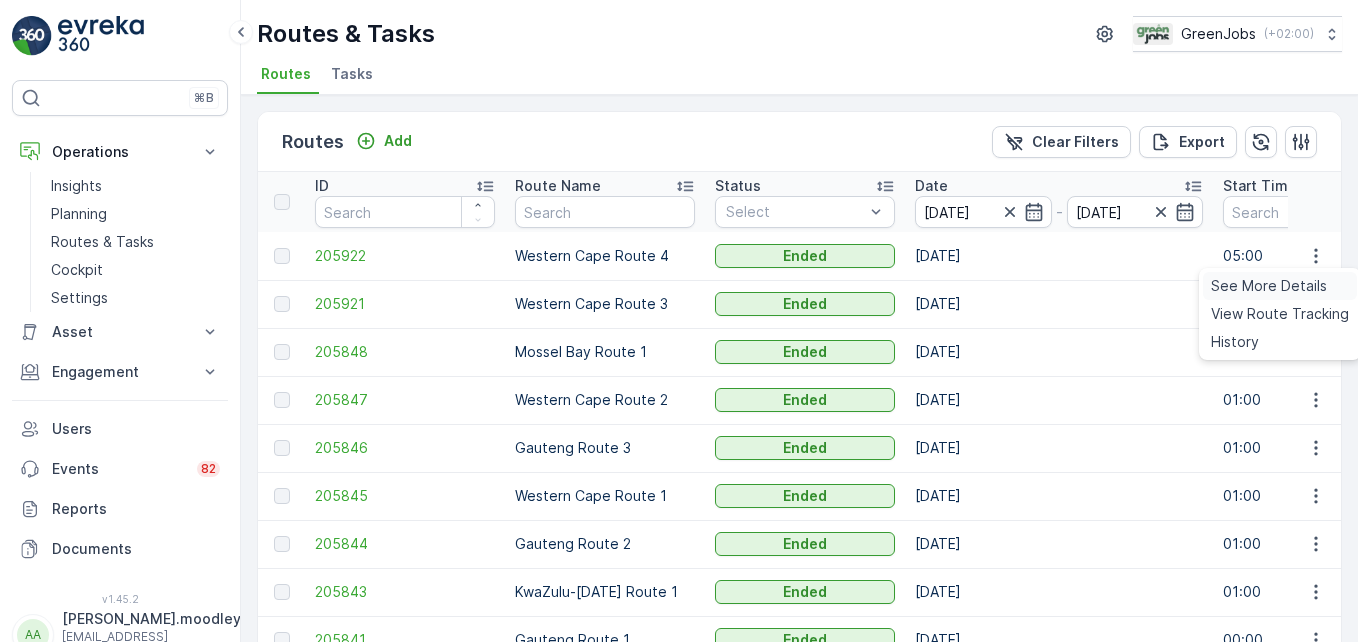 click on "See More Details" at bounding box center (1269, 286) 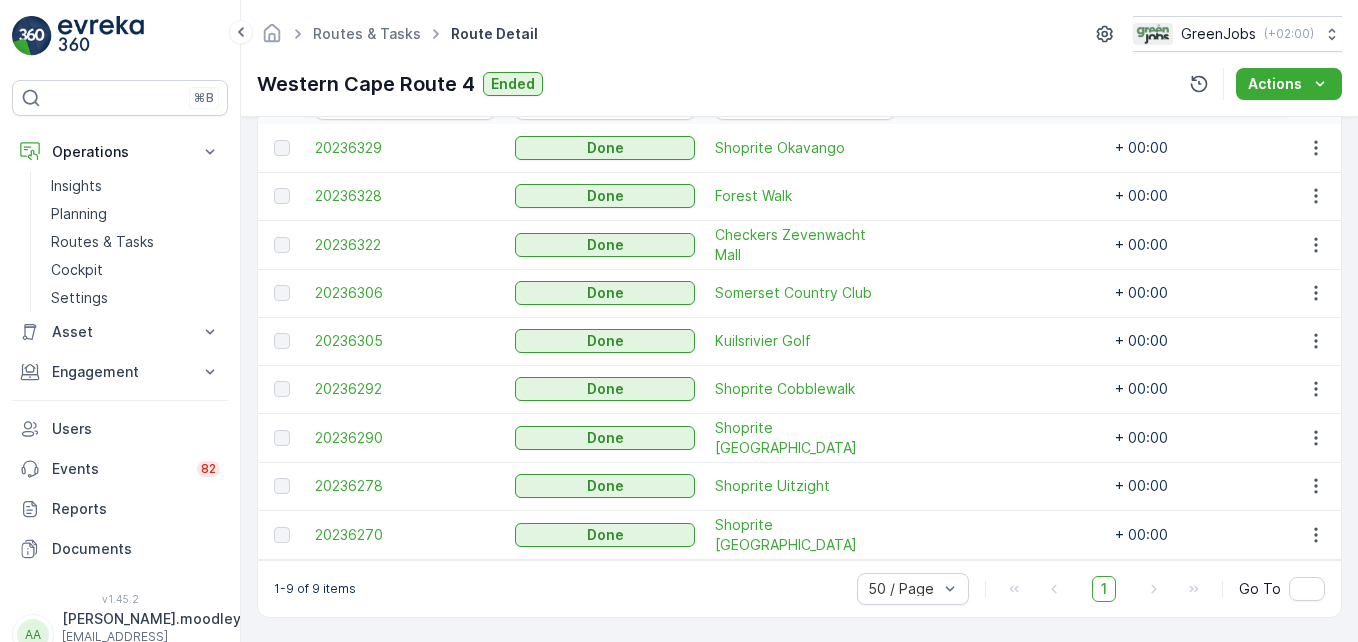 scroll, scrollTop: 600, scrollLeft: 0, axis: vertical 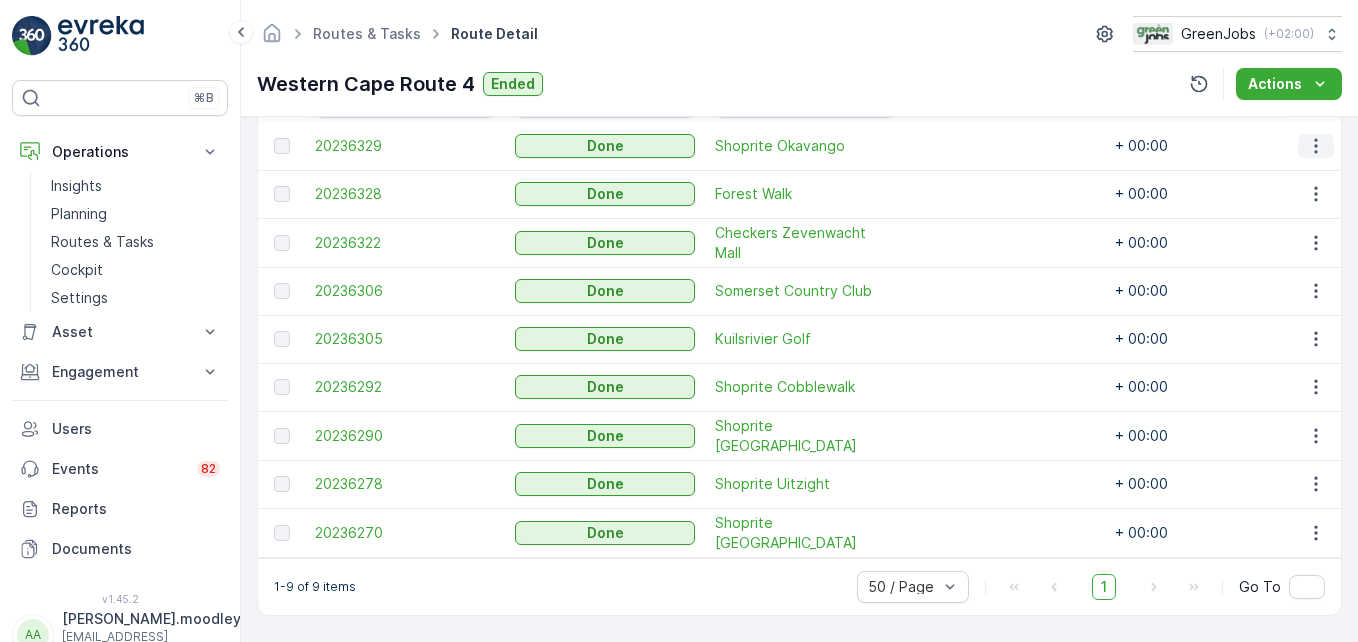 click 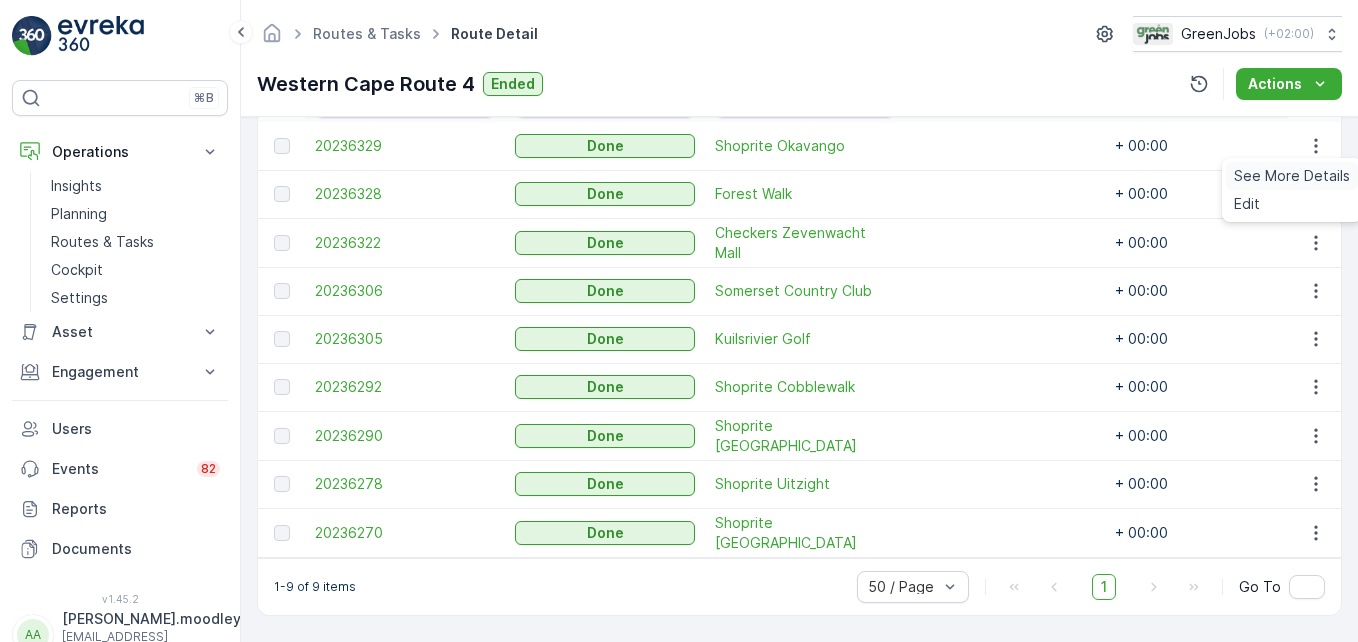 click on "See More Details" at bounding box center (1292, 176) 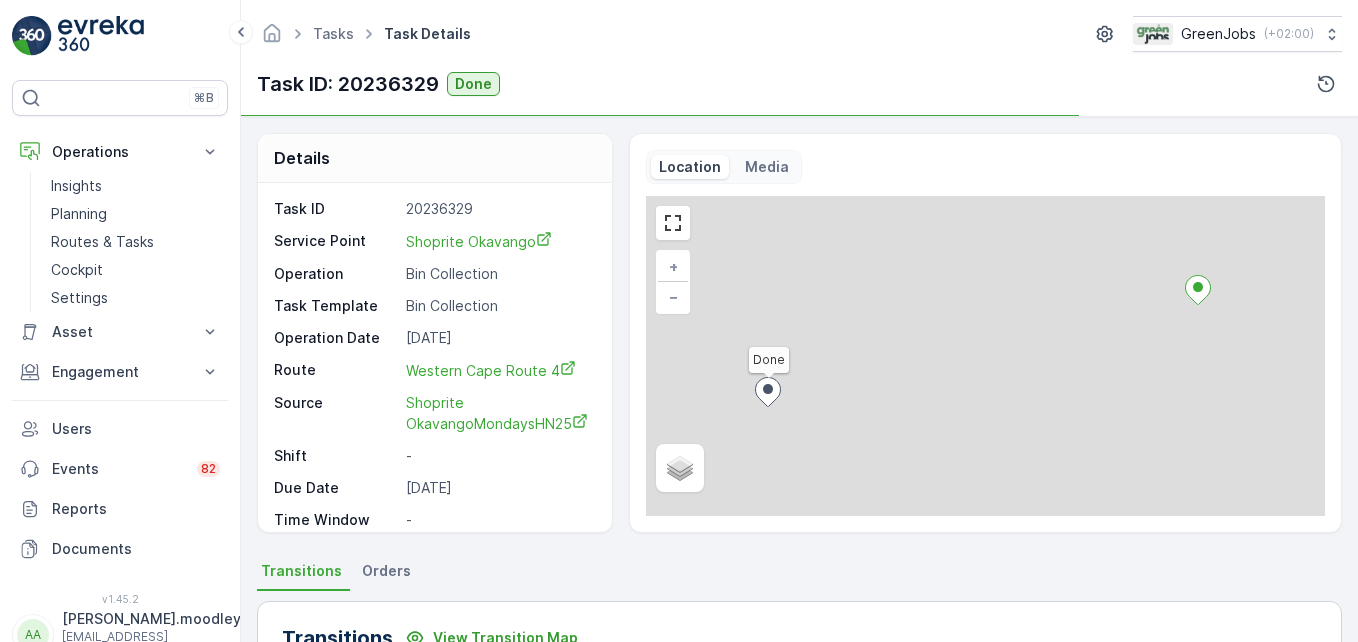 scroll, scrollTop: 0, scrollLeft: 0, axis: both 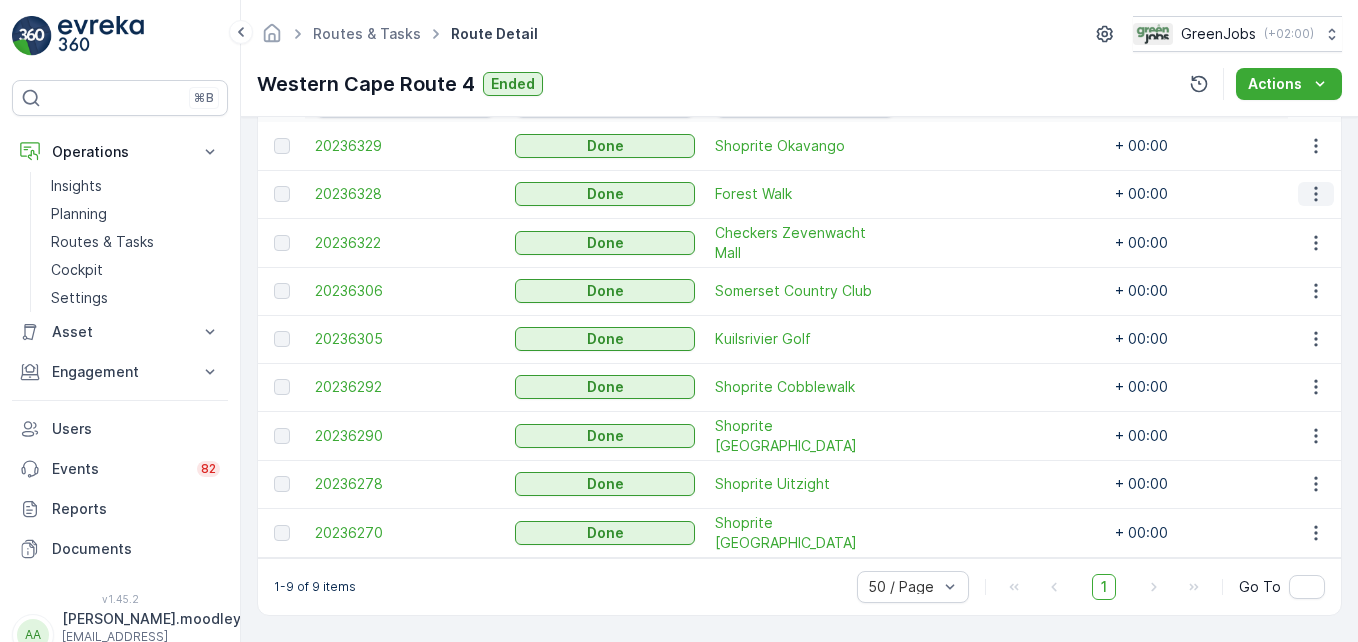 click 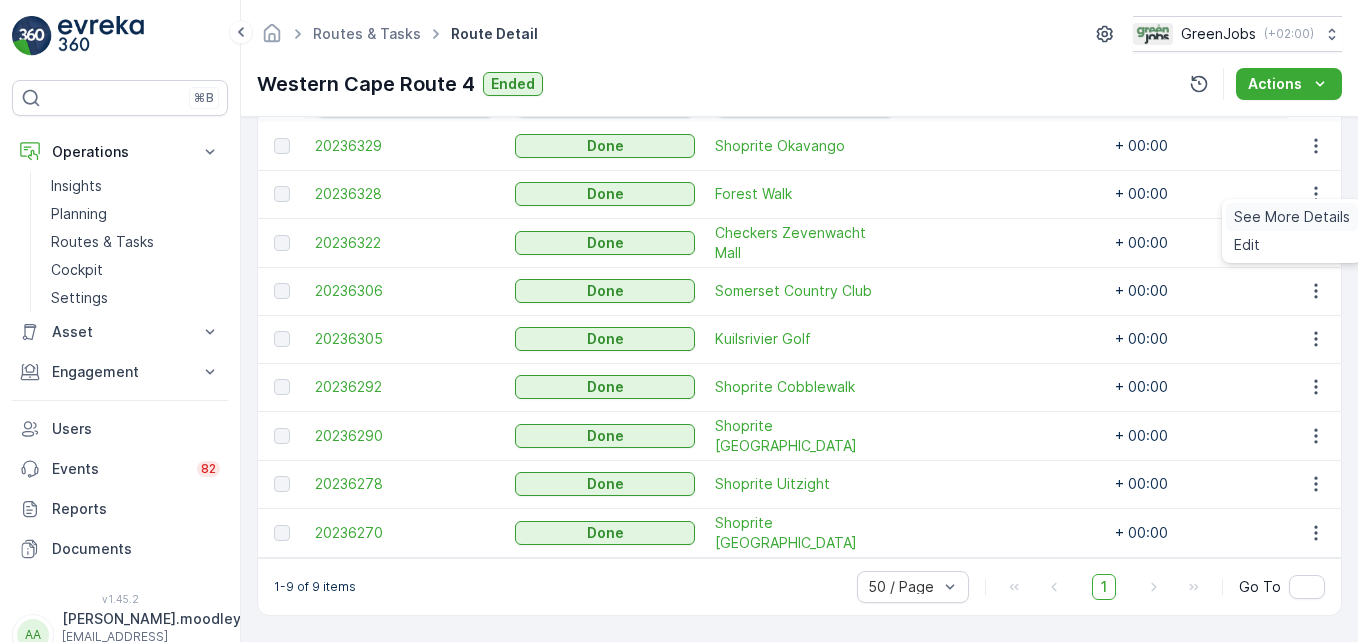 click on "See More Details" at bounding box center [1292, 217] 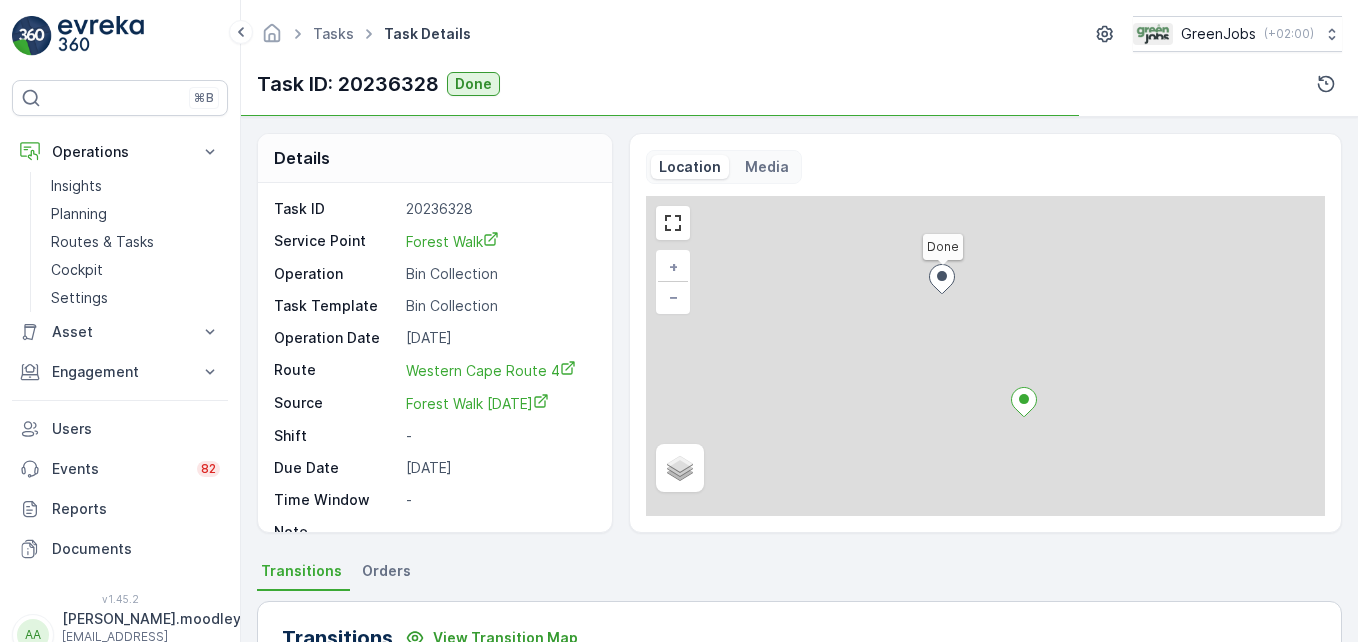 scroll, scrollTop: 0, scrollLeft: 0, axis: both 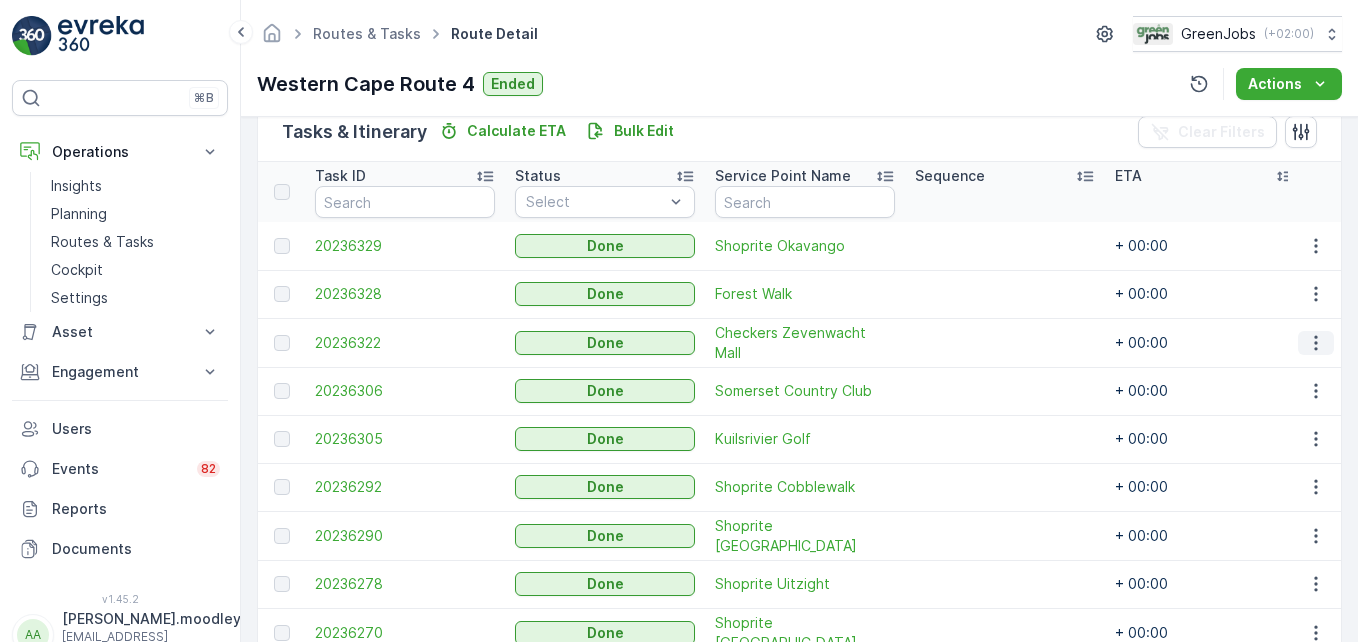 click 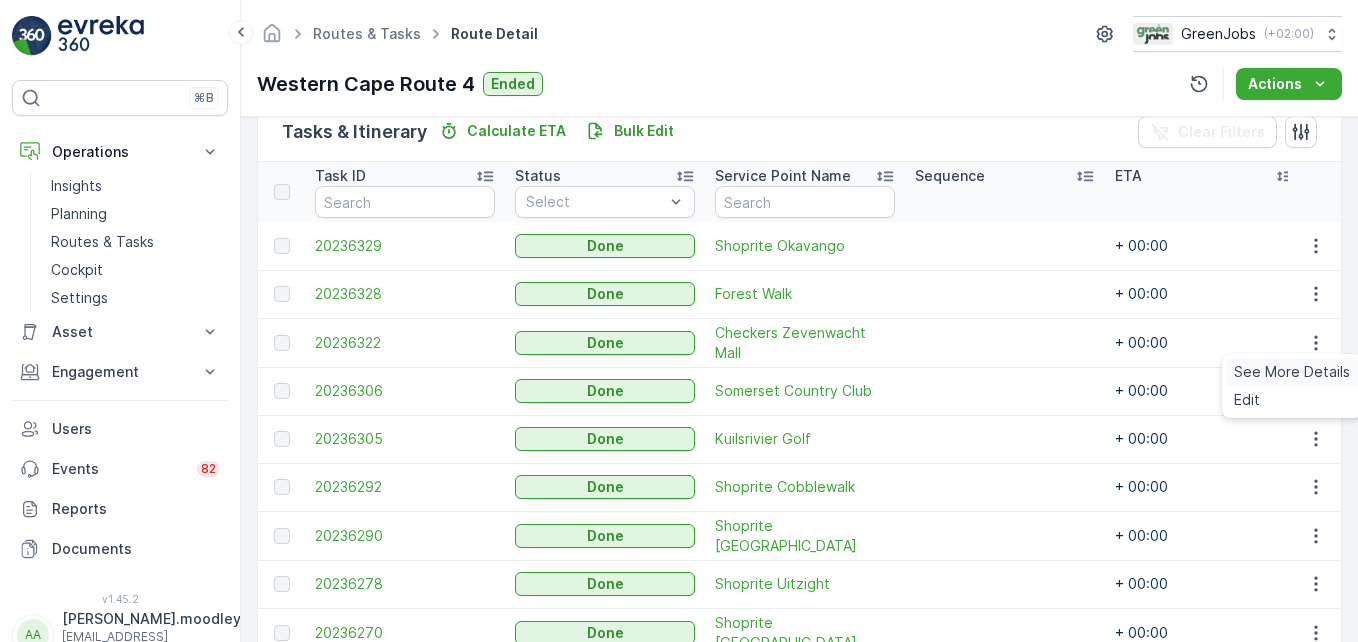 click on "See More Details" at bounding box center (1292, 372) 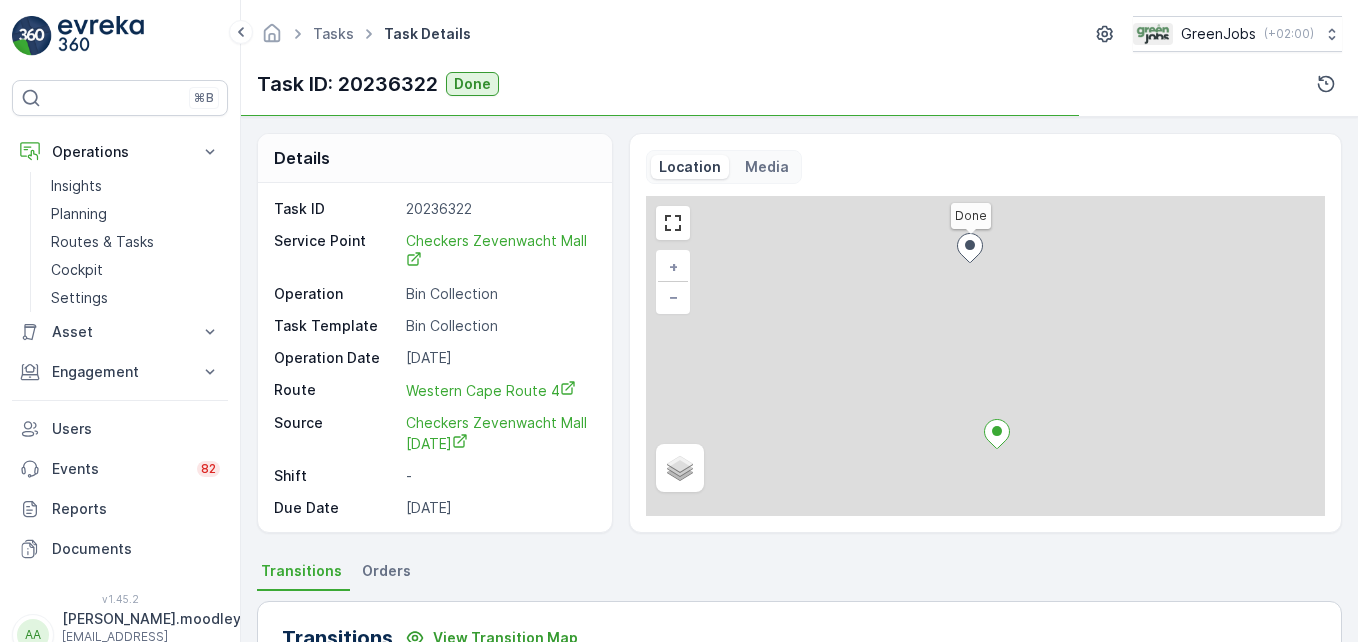 scroll, scrollTop: 0, scrollLeft: 0, axis: both 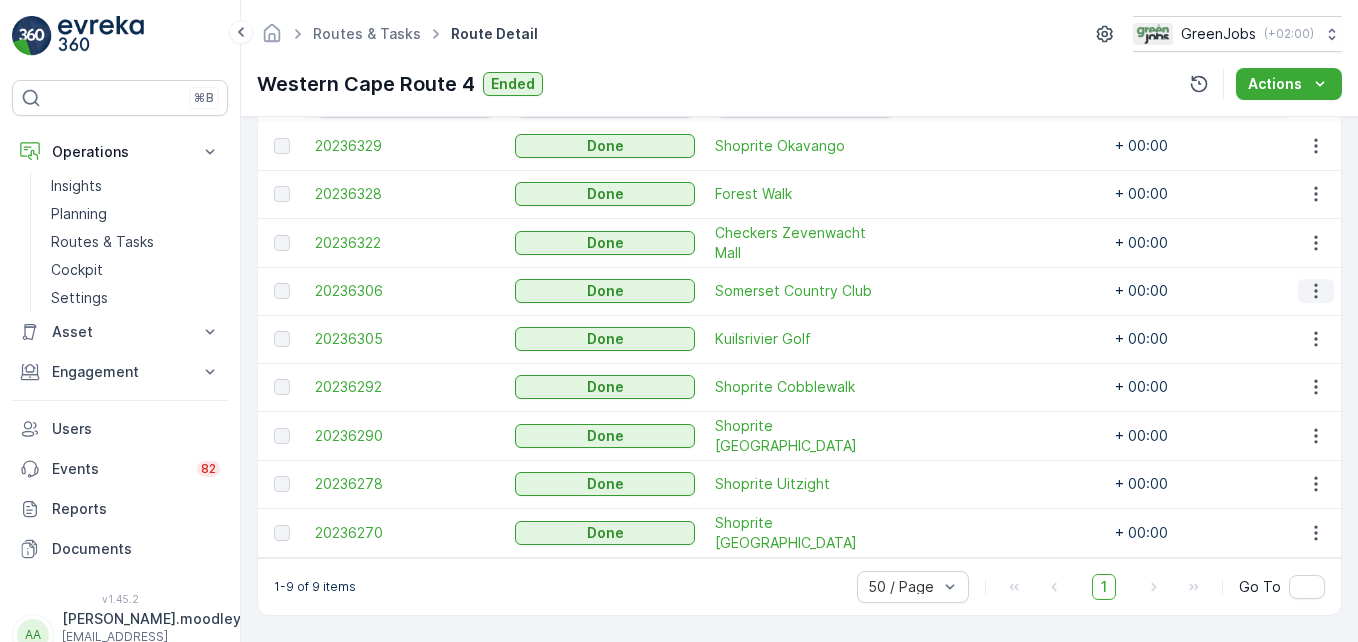 click 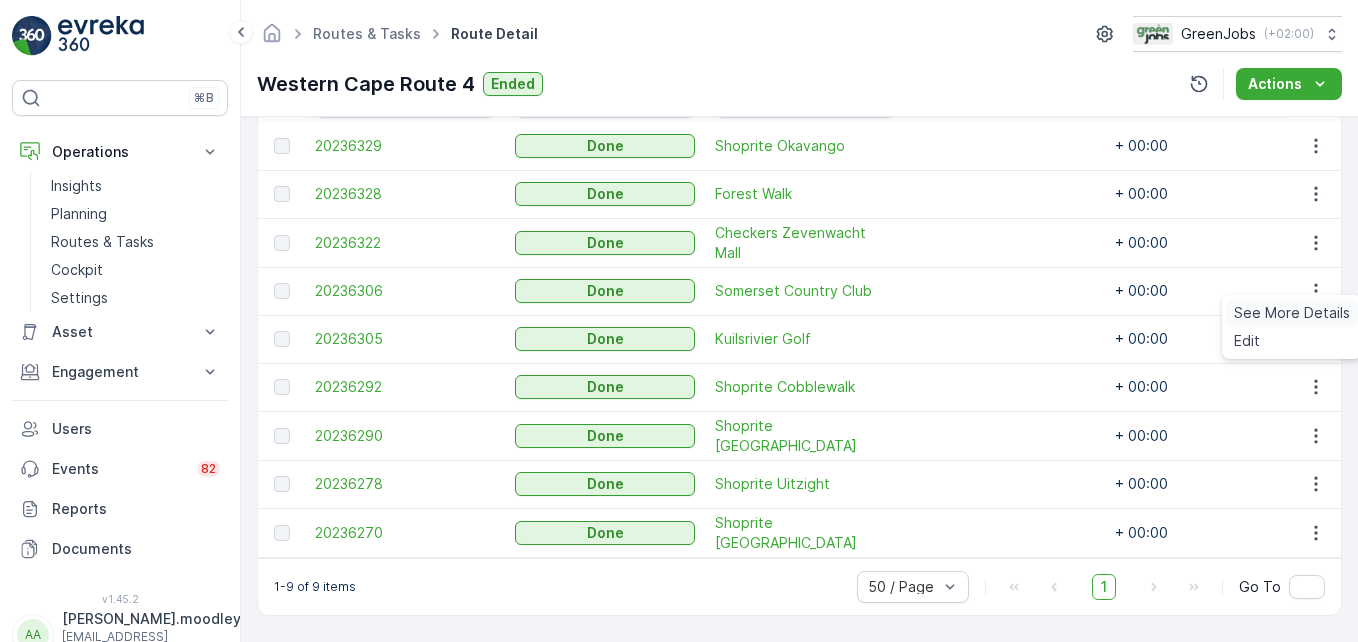 click on "See More Details" at bounding box center [1292, 313] 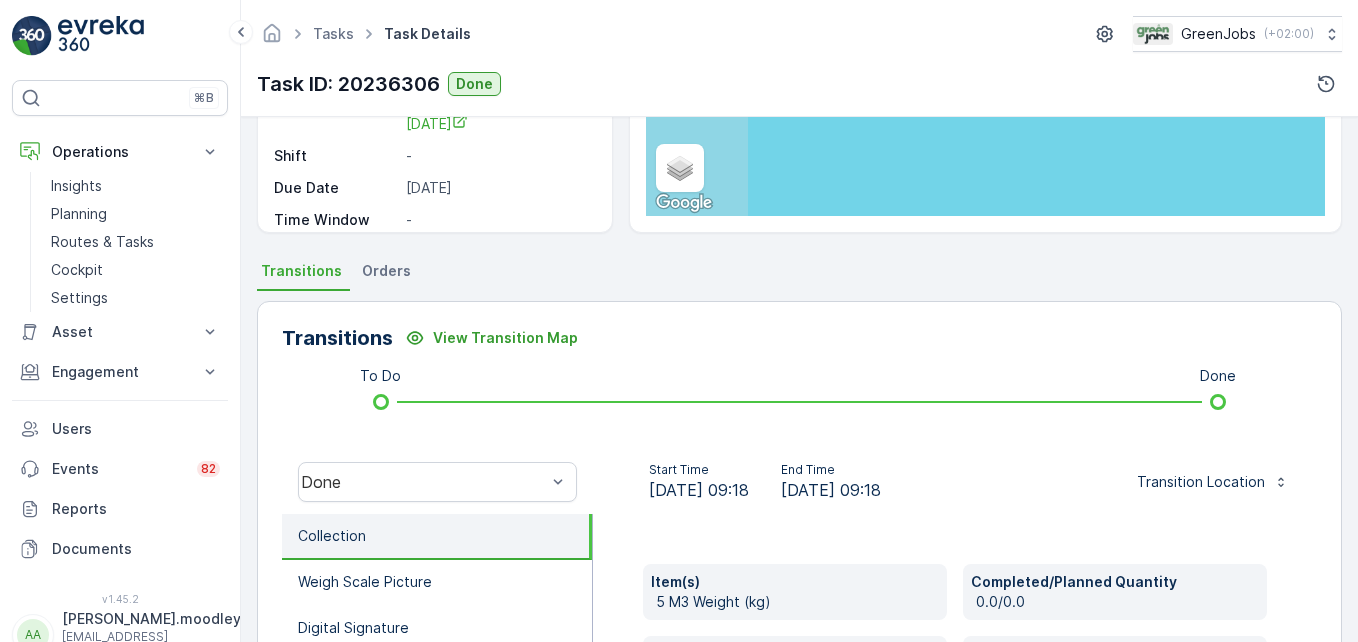 scroll, scrollTop: 619, scrollLeft: 0, axis: vertical 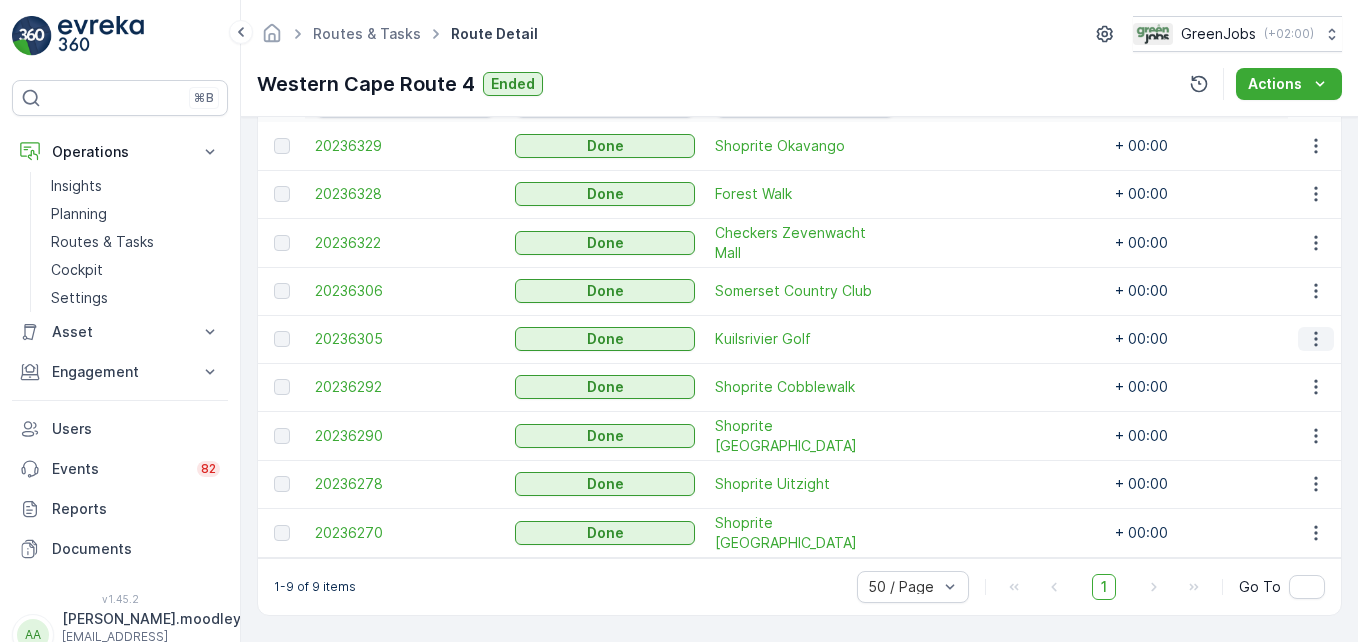 click 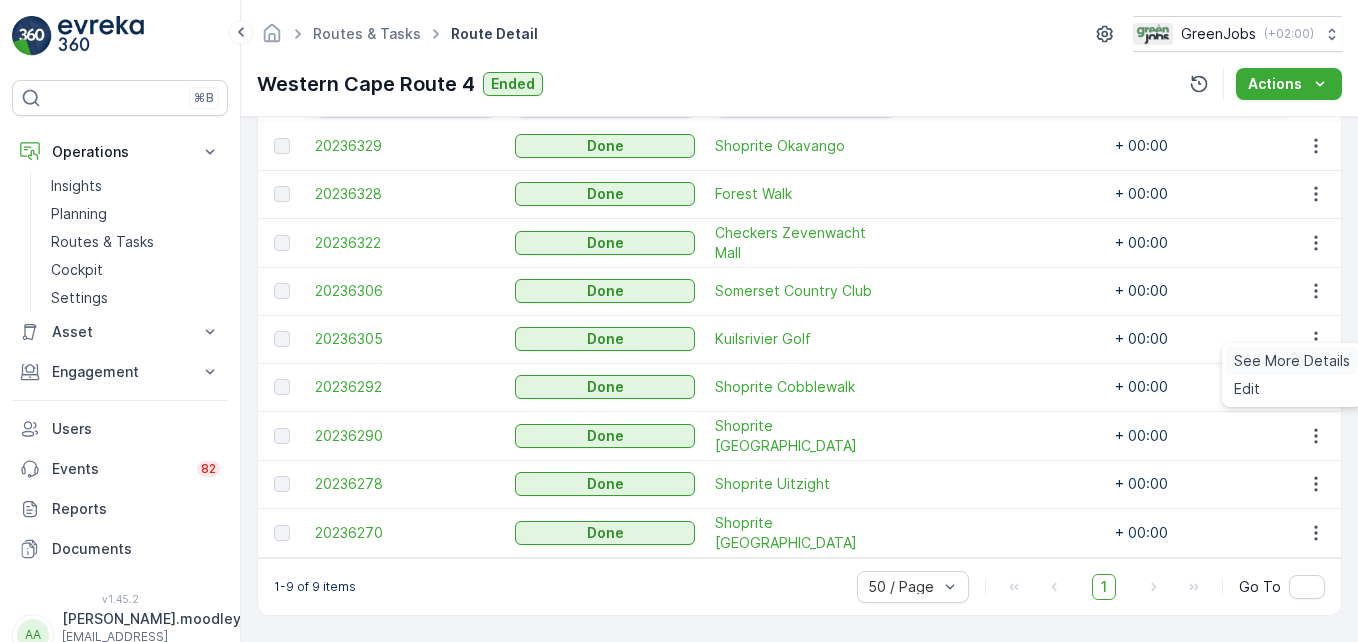 click on "See More Details" at bounding box center (1292, 361) 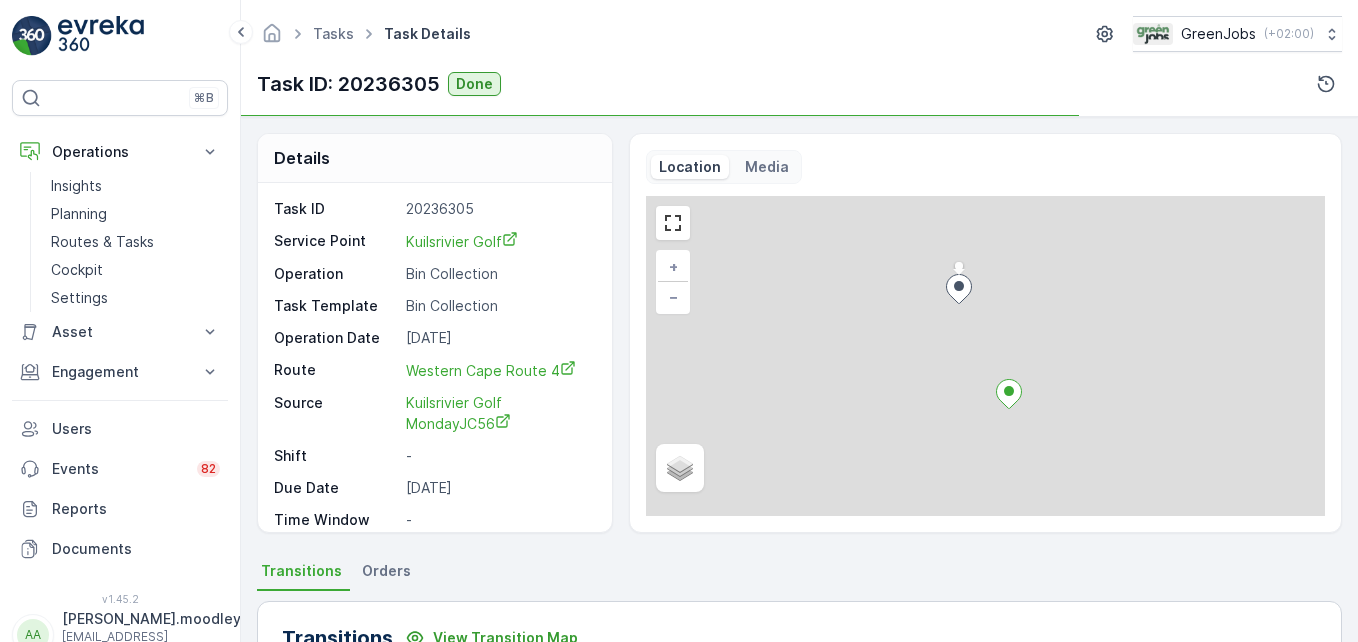 scroll, scrollTop: 0, scrollLeft: 0, axis: both 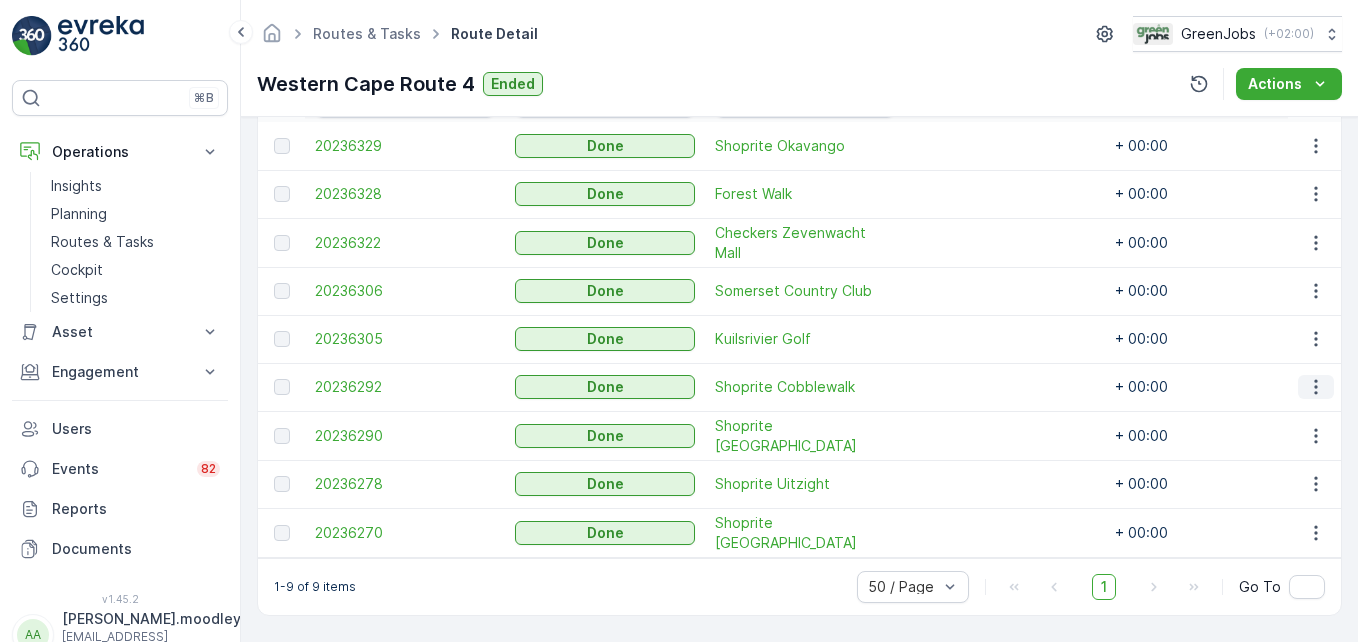 click 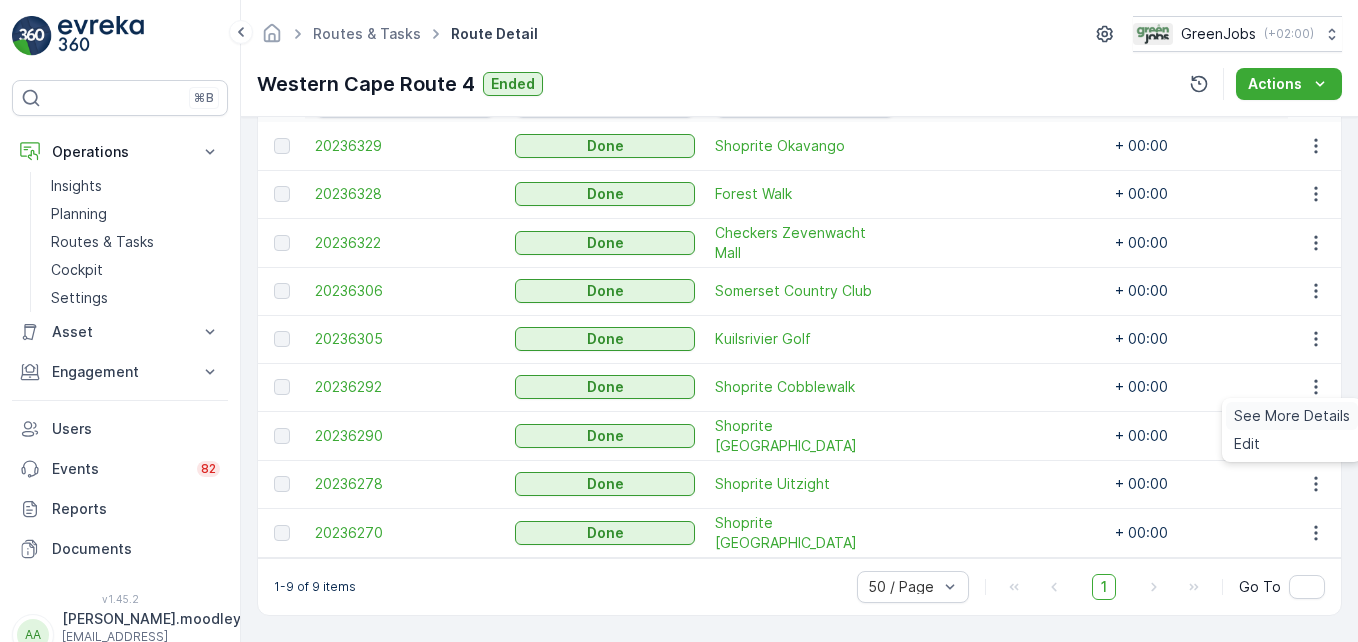 click on "See More Details" at bounding box center [1292, 416] 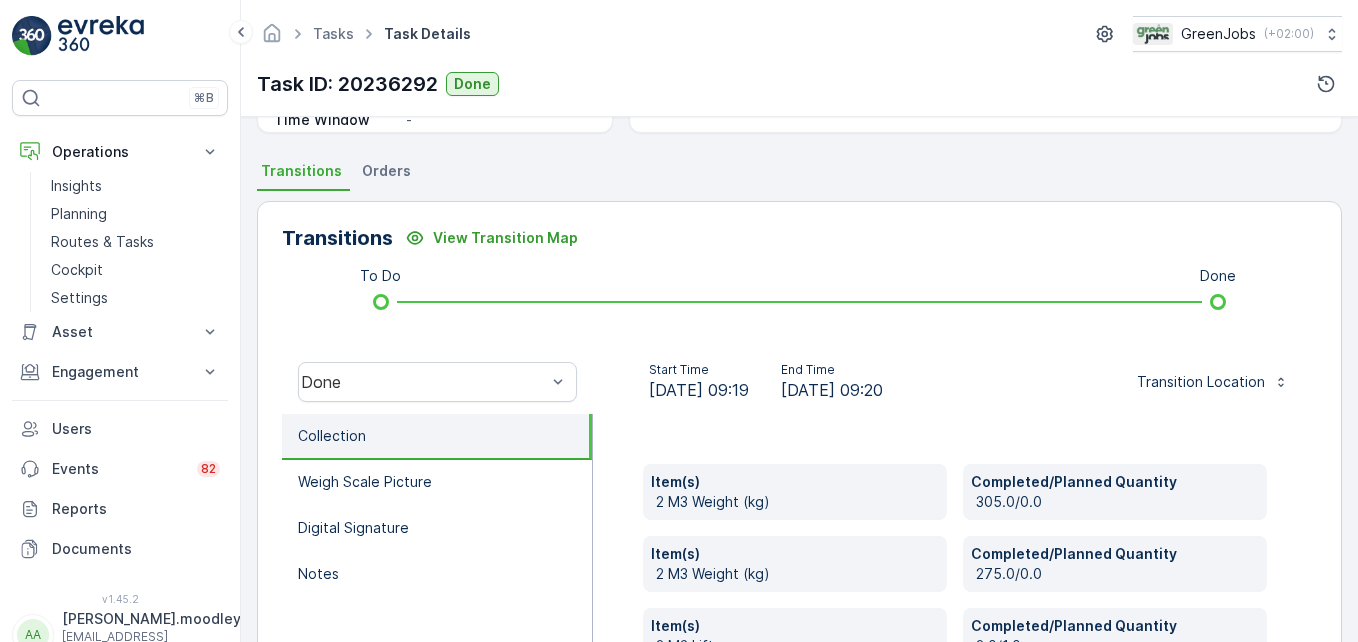scroll, scrollTop: 500, scrollLeft: 0, axis: vertical 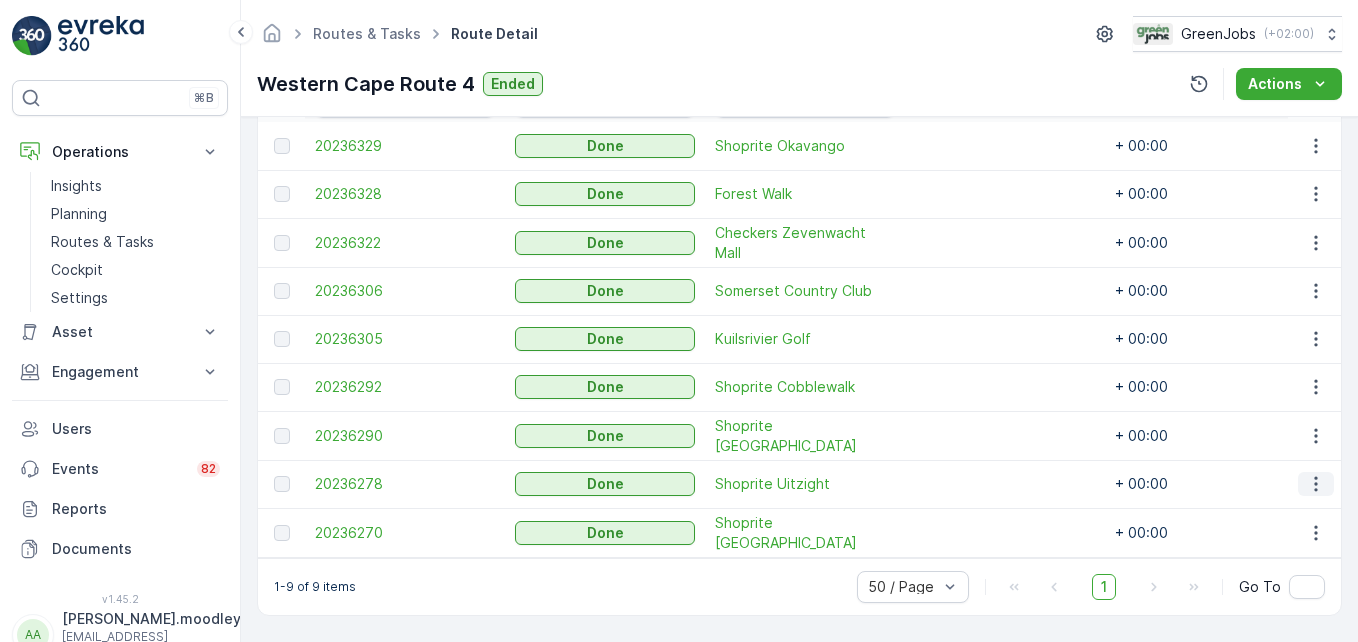drag, startPoint x: 1317, startPoint y: 477, endPoint x: 1308, endPoint y: 484, distance: 11.401754 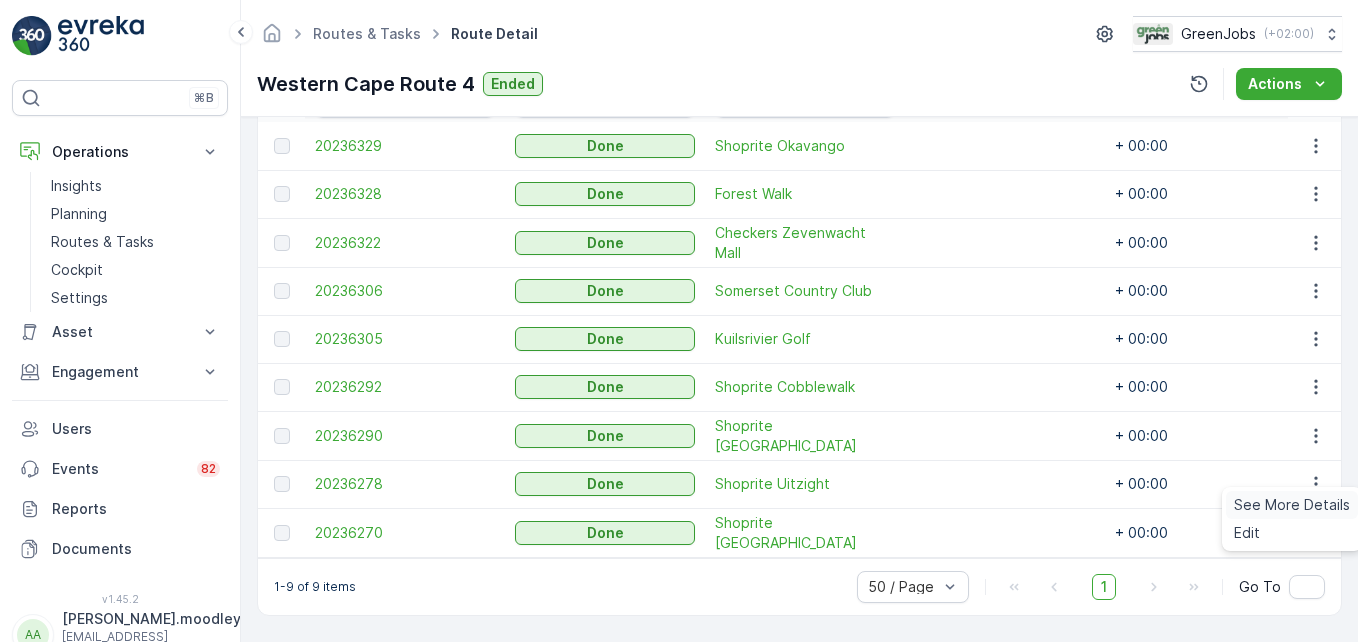 click on "See More Details" at bounding box center (1292, 505) 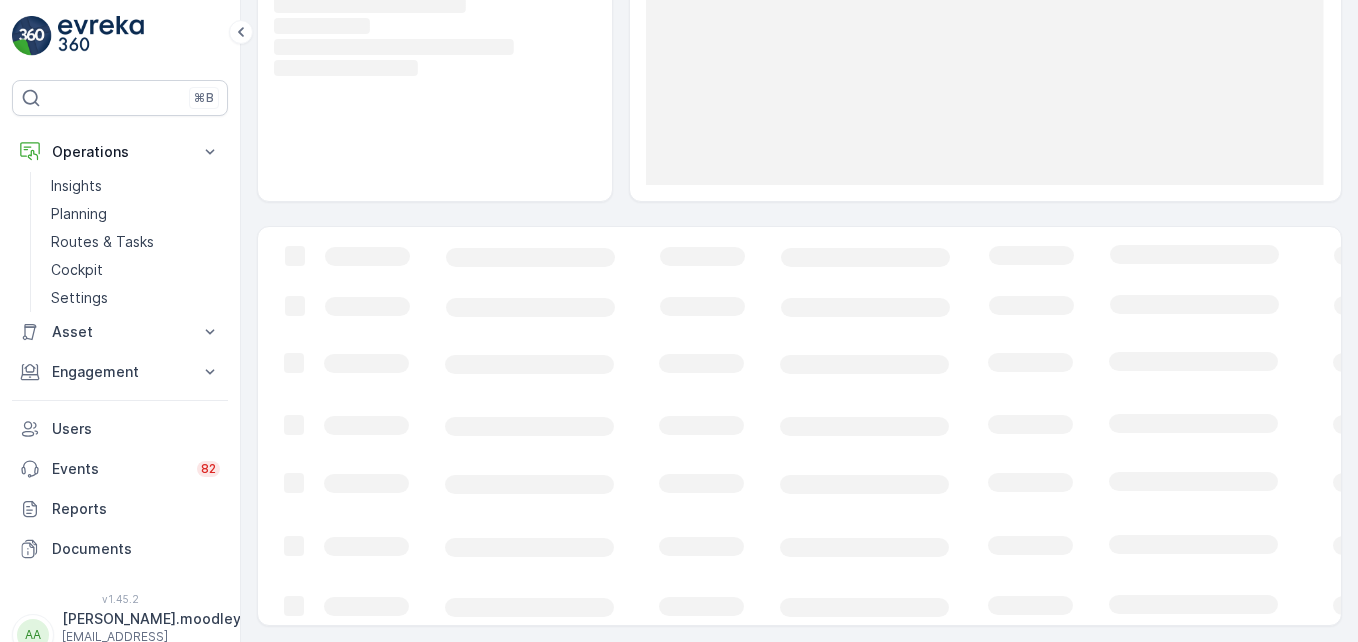 scroll, scrollTop: 0, scrollLeft: 0, axis: both 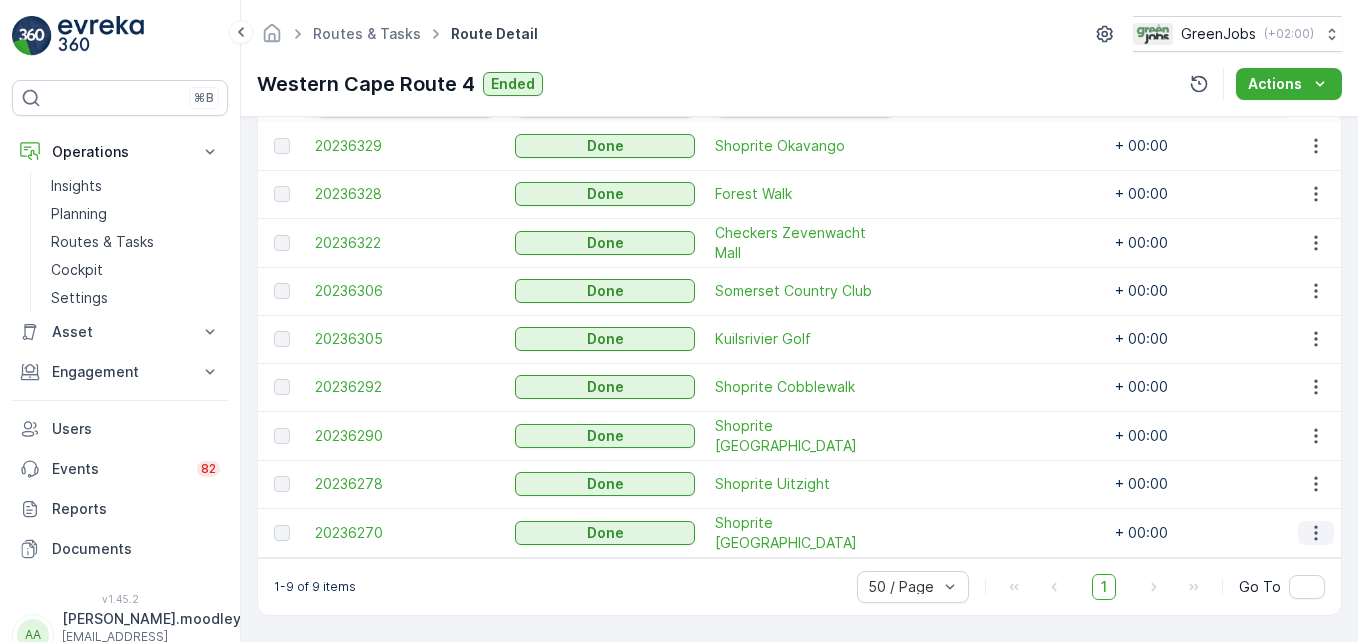 click 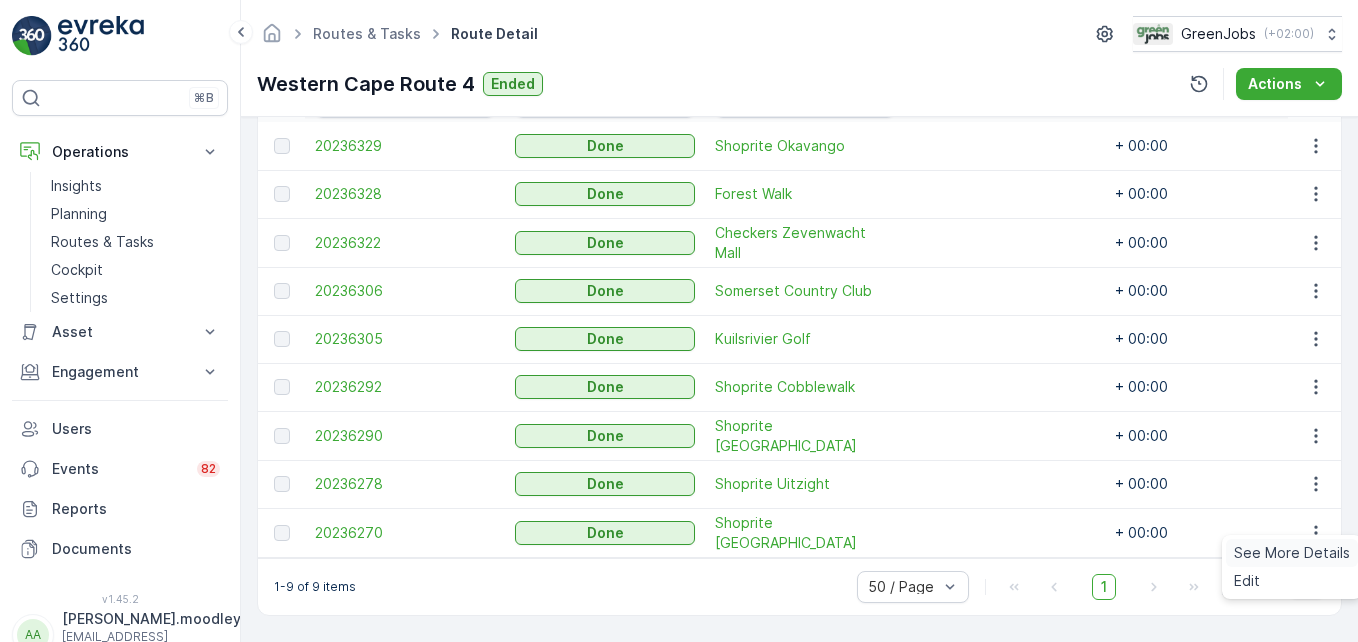 click on "See More Details" at bounding box center [1292, 553] 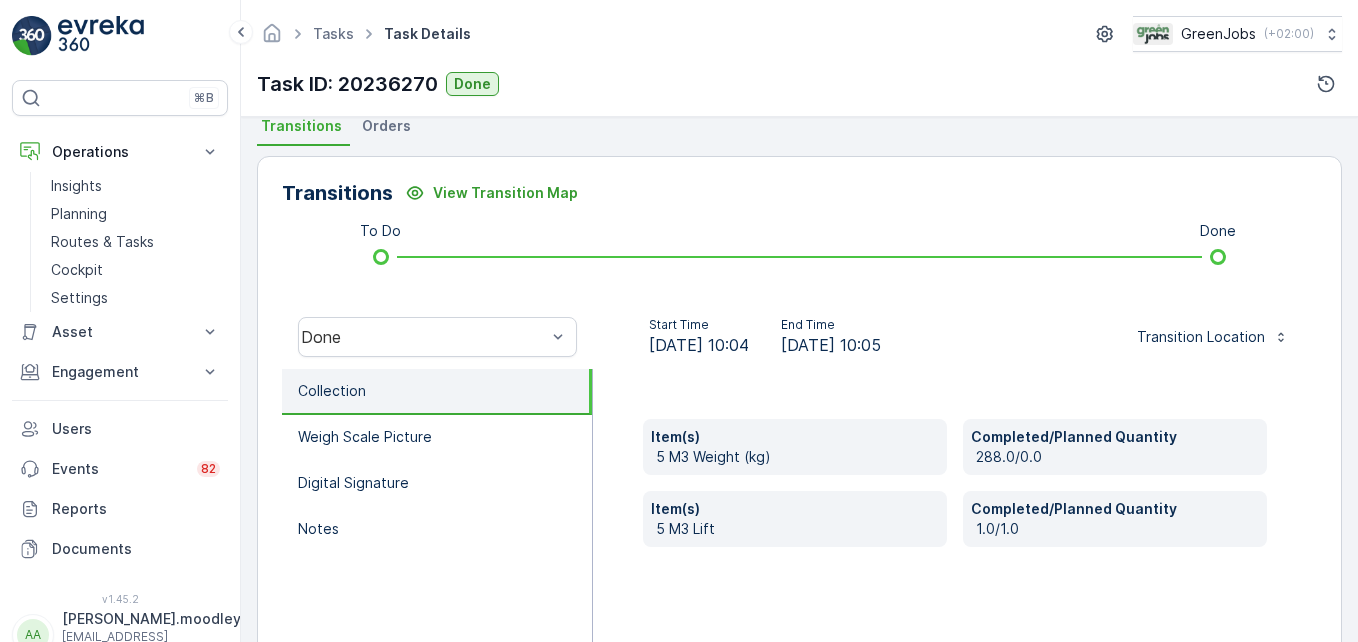 scroll, scrollTop: 619, scrollLeft: 0, axis: vertical 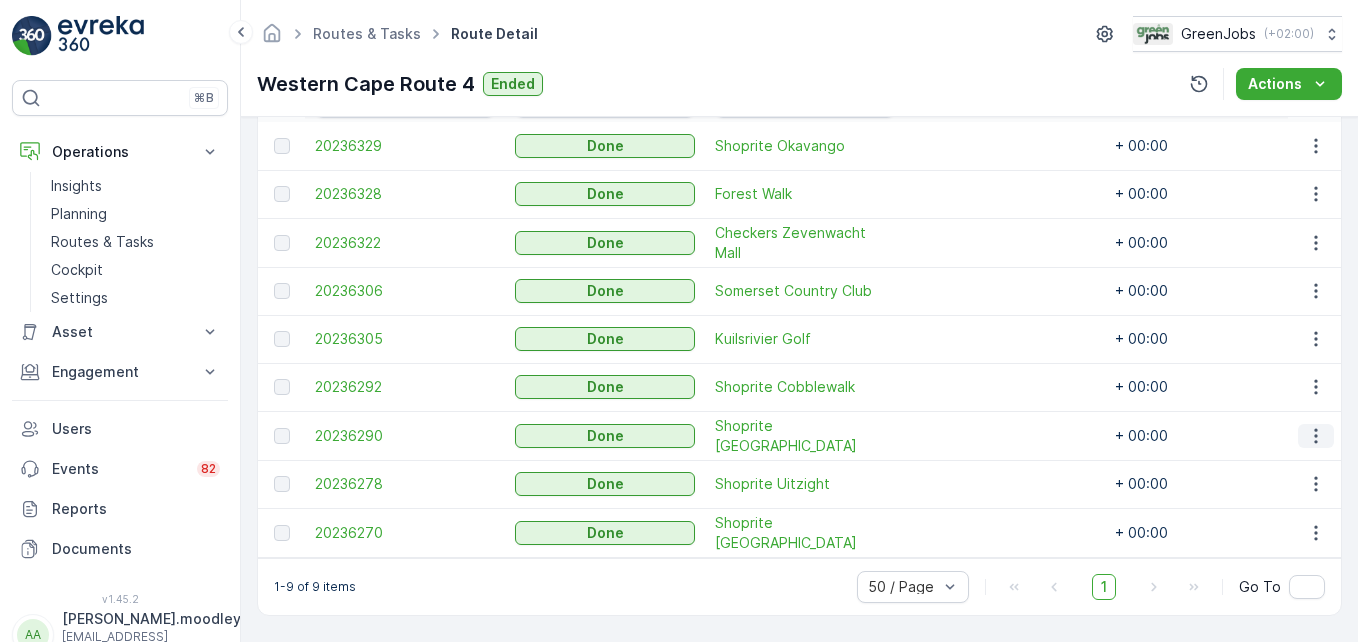 click 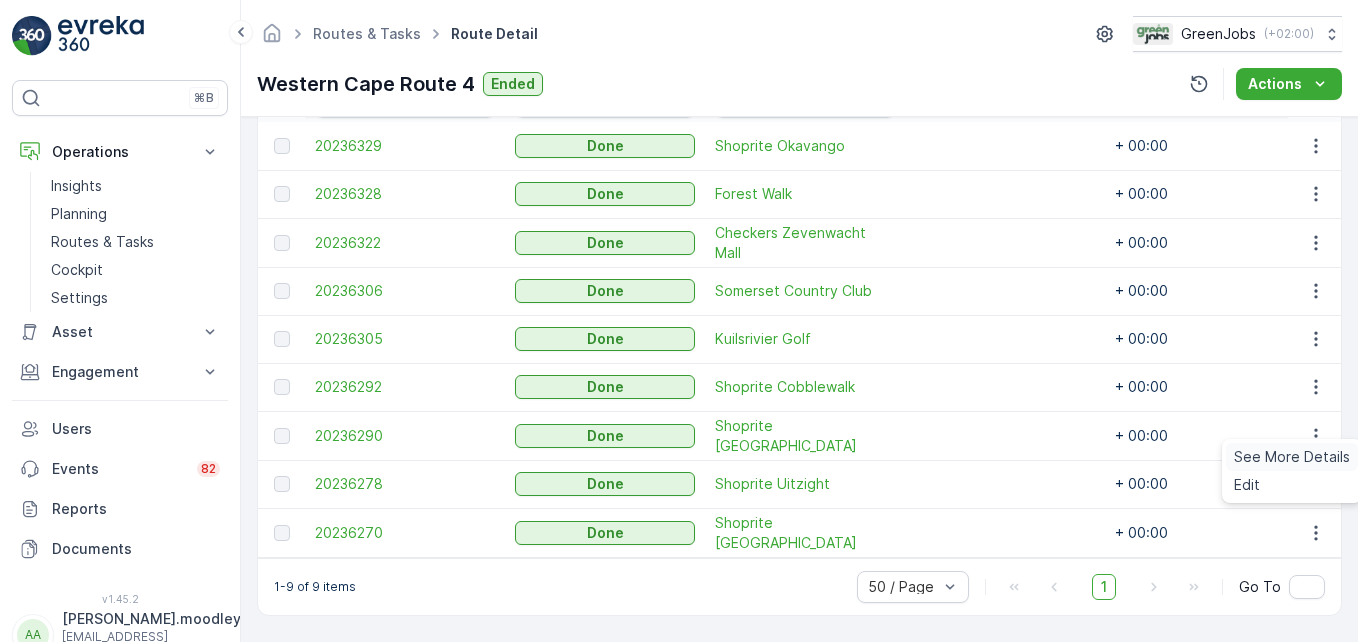 click on "See More Details" at bounding box center [1292, 457] 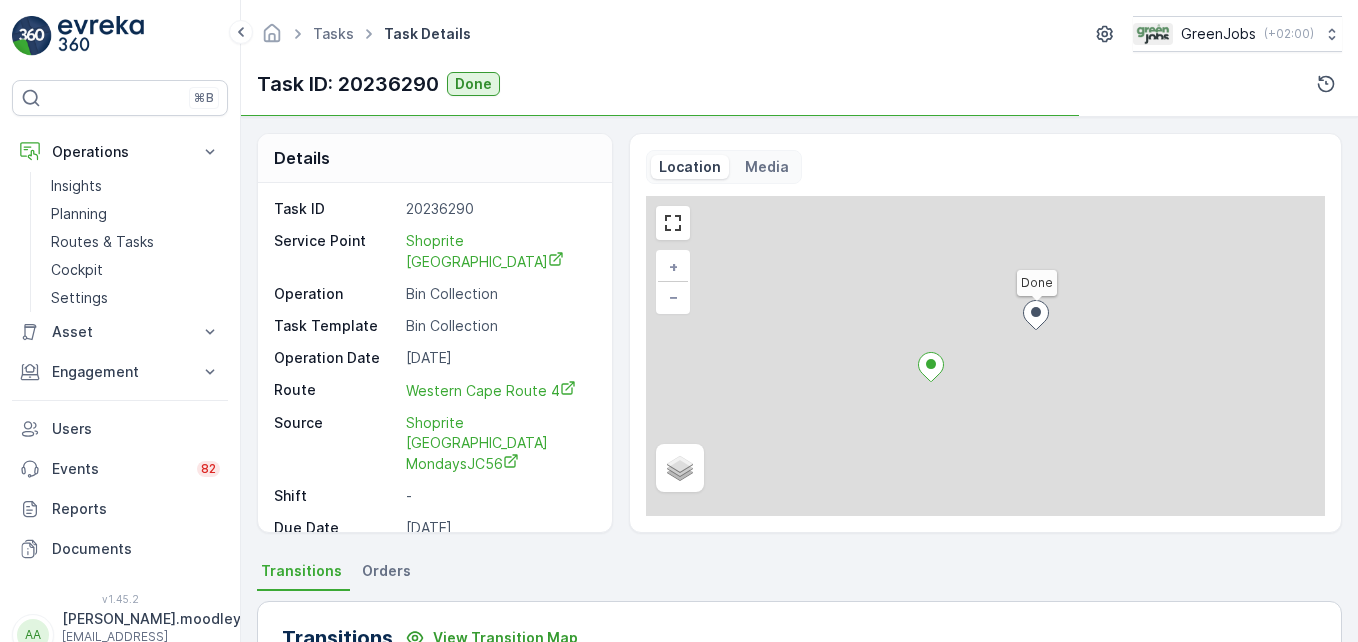 scroll, scrollTop: 0, scrollLeft: 0, axis: both 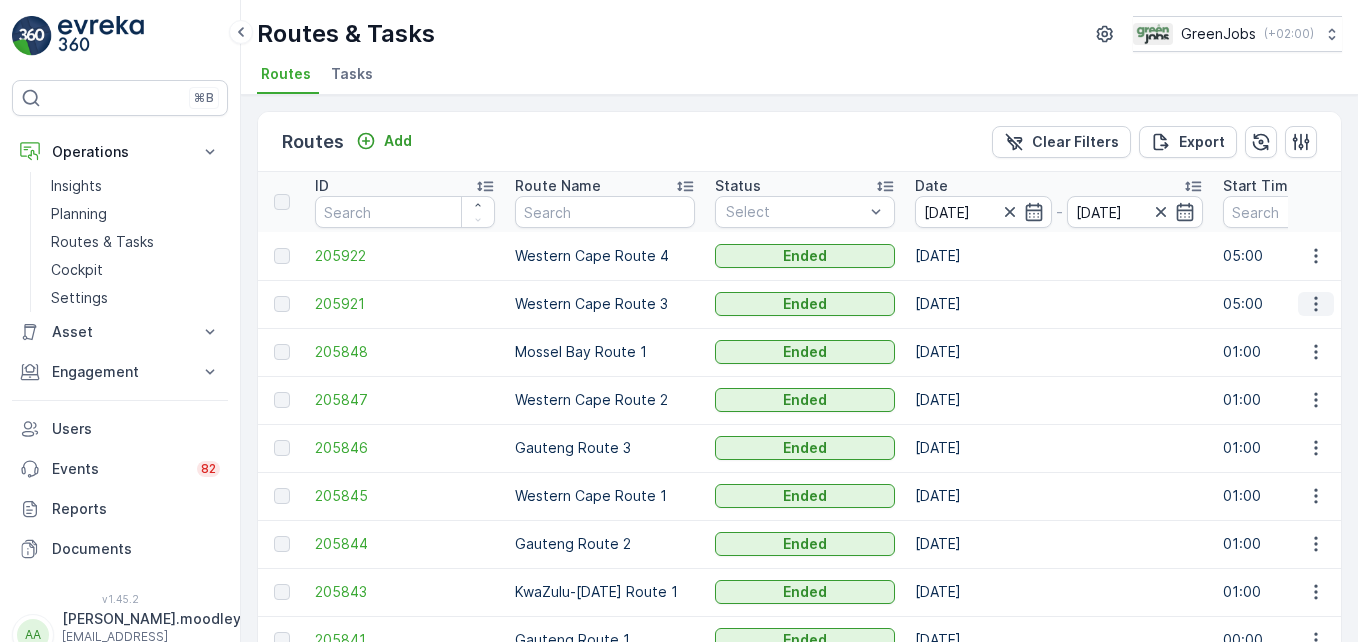 click 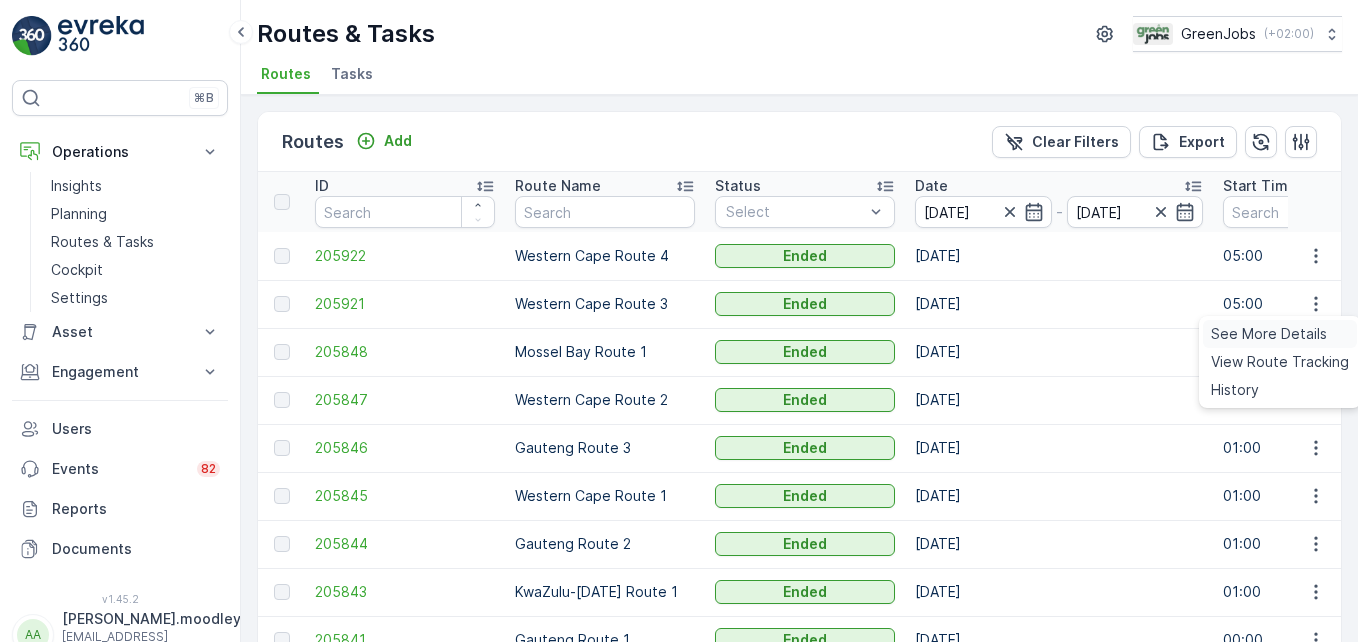 click on "See More Details" at bounding box center [1269, 334] 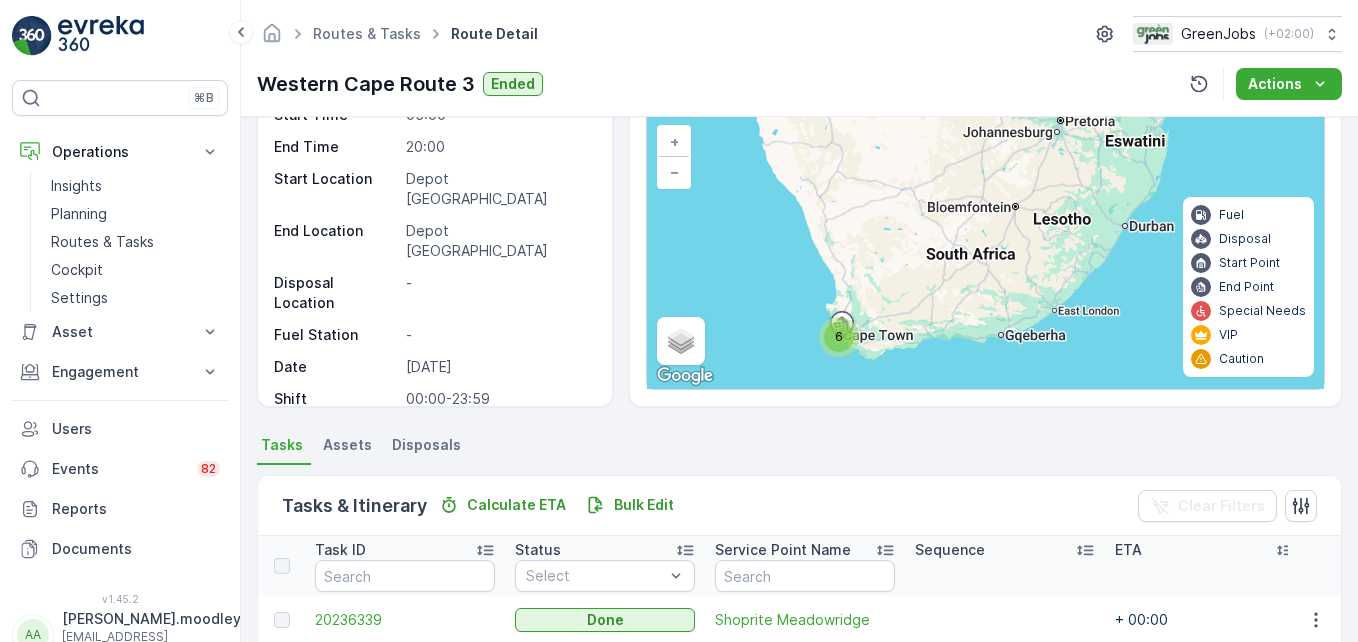 scroll, scrollTop: 464, scrollLeft: 0, axis: vertical 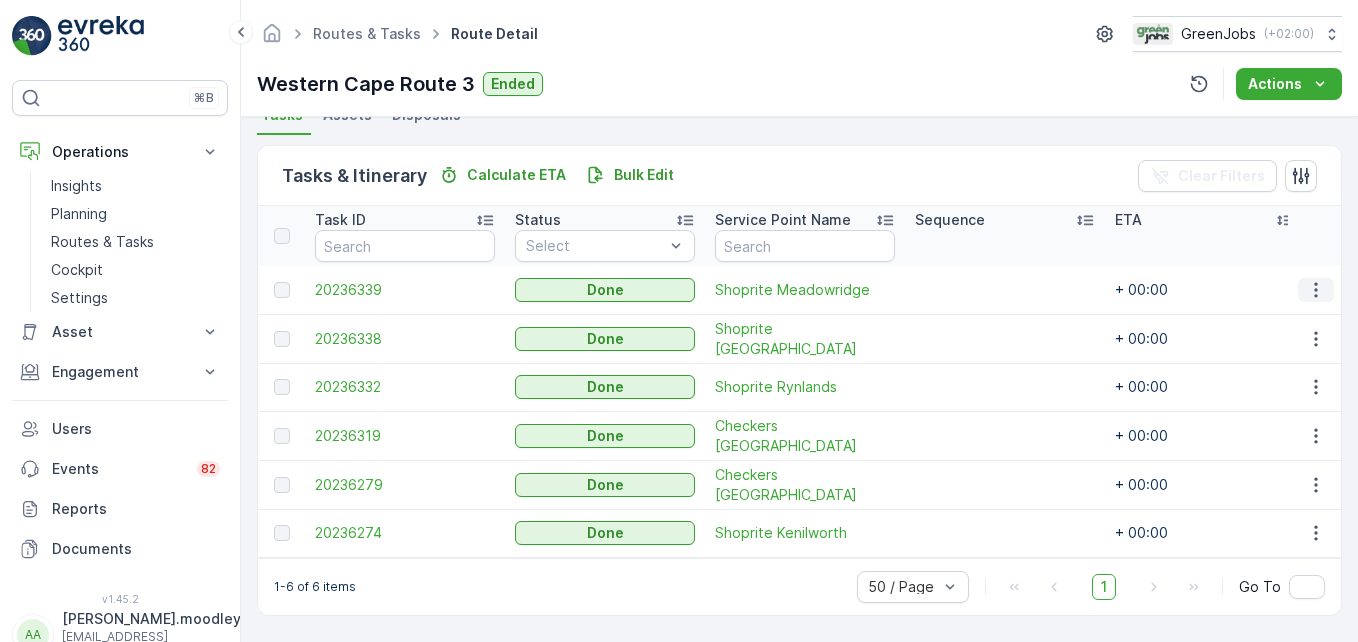 click 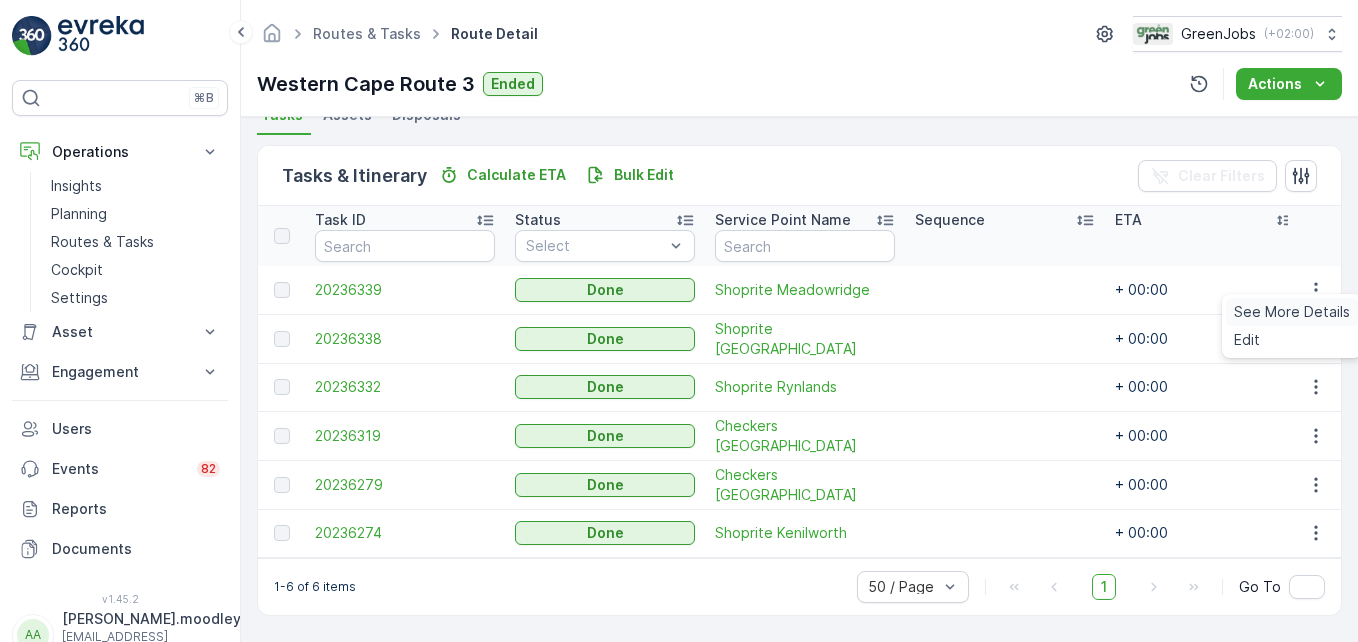 click on "See More Details" at bounding box center (1292, 312) 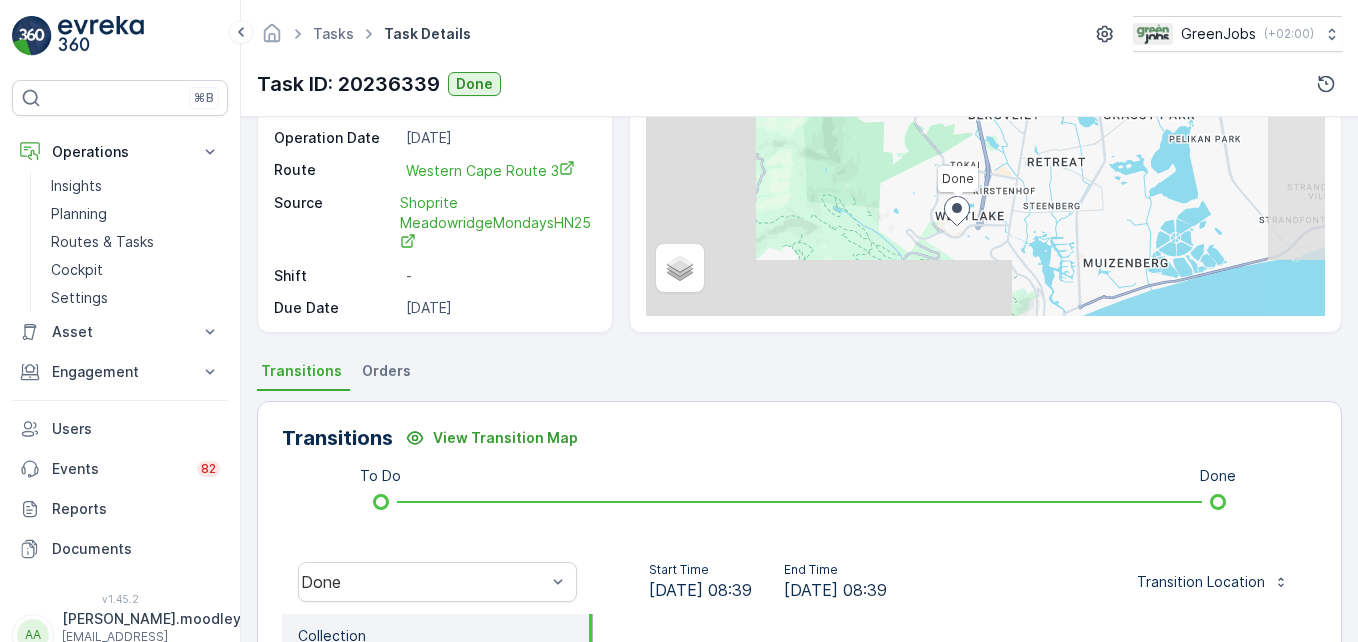 scroll, scrollTop: 619, scrollLeft: 0, axis: vertical 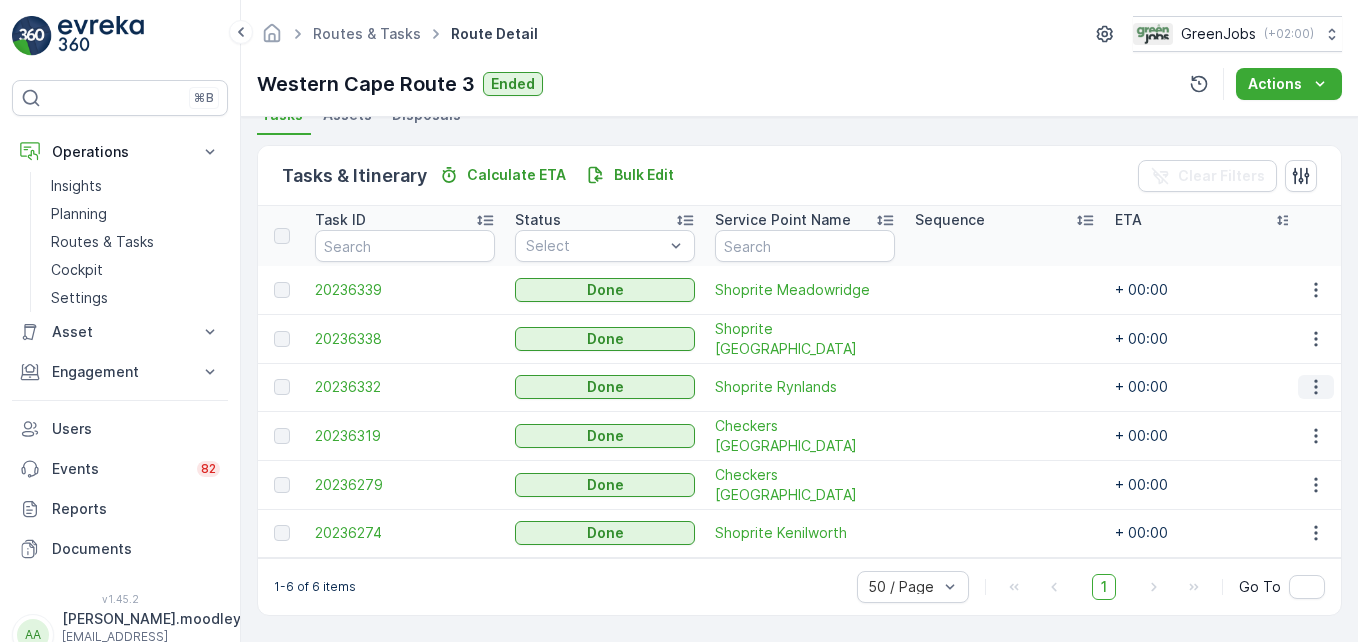 click 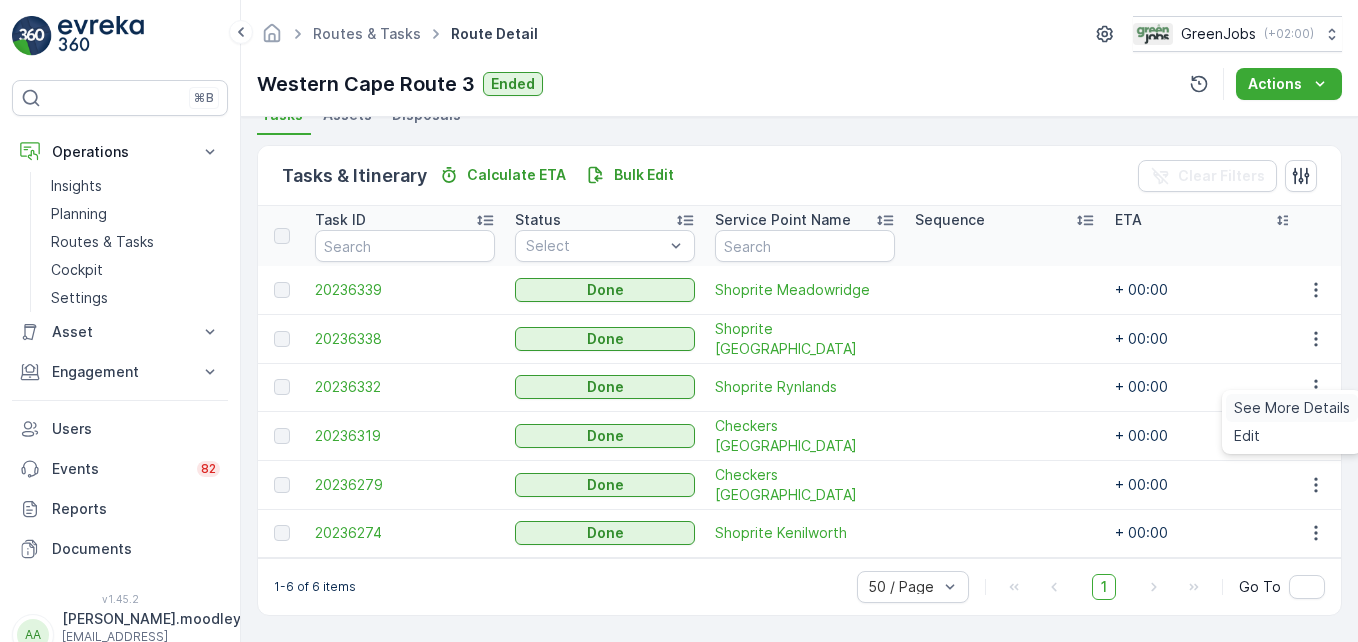 click on "See More Details" at bounding box center [1292, 408] 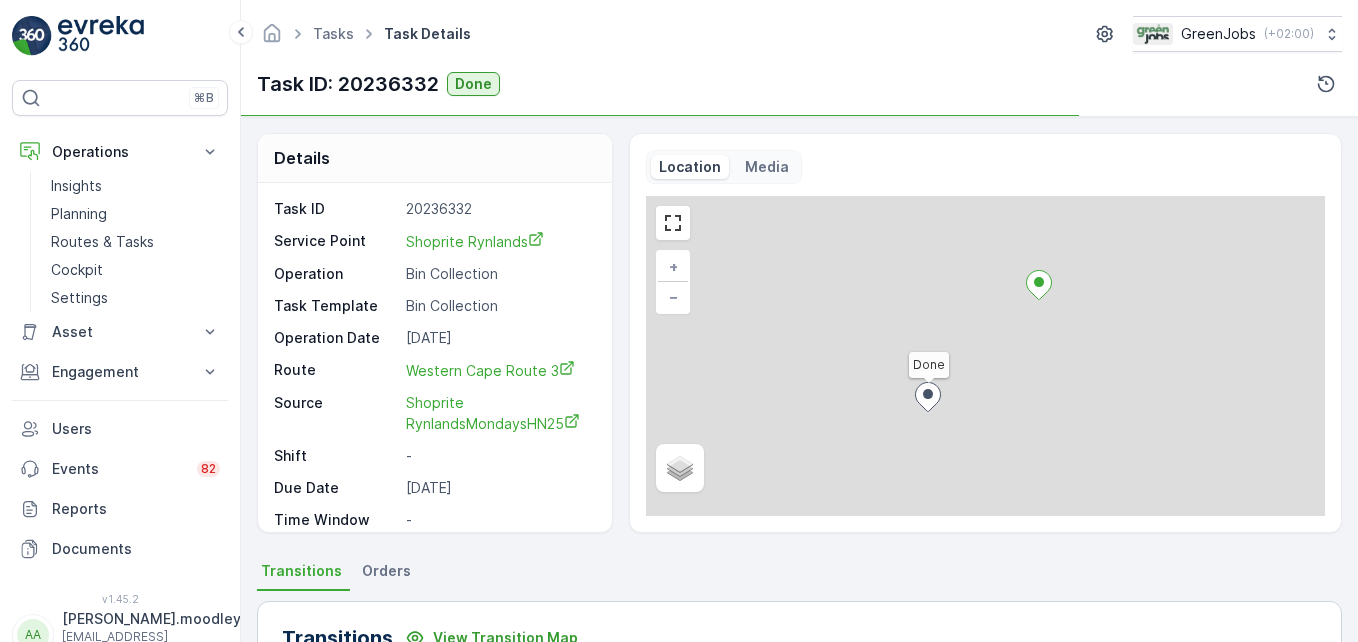 scroll, scrollTop: 0, scrollLeft: 0, axis: both 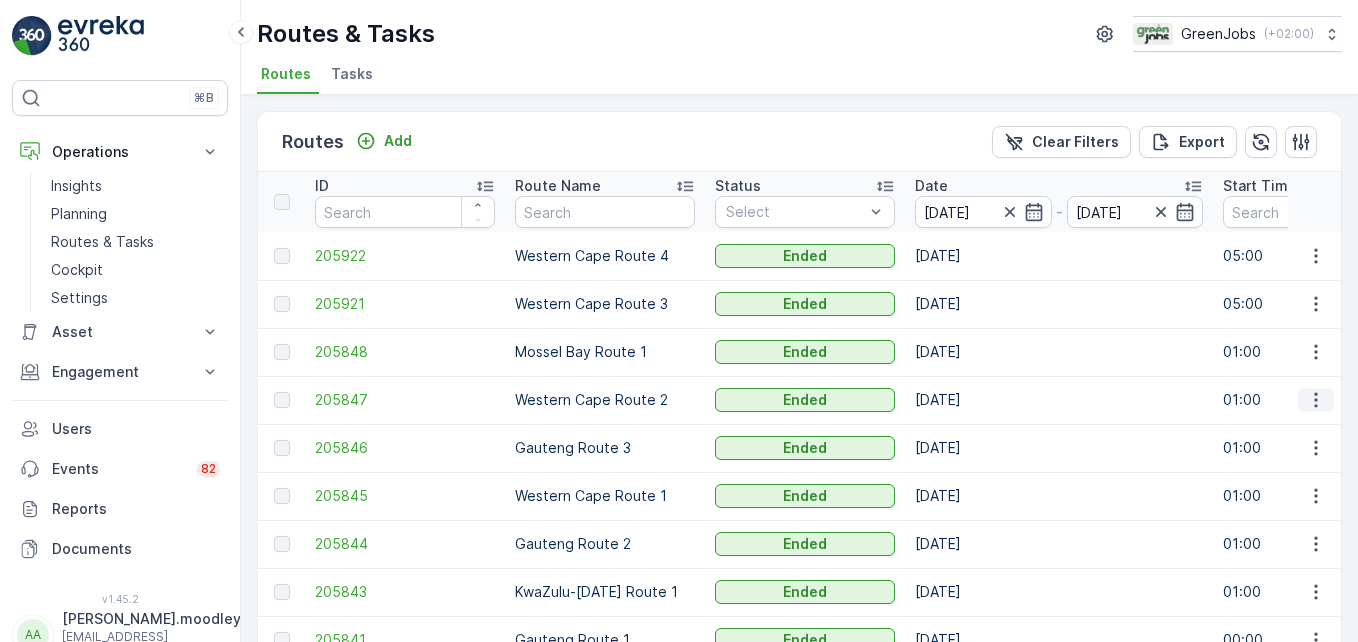 click 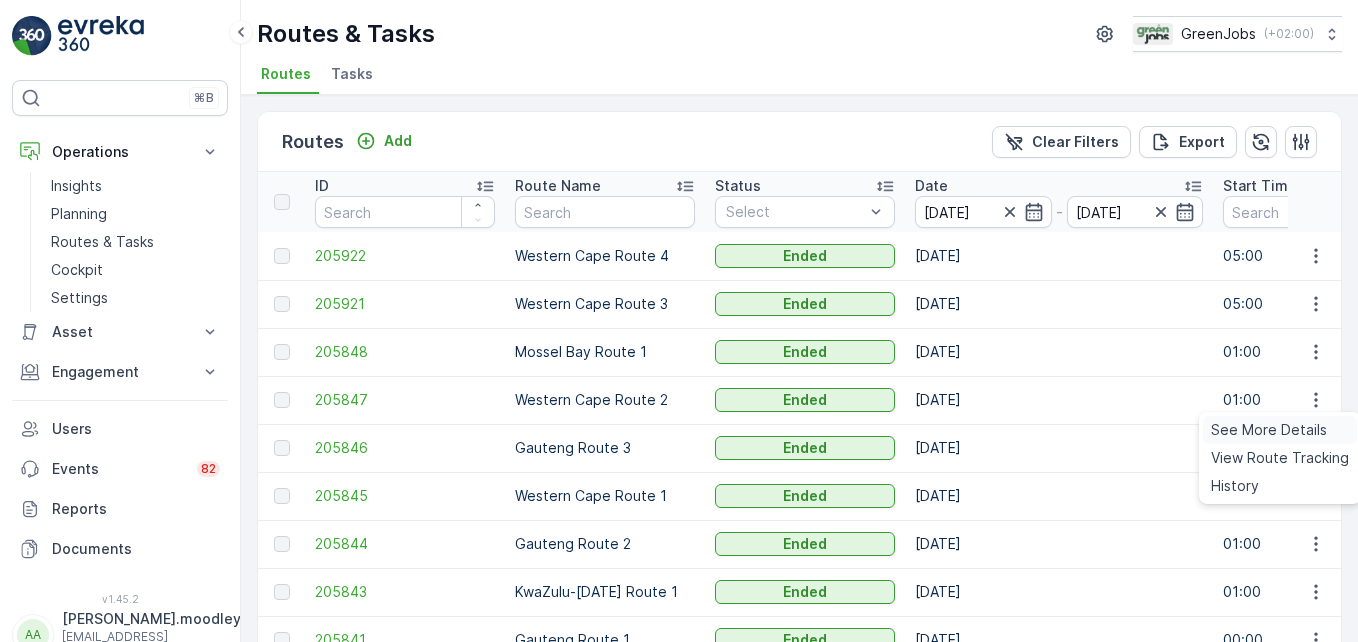 click on "See More Details" at bounding box center (1269, 430) 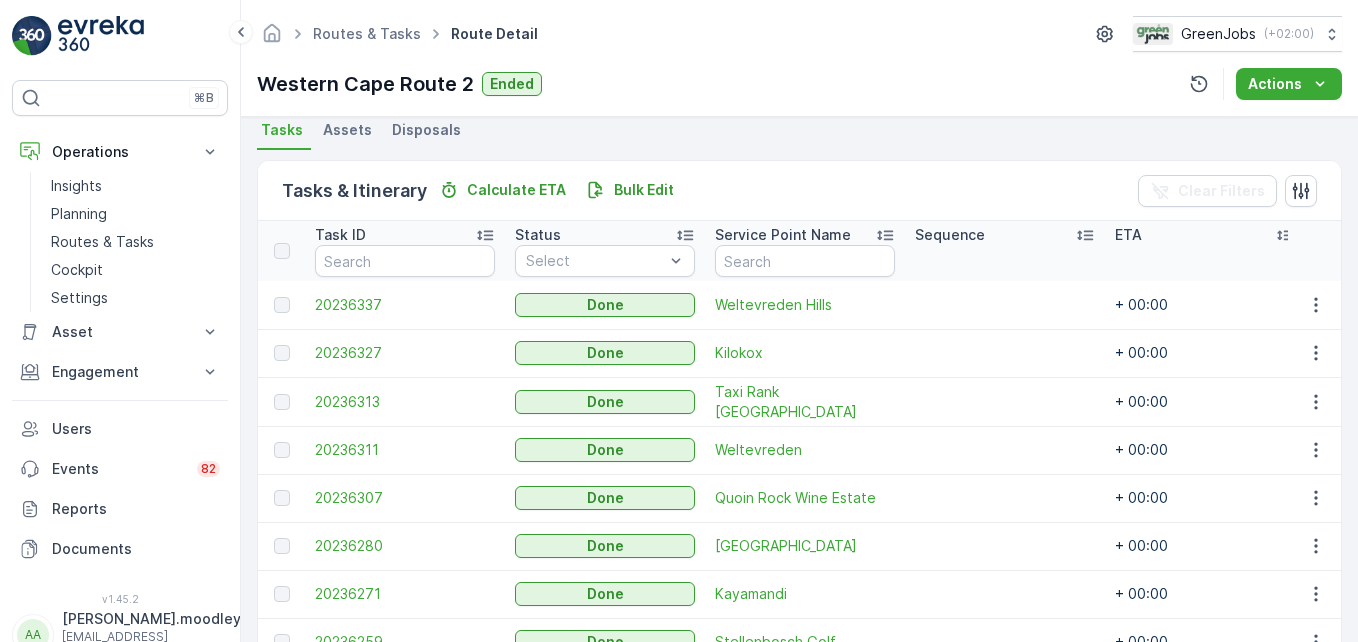 scroll, scrollTop: 500, scrollLeft: 0, axis: vertical 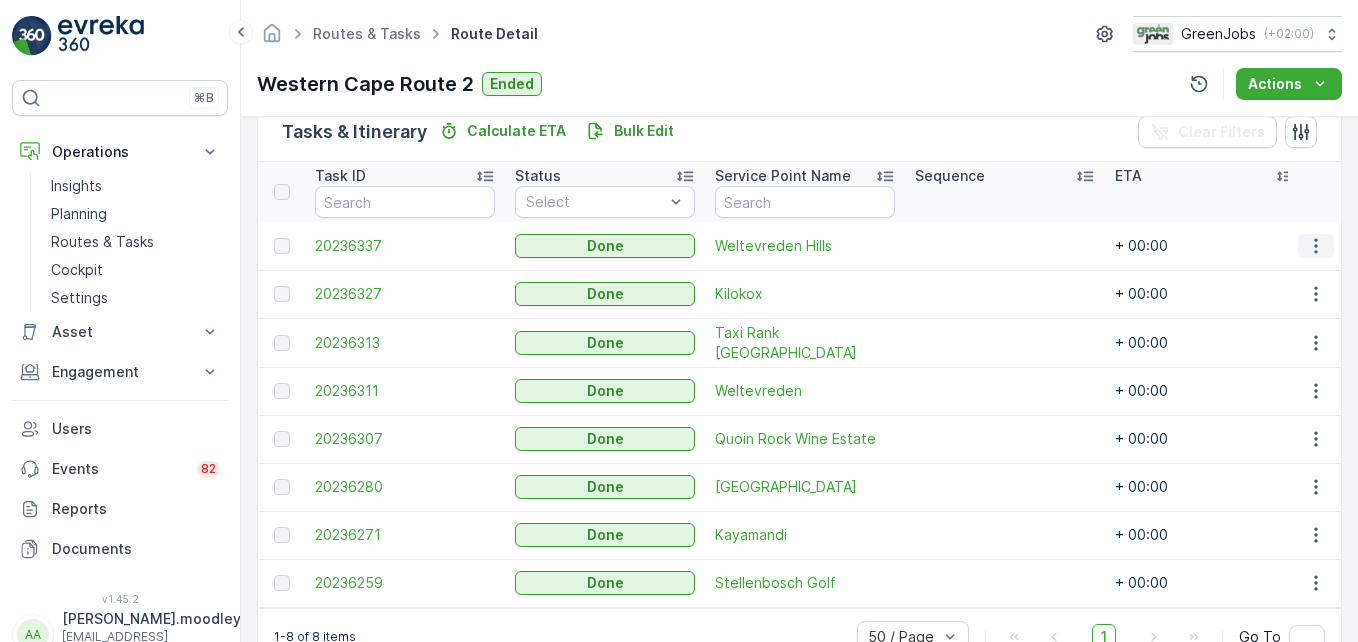 click 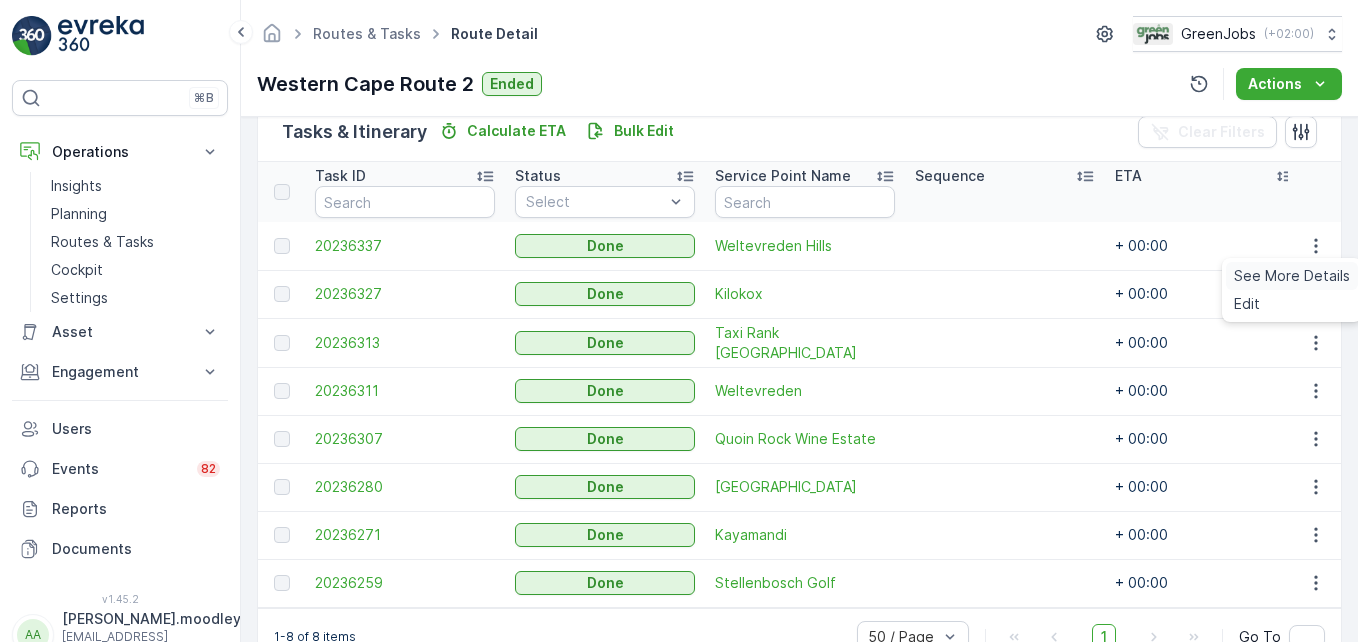 click on "See More Details" at bounding box center (1292, 276) 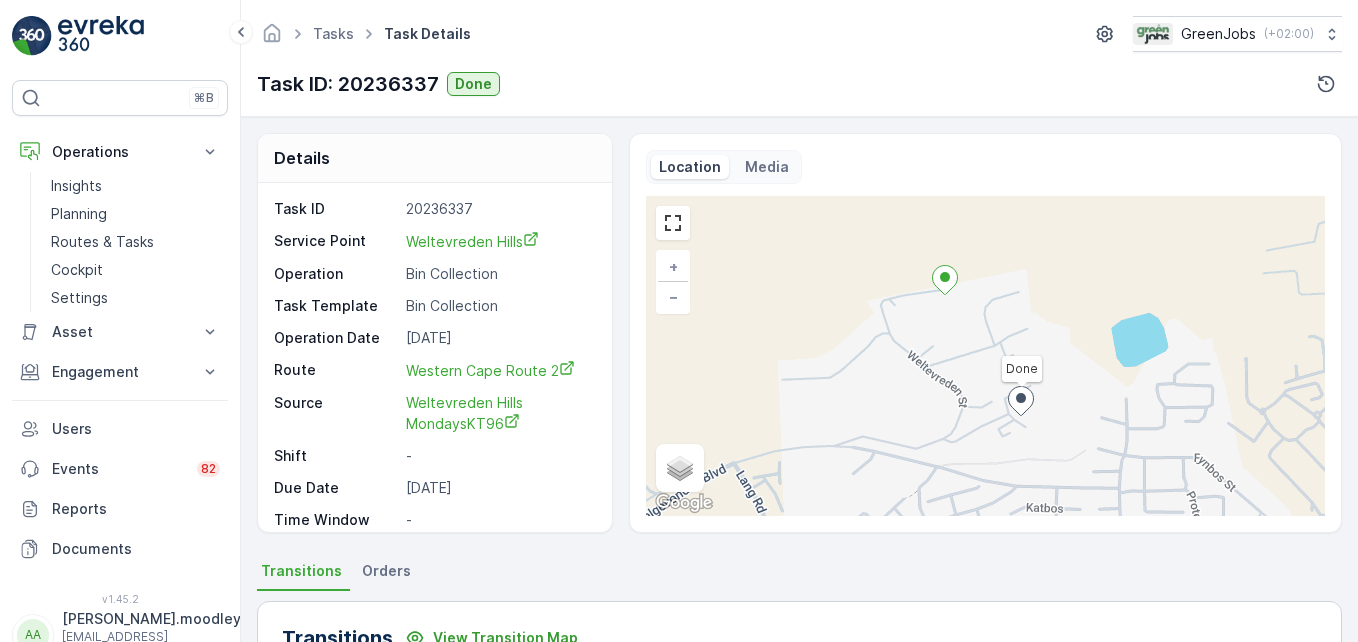 scroll, scrollTop: 600, scrollLeft: 0, axis: vertical 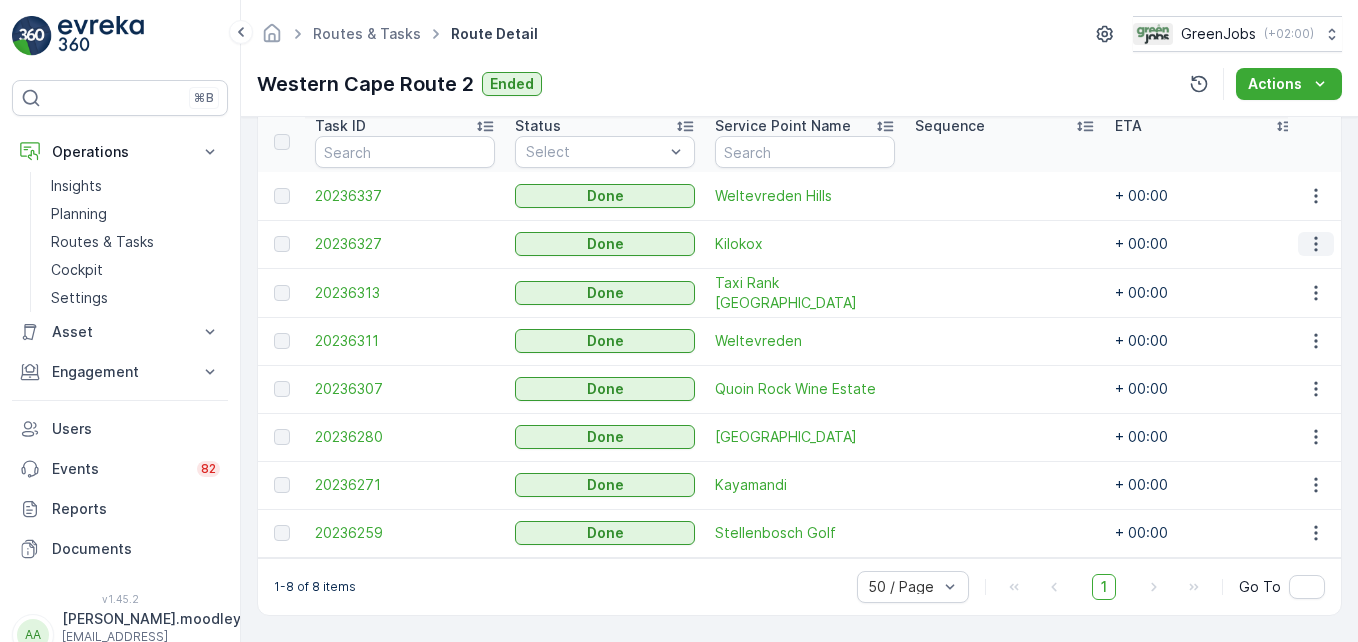 click 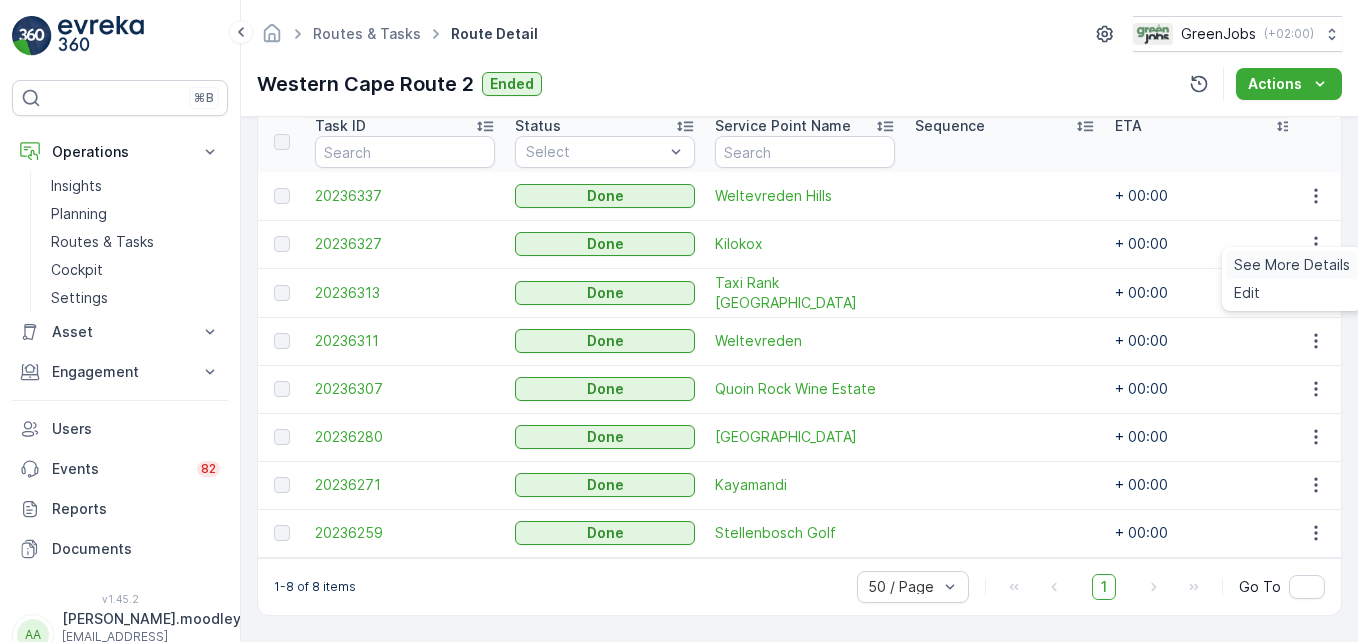 click on "See More Details" at bounding box center [1292, 265] 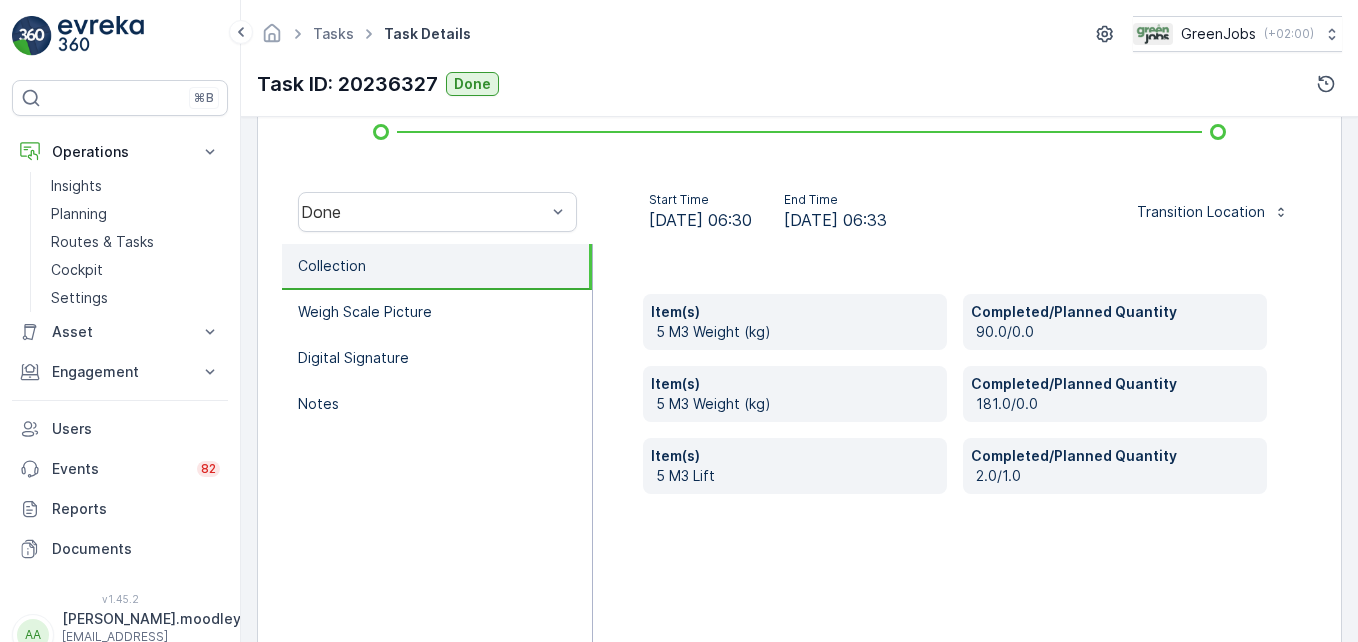 scroll, scrollTop: 619, scrollLeft: 0, axis: vertical 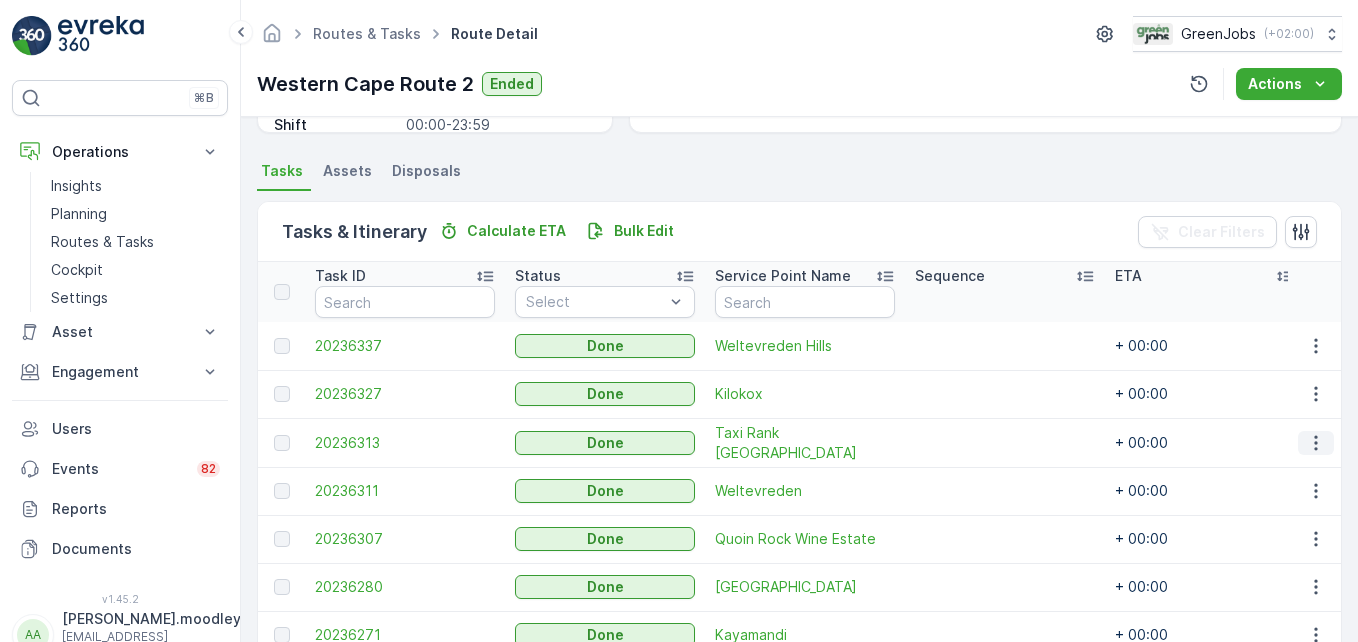 click 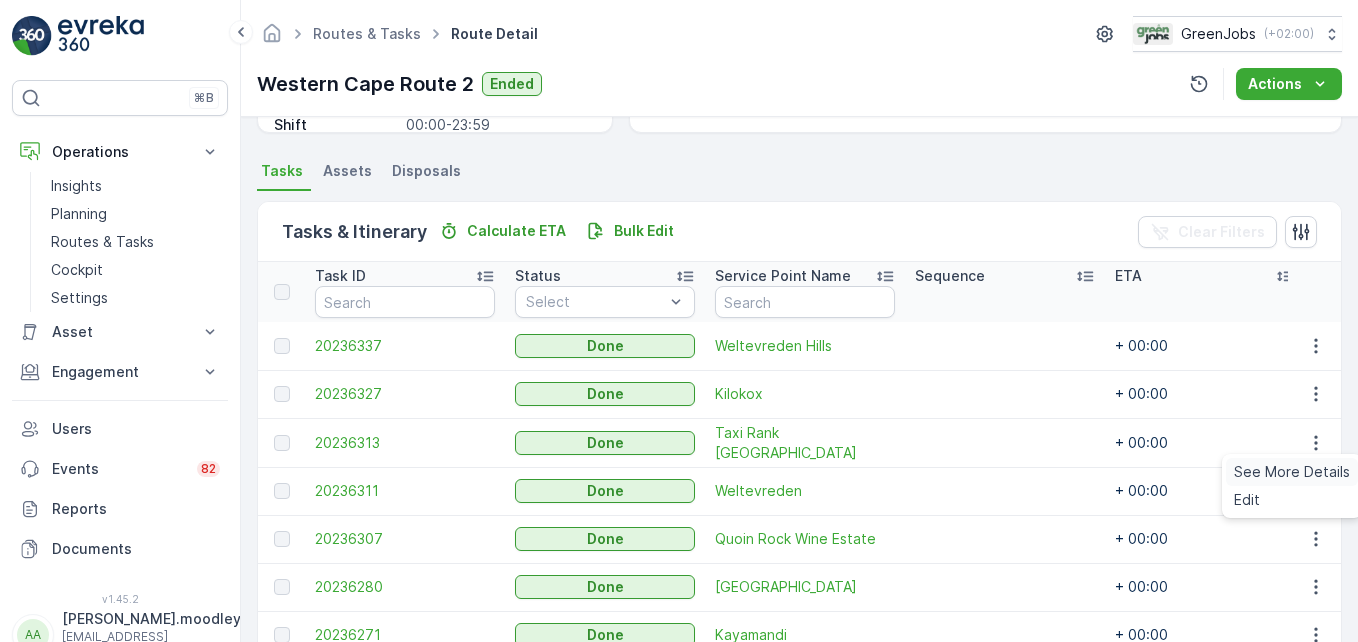 click on "See More Details" at bounding box center [1292, 472] 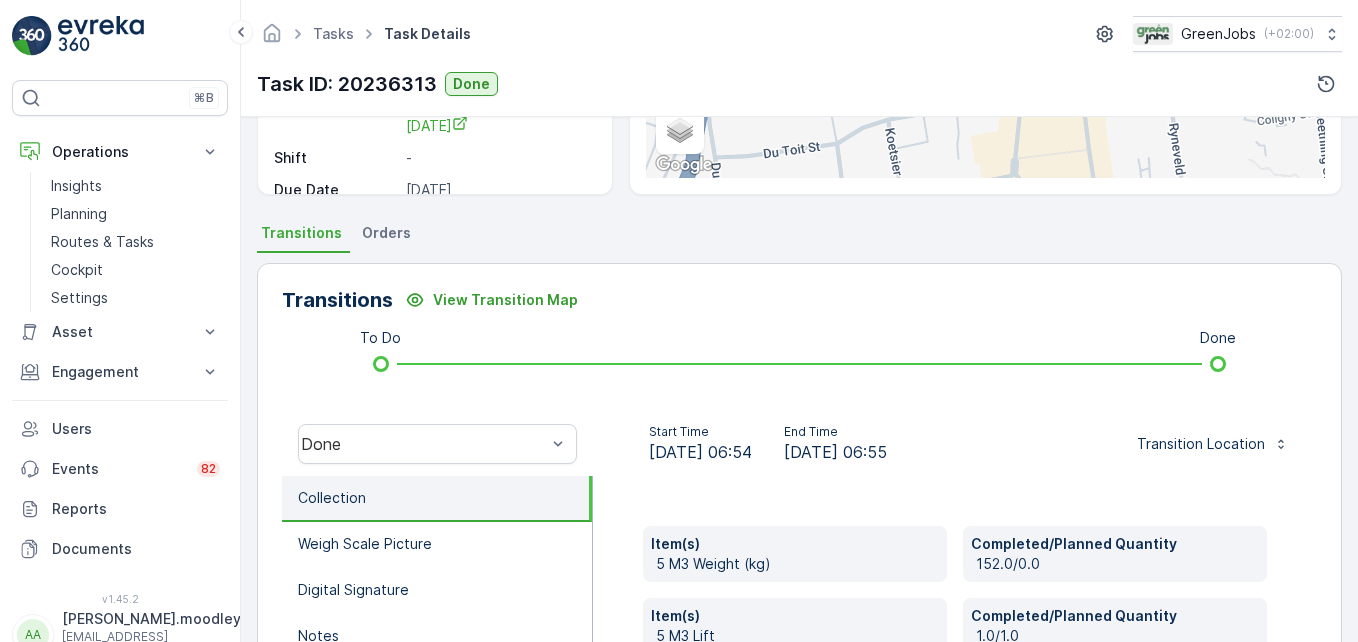 scroll, scrollTop: 400, scrollLeft: 0, axis: vertical 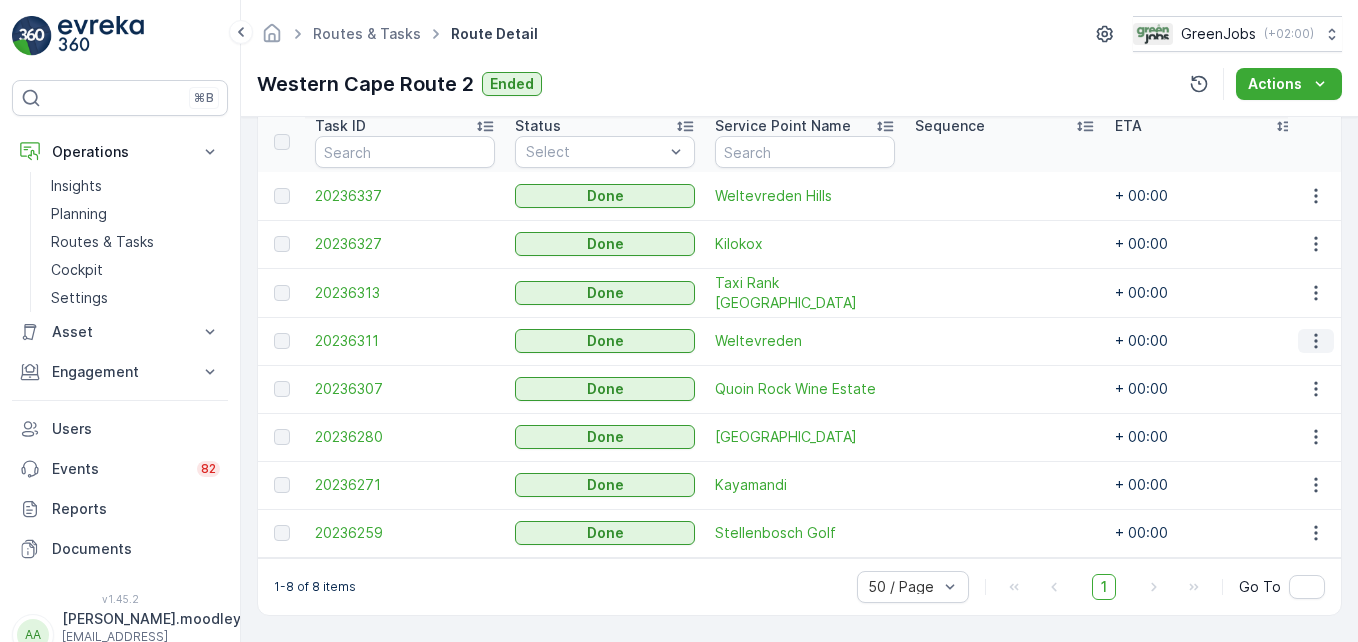 click 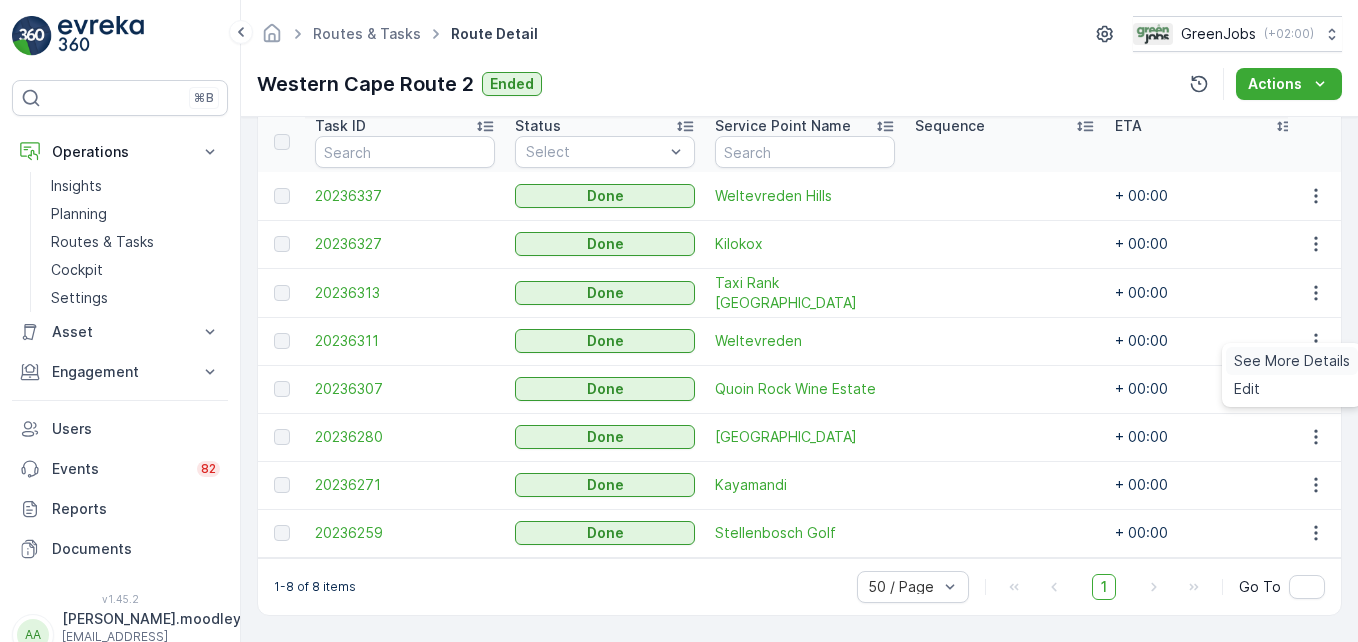 click on "See More Details" at bounding box center (1292, 361) 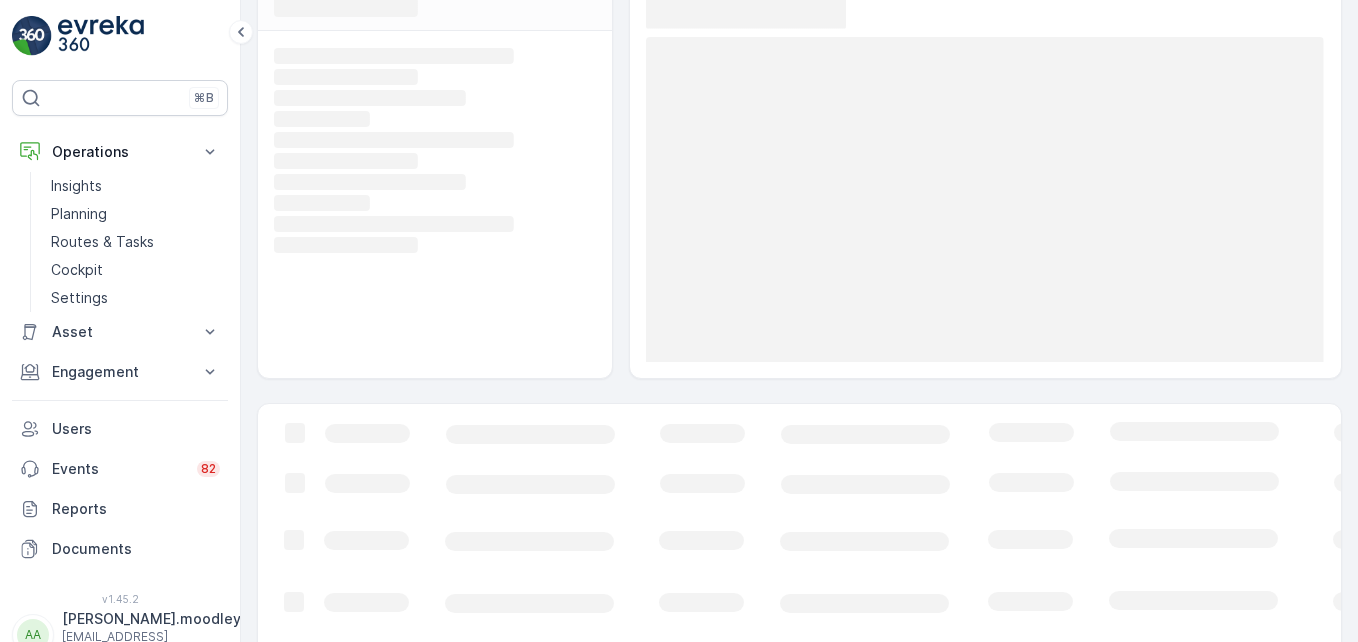 scroll, scrollTop: 200, scrollLeft: 0, axis: vertical 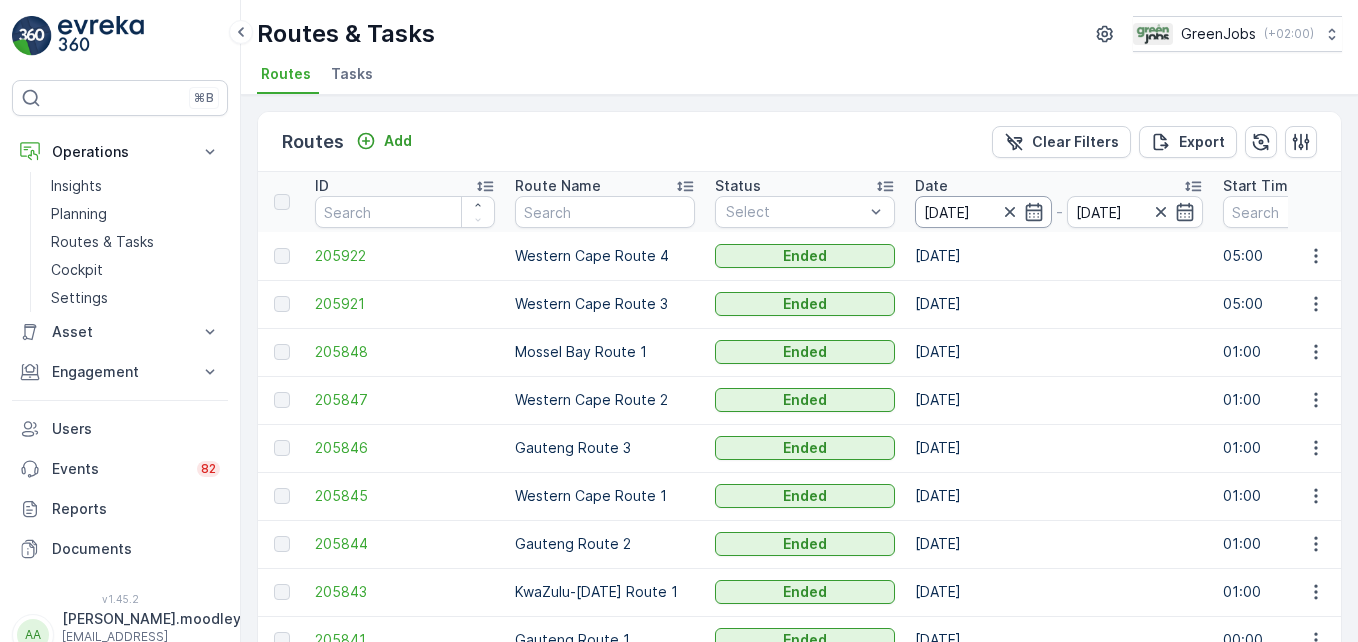 click on "[DATE]" at bounding box center (983, 212) 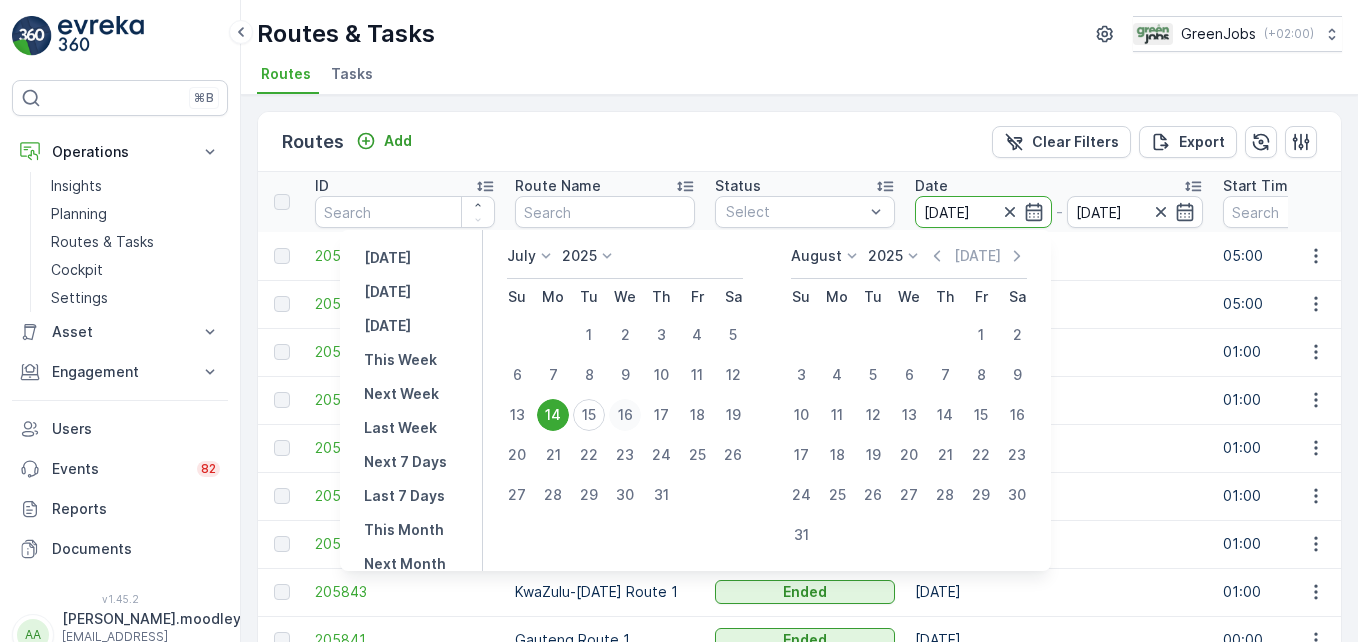 click on "16" at bounding box center [625, 415] 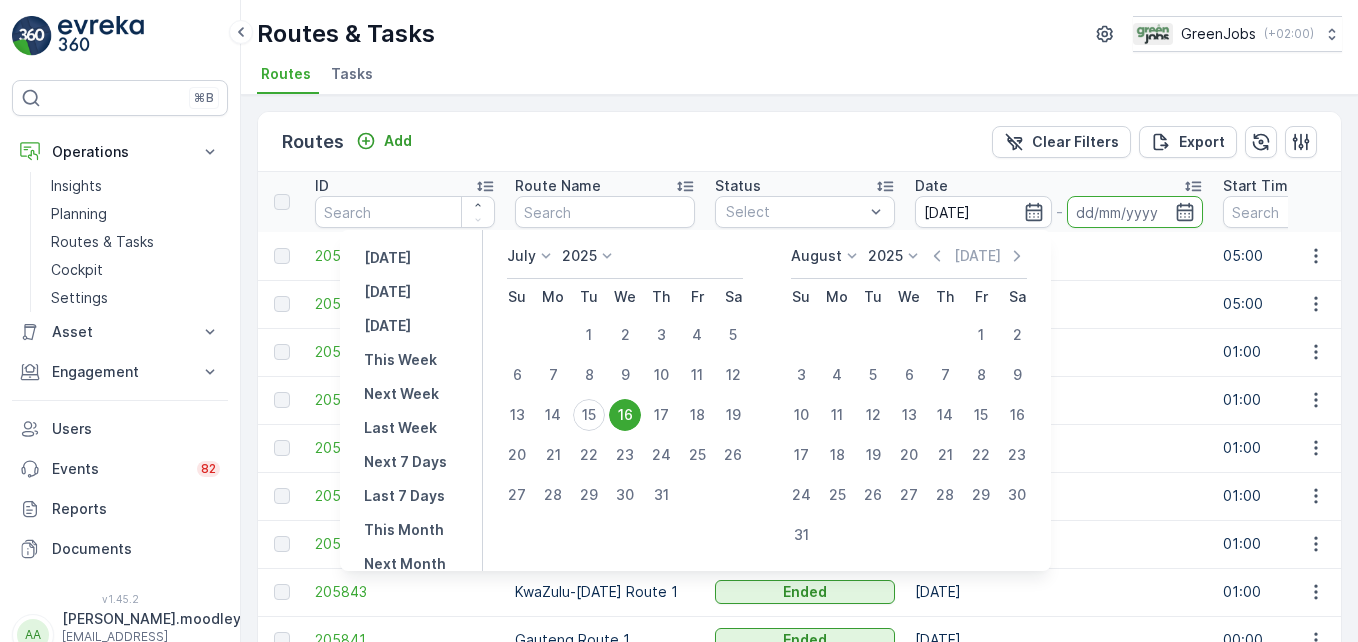 click on "16" at bounding box center (625, 415) 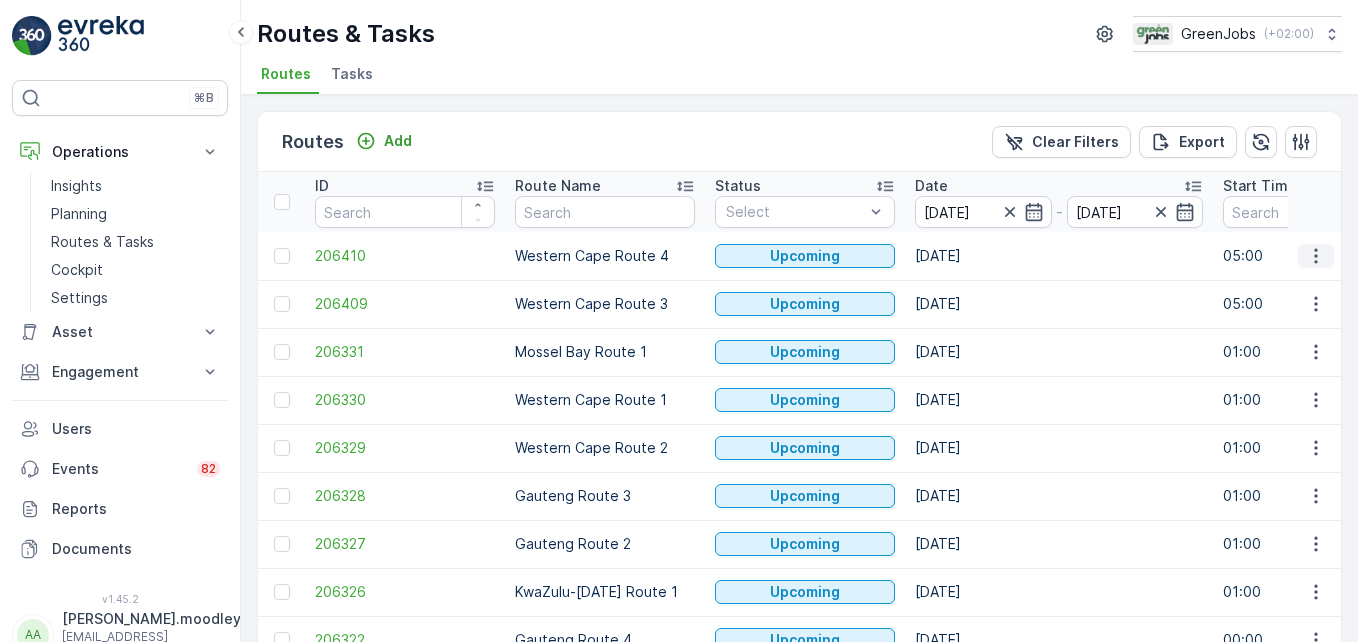 click 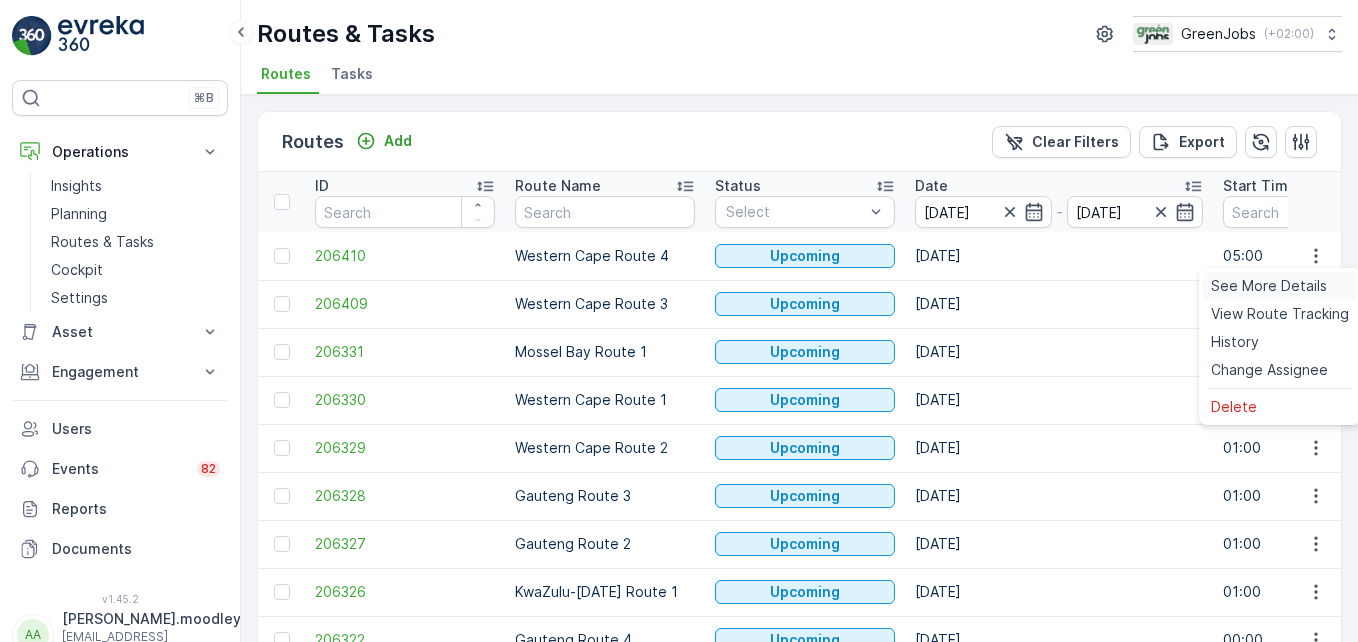 click on "See More Details" at bounding box center [1269, 286] 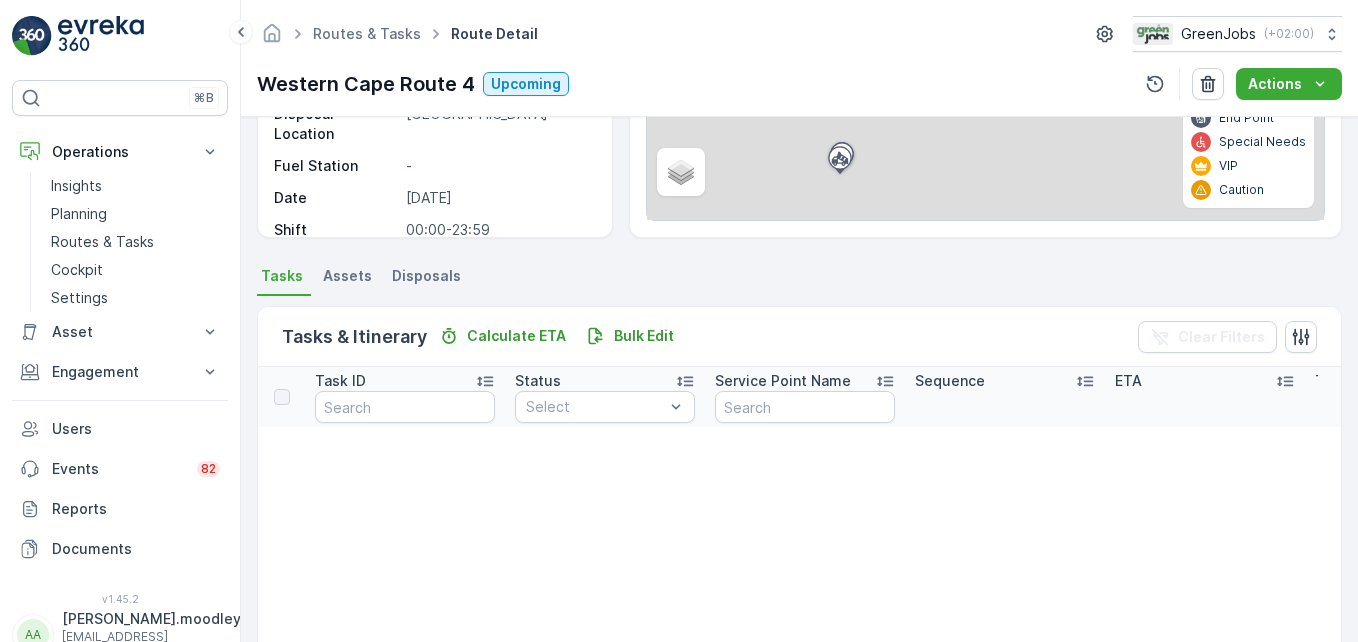 scroll, scrollTop: 300, scrollLeft: 0, axis: vertical 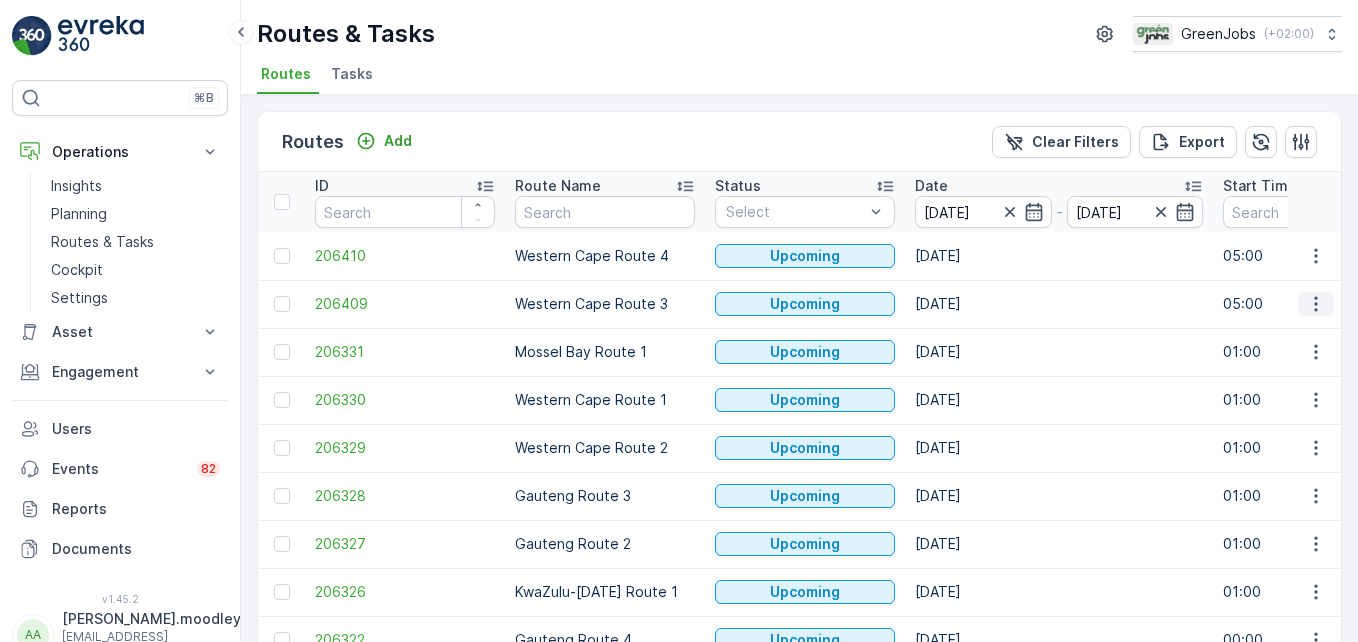 click 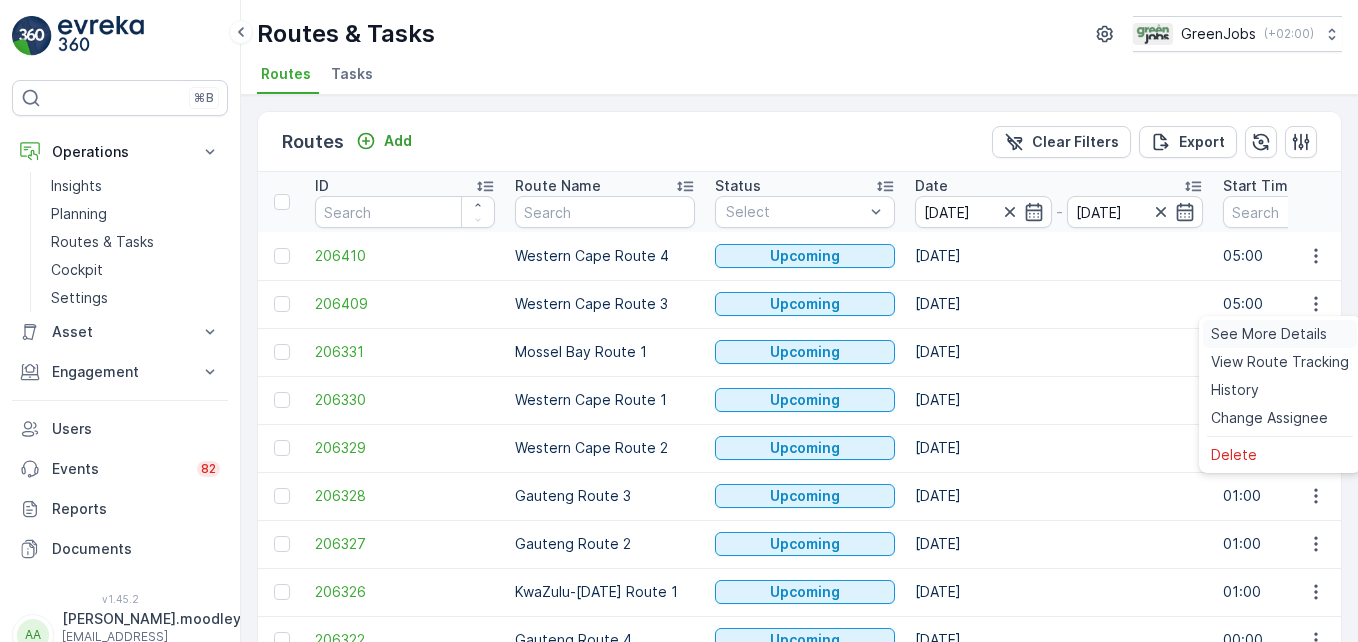 click on "See More Details" at bounding box center (1269, 334) 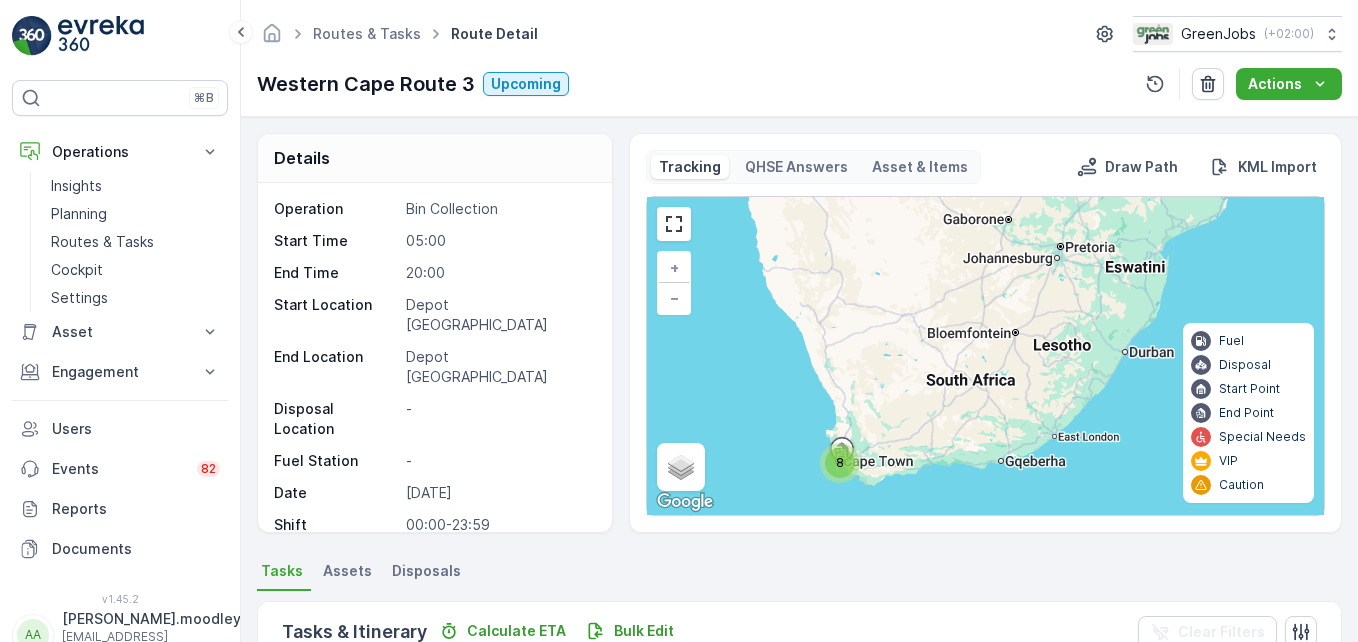 scroll, scrollTop: 560, scrollLeft: 0, axis: vertical 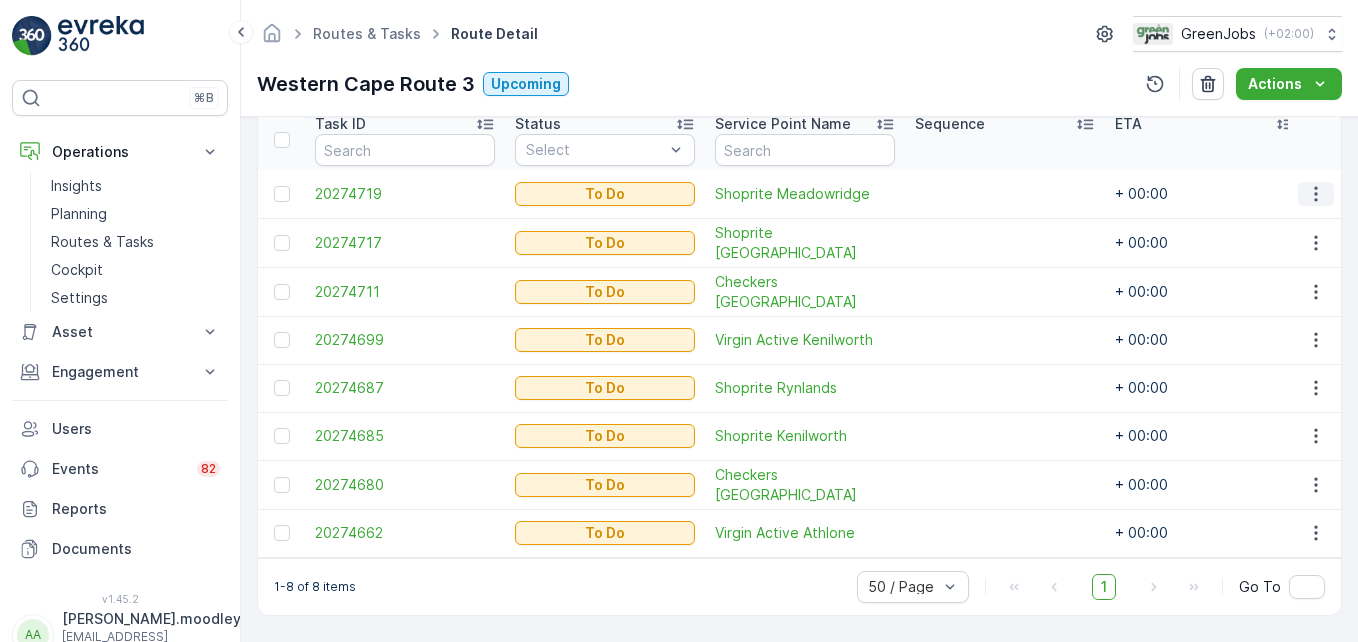 click 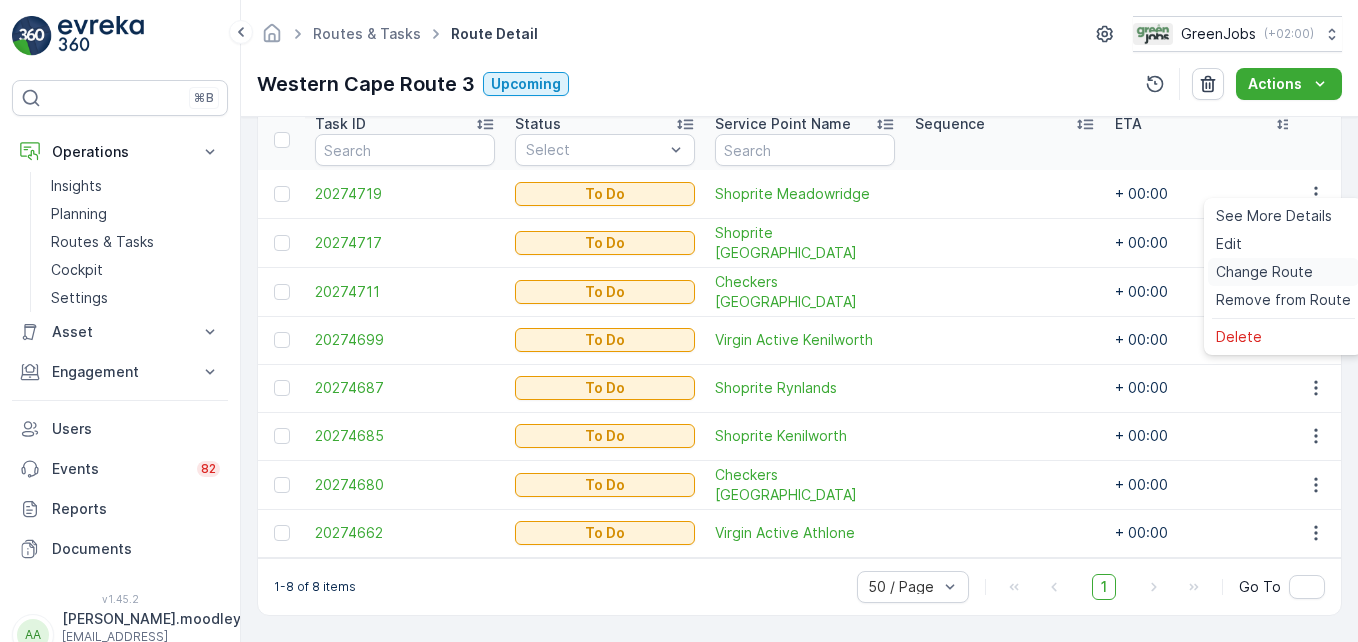 click on "Change Route" at bounding box center [1264, 272] 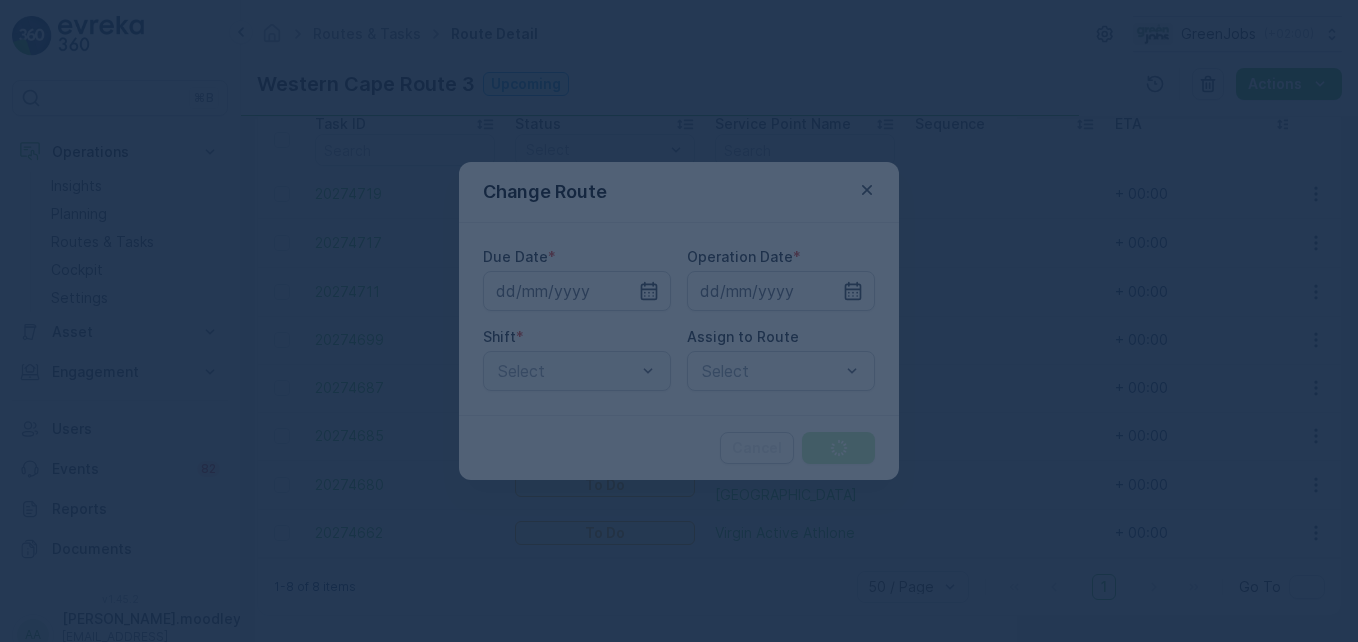 type on "[DATE]" 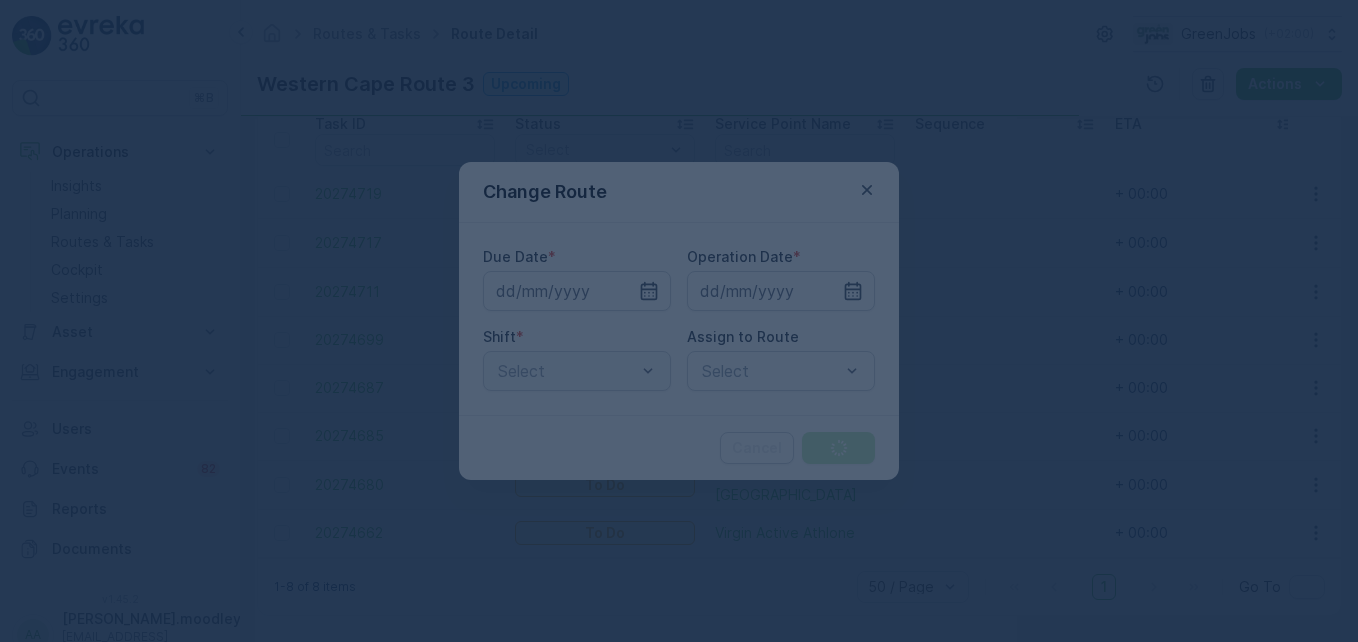 type on "[DATE]" 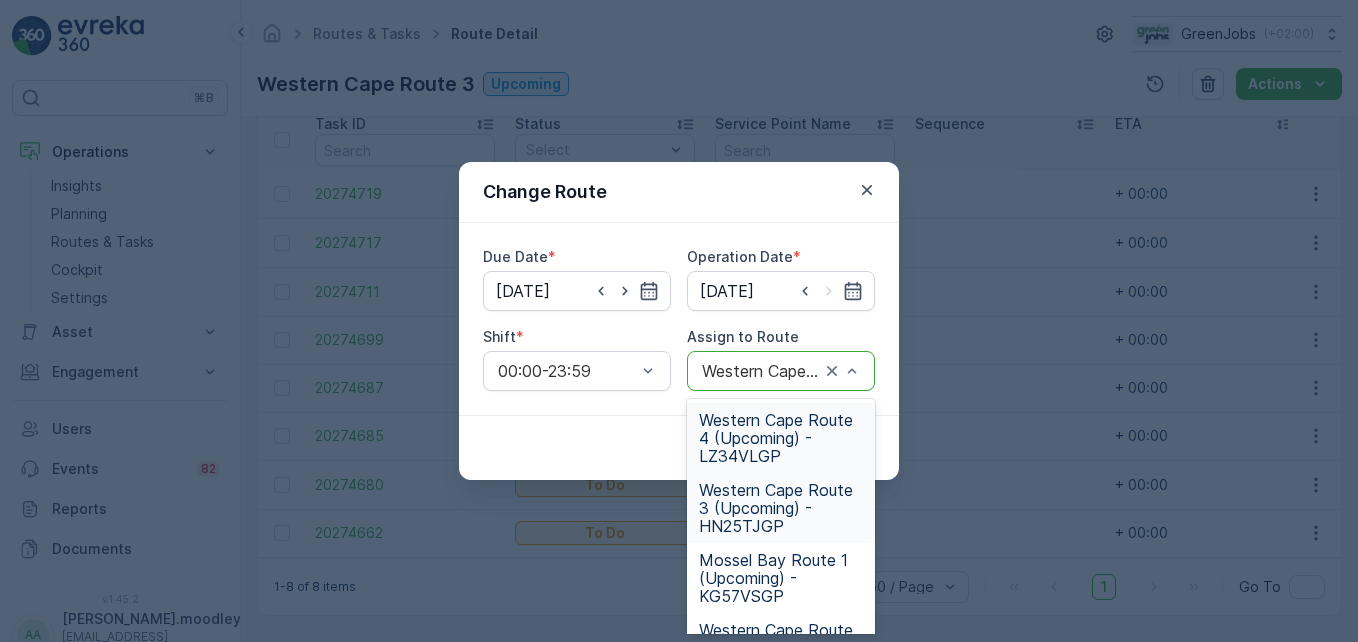 click on "Western Cape Route 4 (Upcoming) - LZ34VLGP" at bounding box center [781, 438] 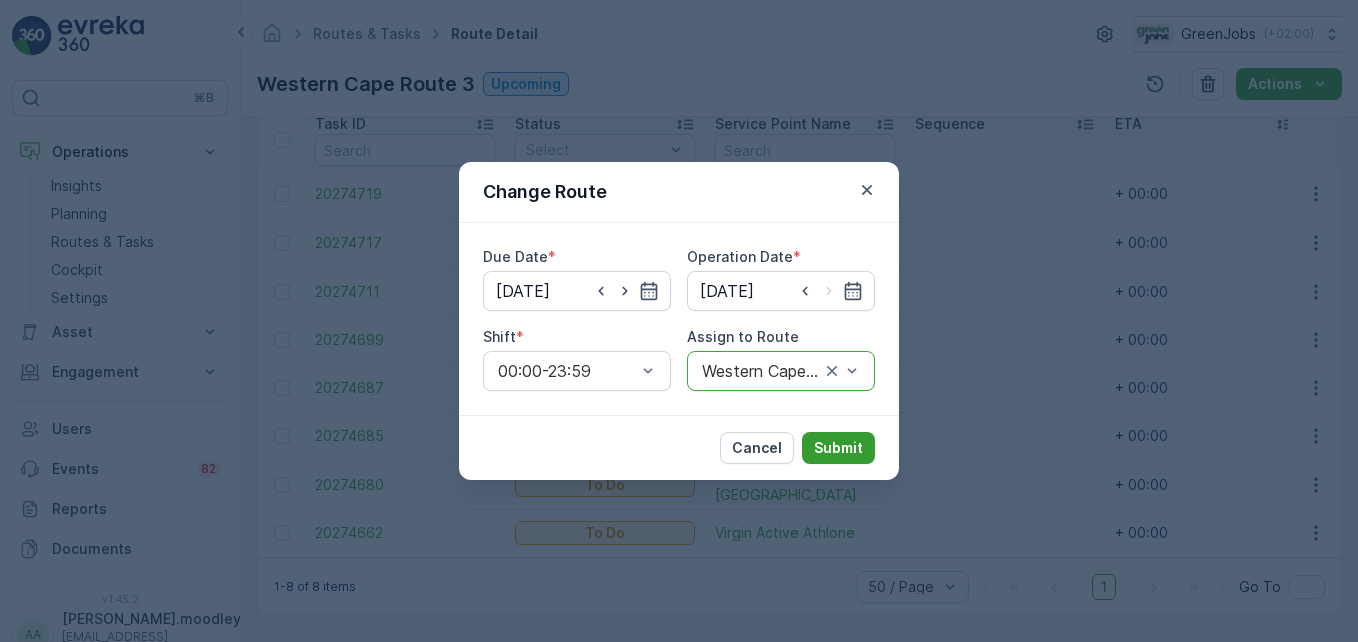 click on "Submit" at bounding box center (838, 448) 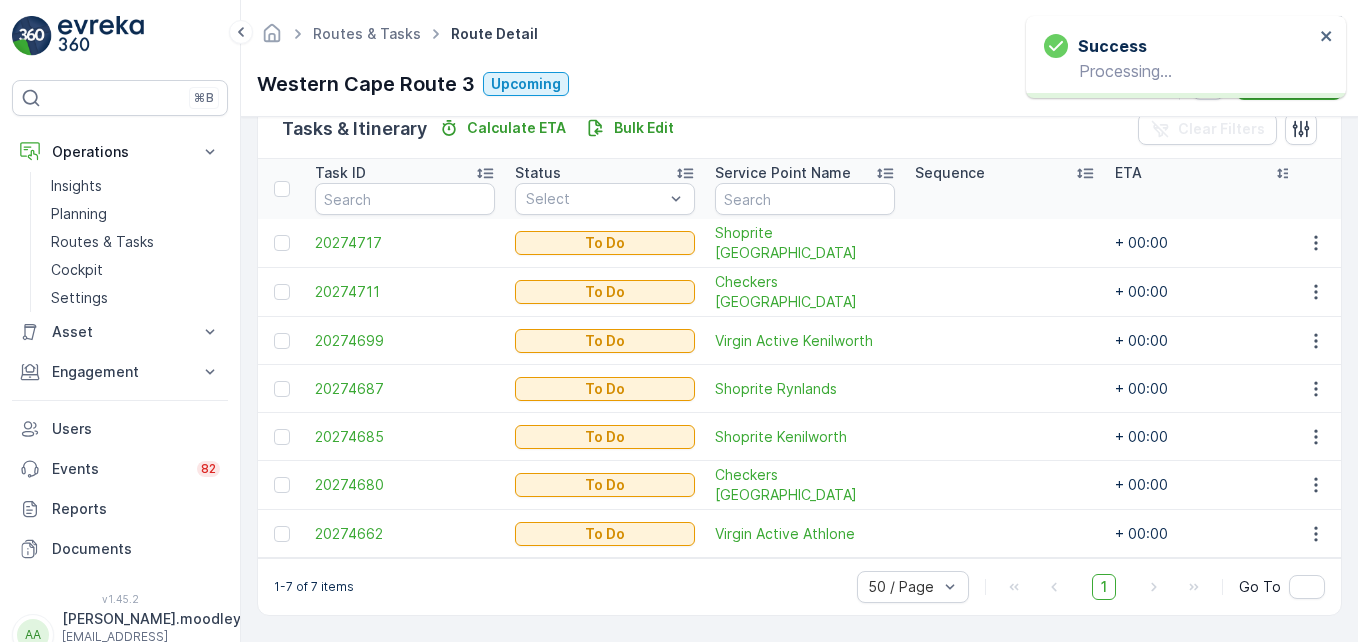 scroll, scrollTop: 512, scrollLeft: 0, axis: vertical 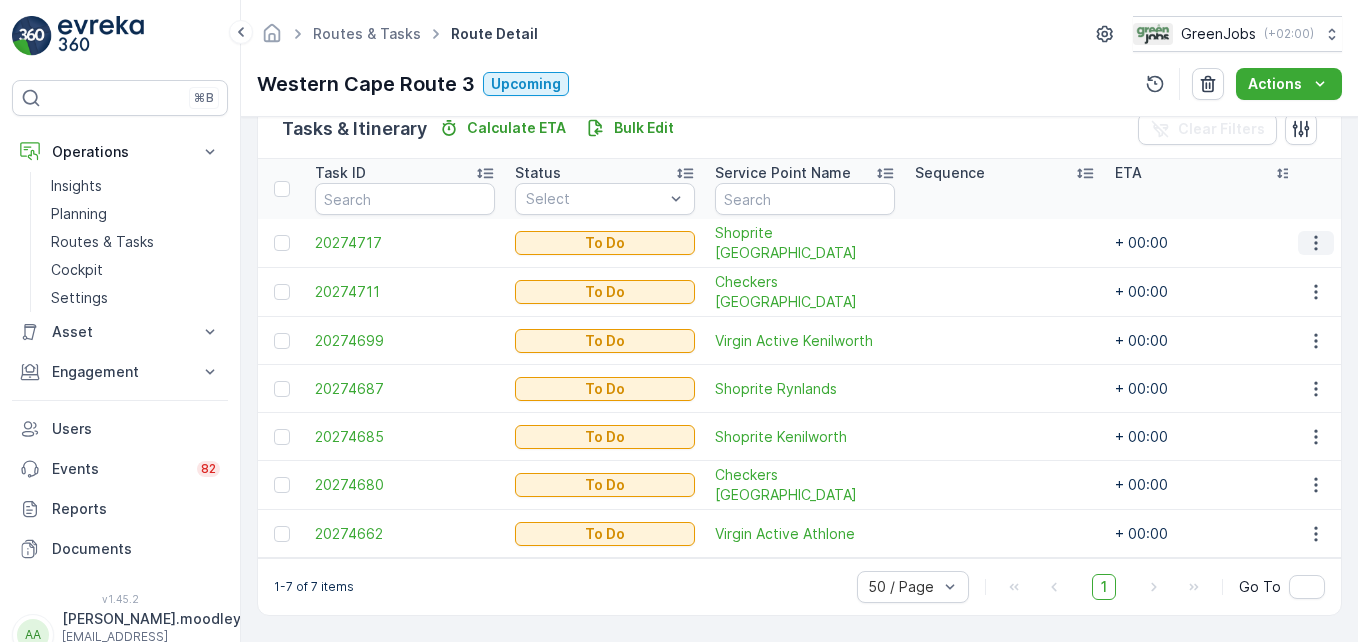 click 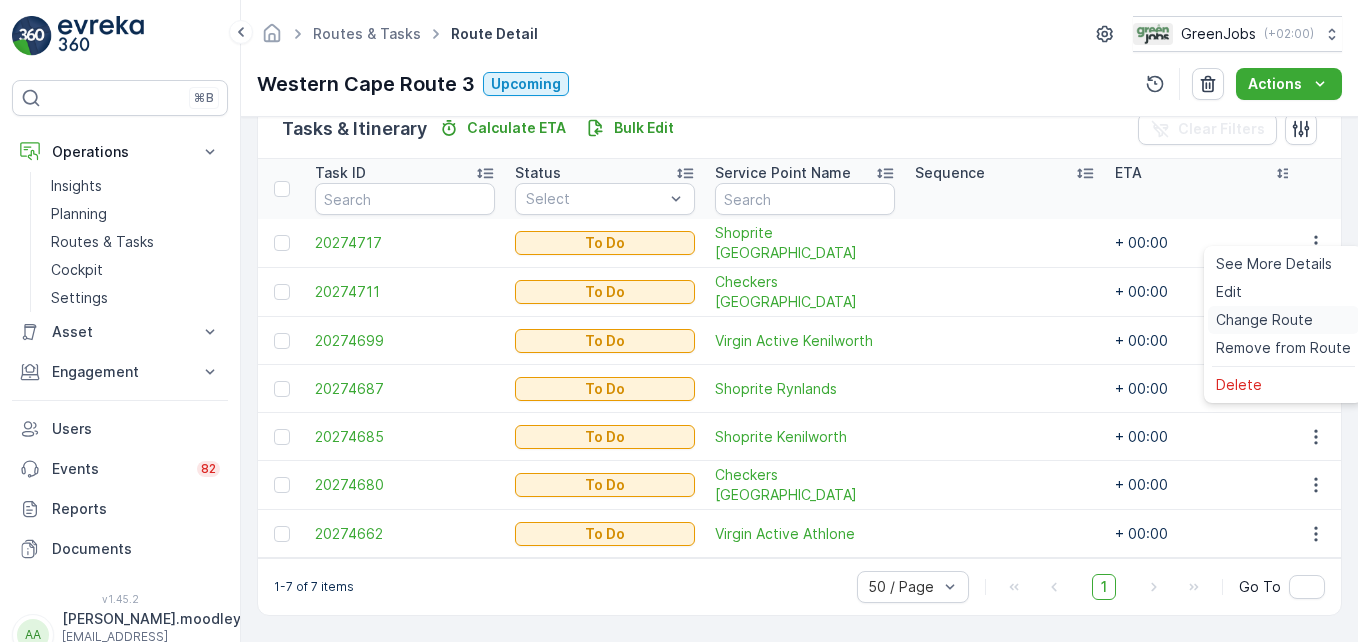 click on "Change Route" at bounding box center [1264, 320] 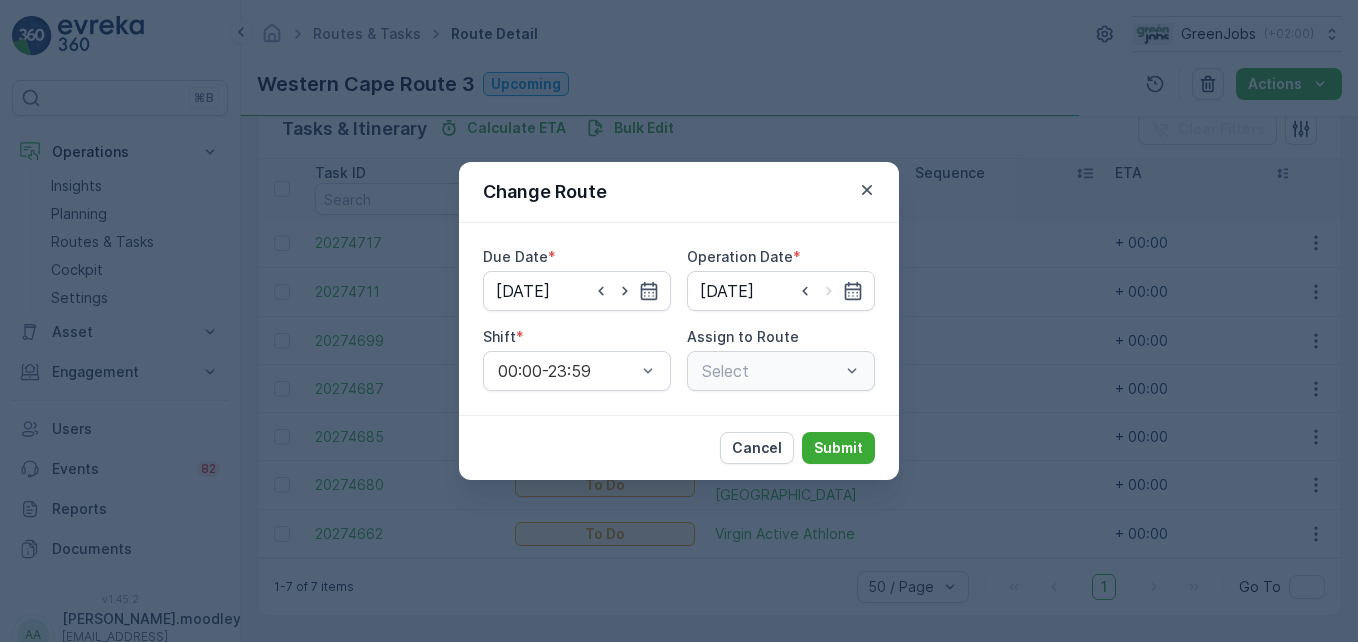 type on "[DATE]" 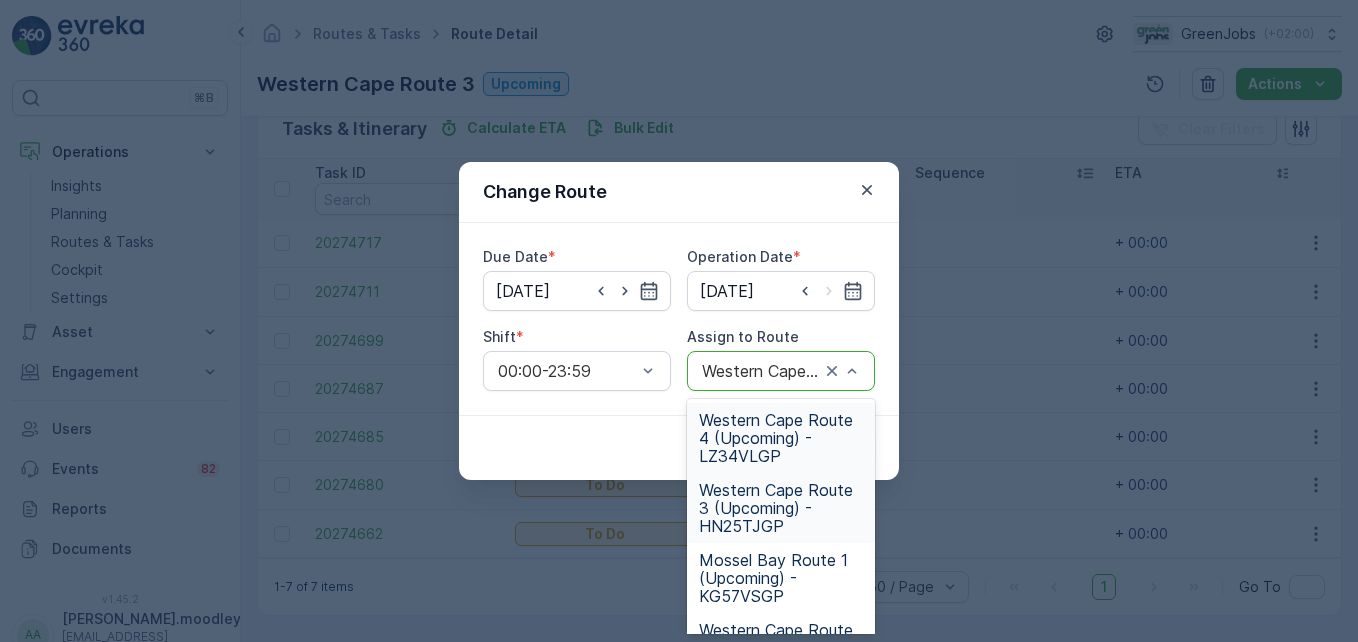 click on "Western Cape Route 4 (Upcoming) - LZ34VLGP" at bounding box center (781, 438) 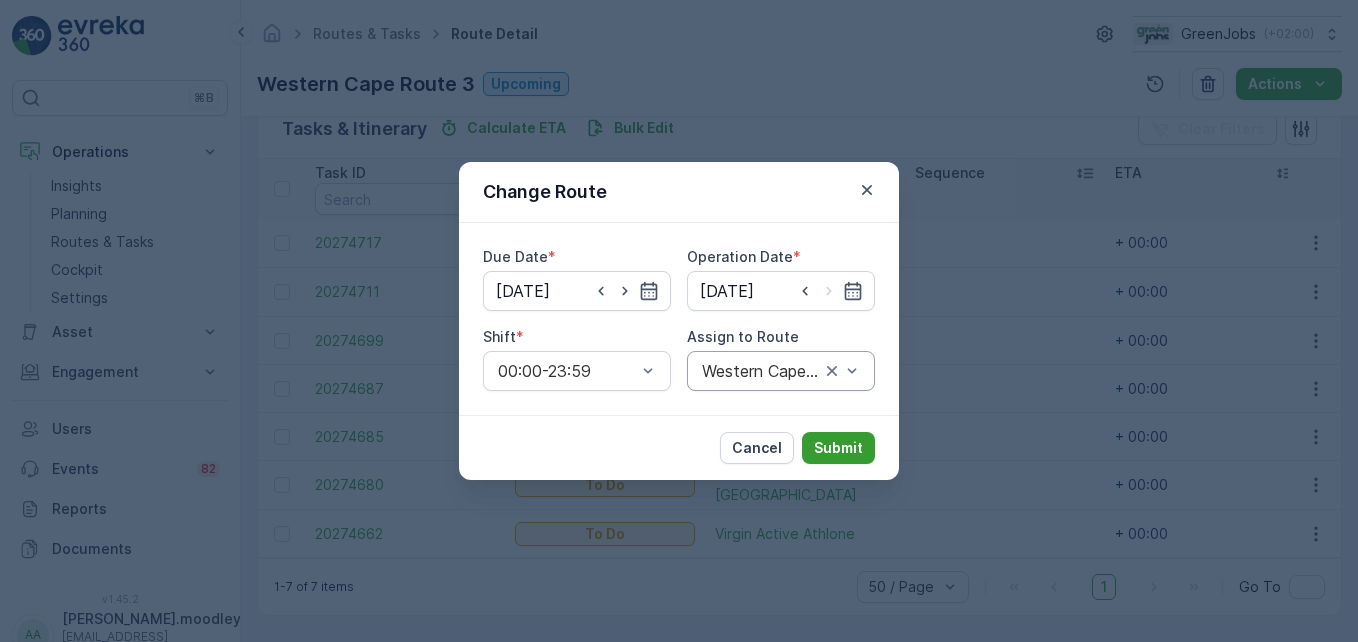 click on "Submit" at bounding box center [838, 448] 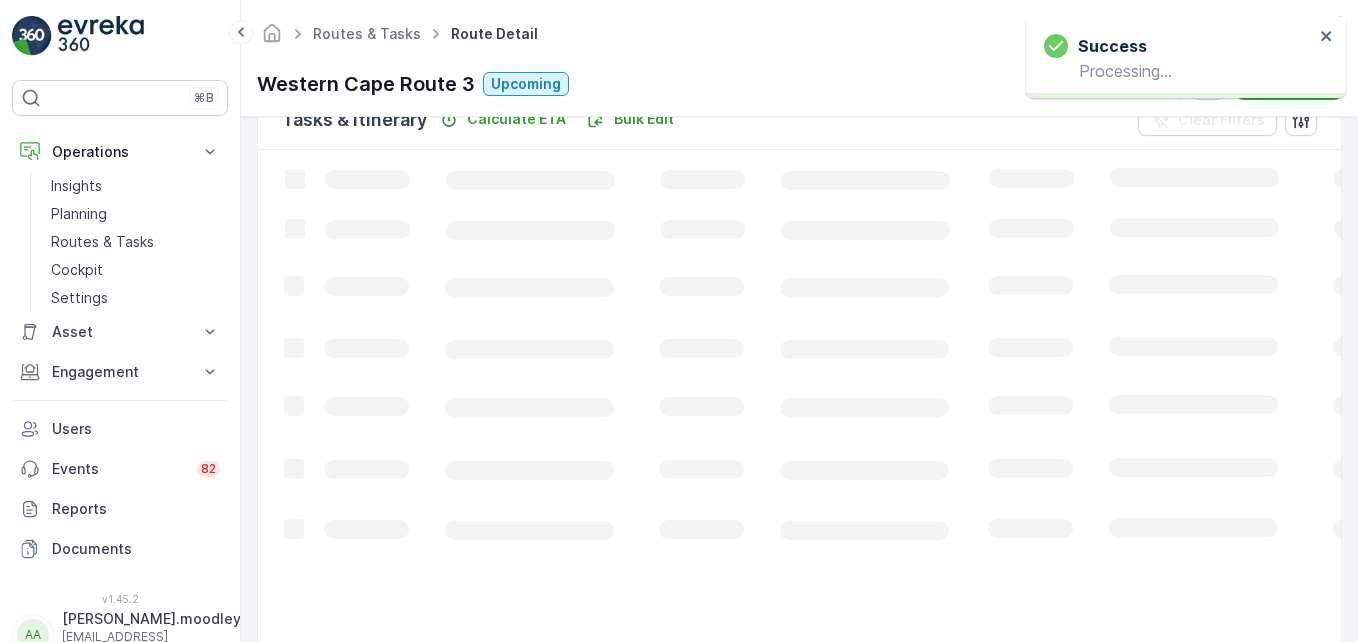 scroll, scrollTop: 463, scrollLeft: 0, axis: vertical 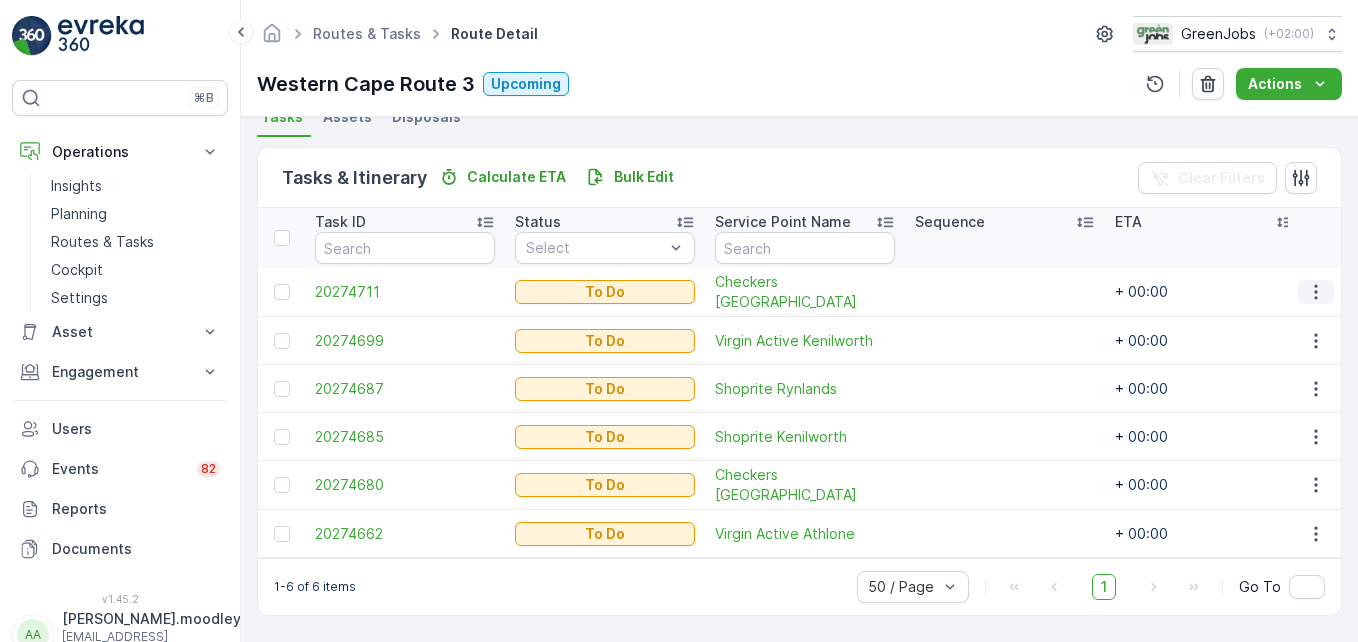 click 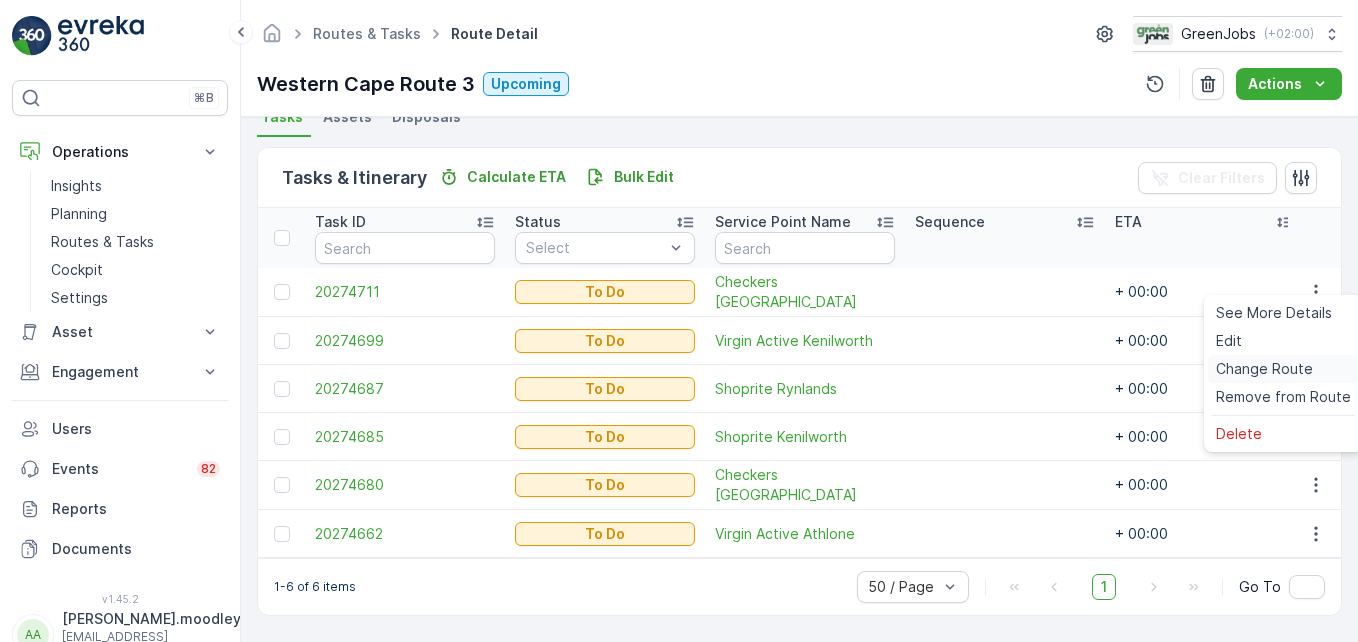 click on "Change Route" at bounding box center (1264, 369) 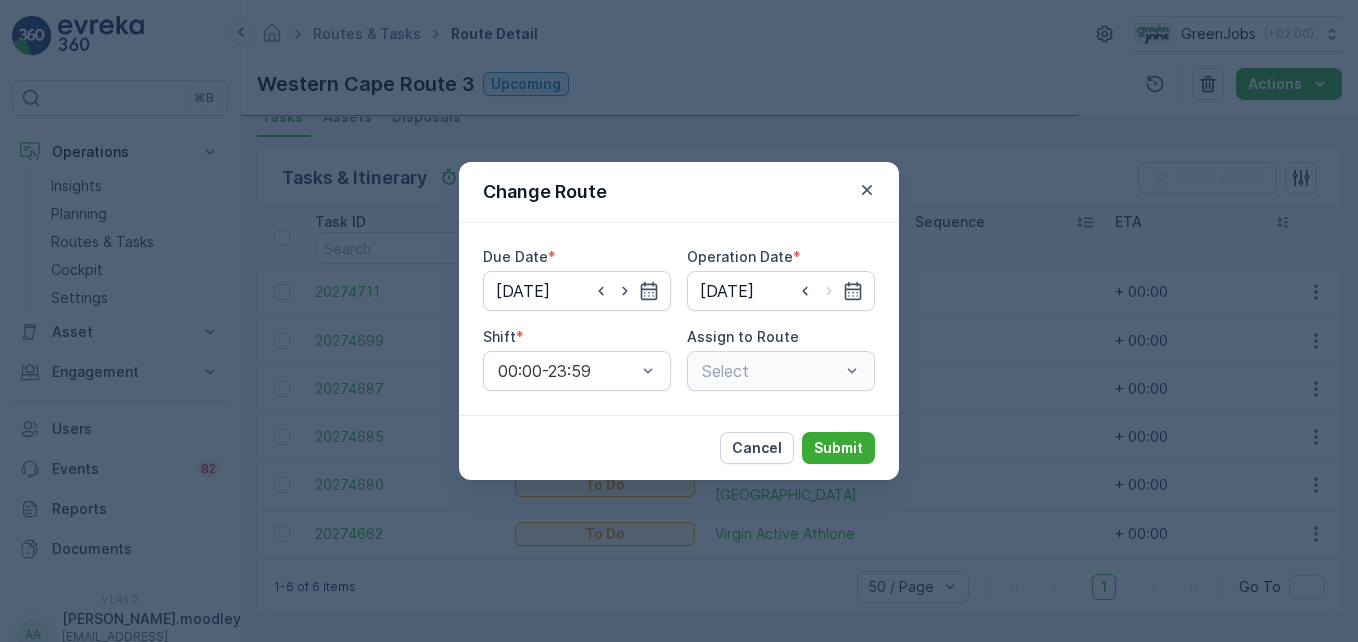 type on "[DATE]" 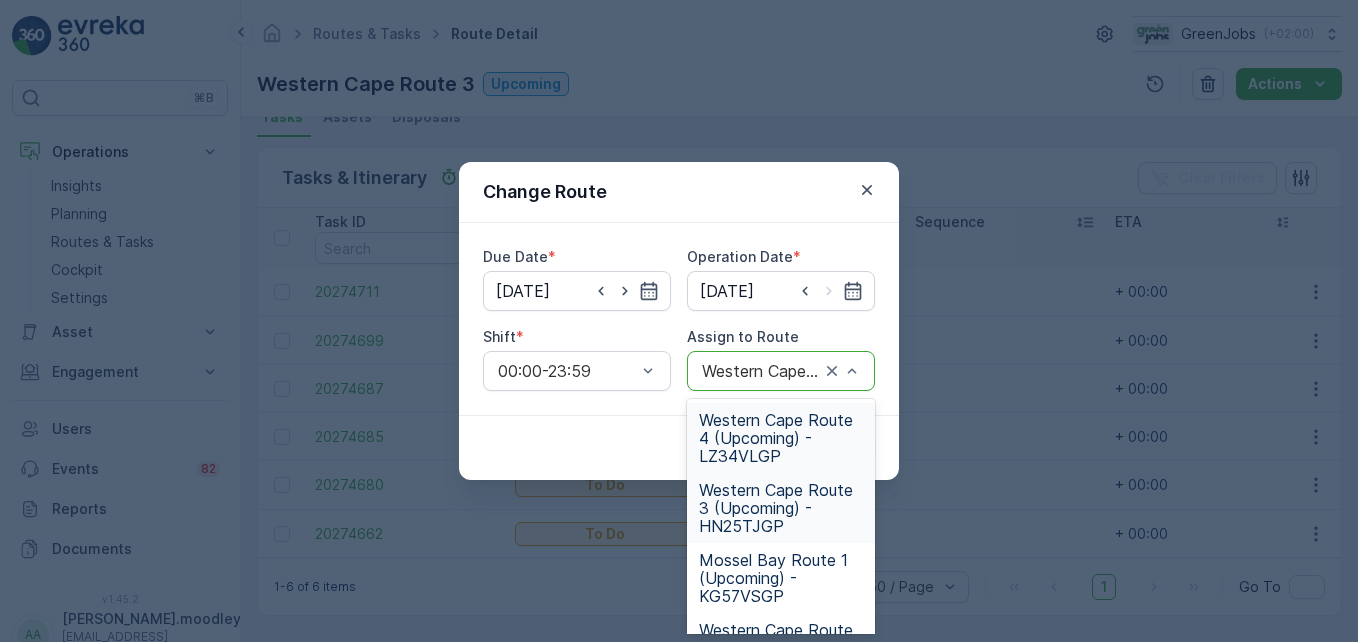 click on "Western Cape Route 4 (Upcoming) - LZ34VLGP" at bounding box center (781, 438) 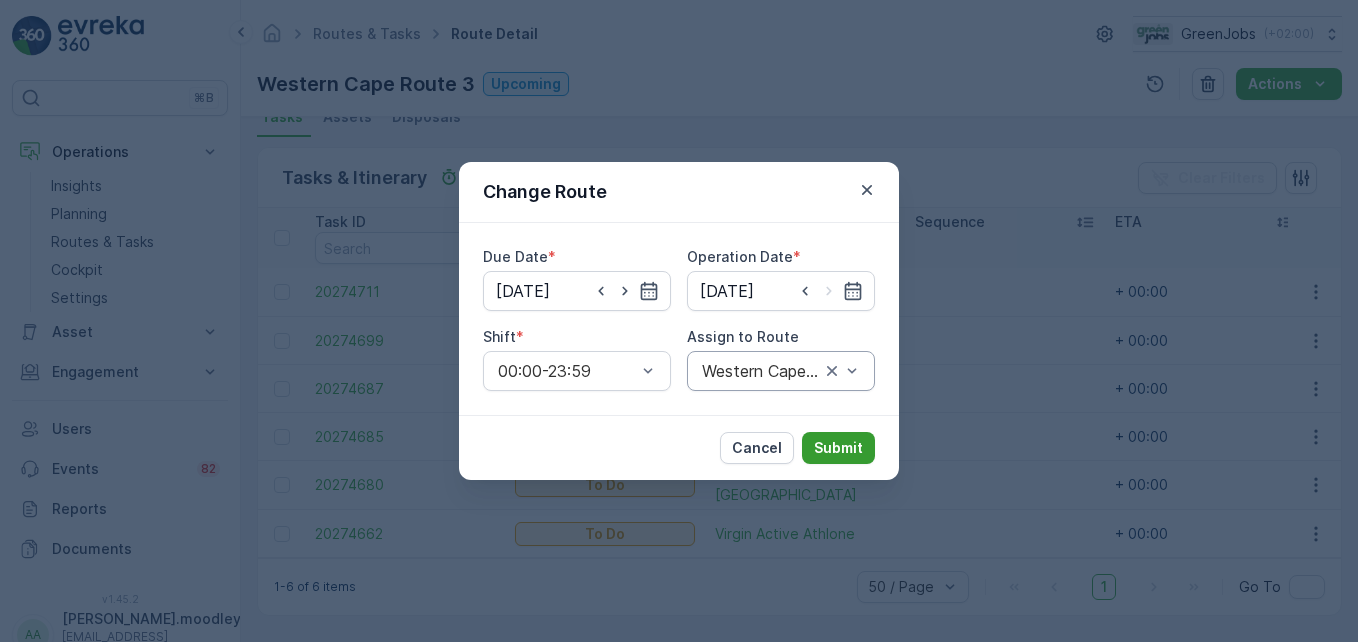 click on "Submit" at bounding box center [838, 448] 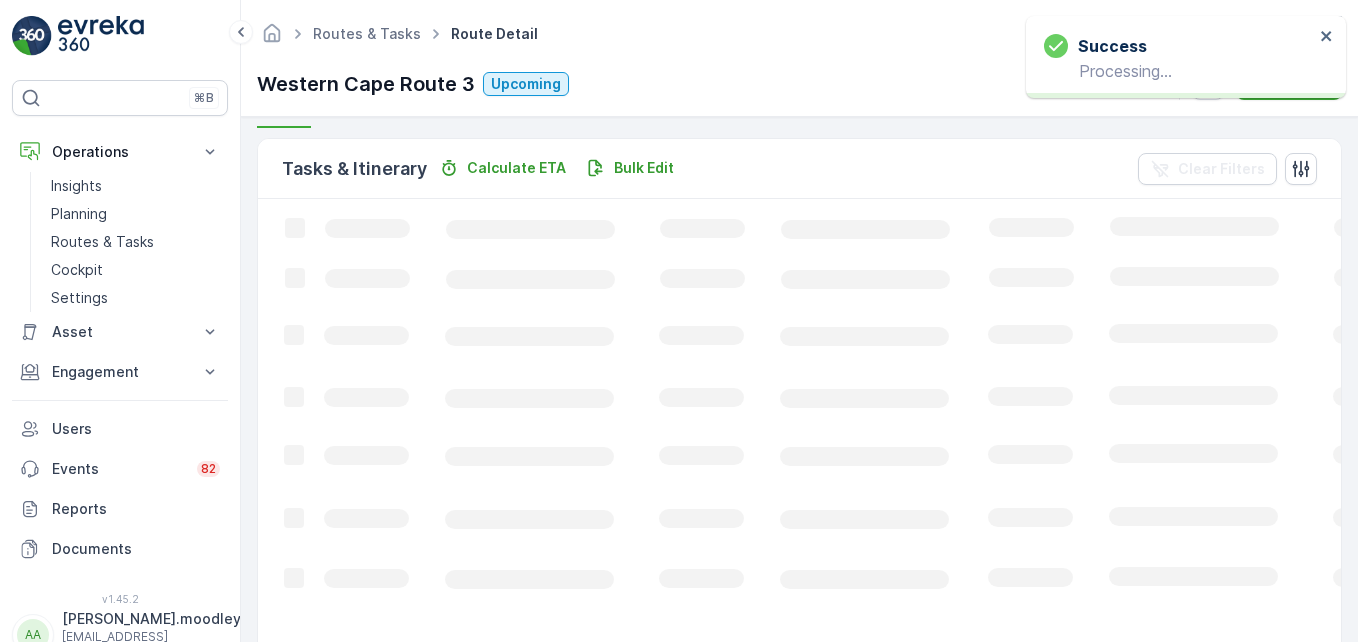 scroll, scrollTop: 415, scrollLeft: 0, axis: vertical 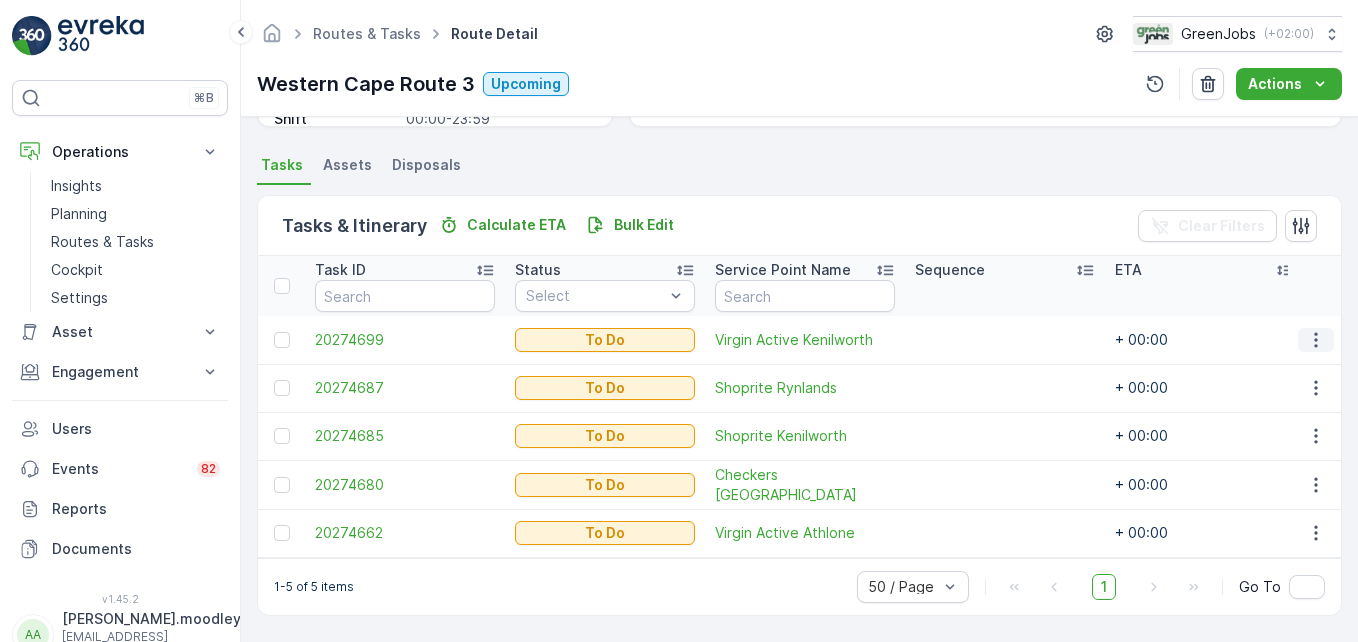 click 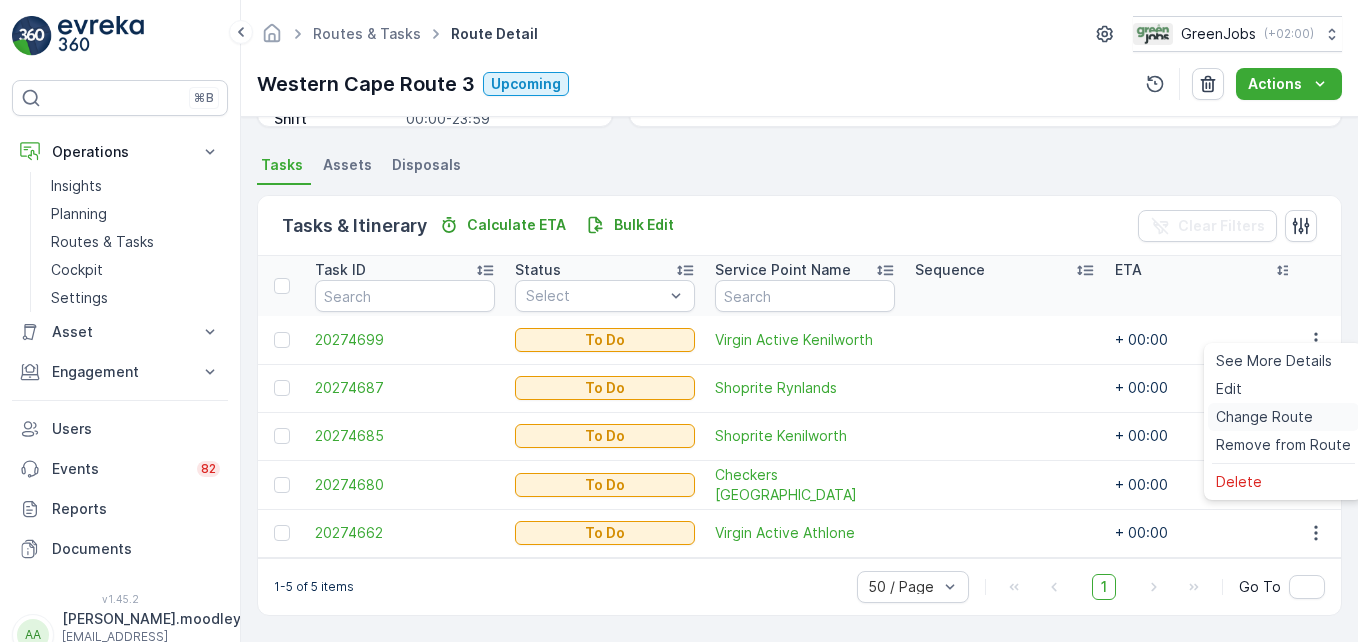 click on "Change Route" at bounding box center [1264, 417] 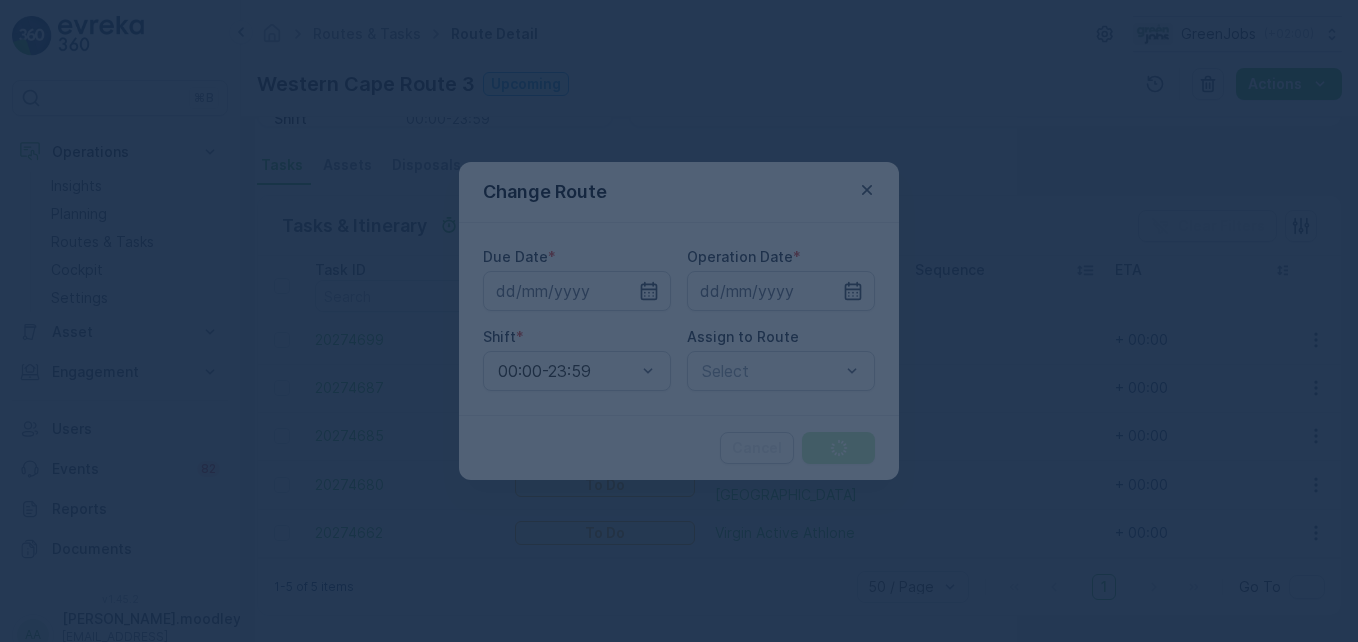 type on "[DATE]" 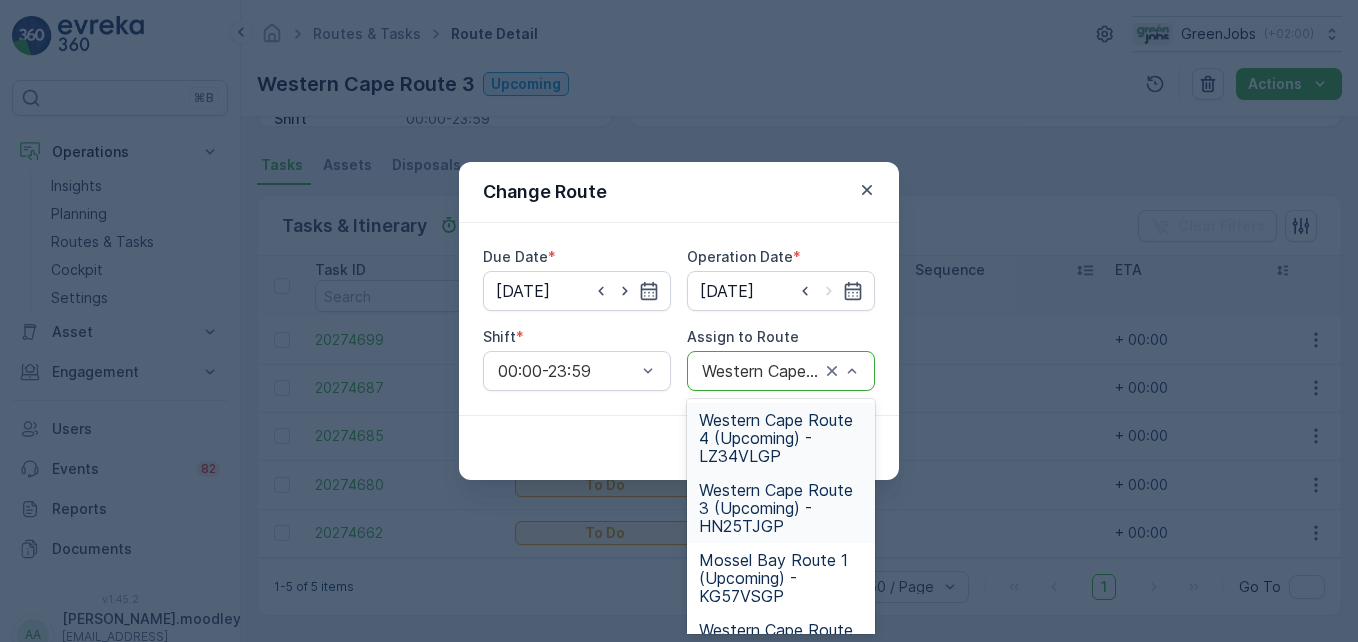 click on "Western Cape Route 4 (Upcoming) - LZ34VLGP" at bounding box center (781, 438) 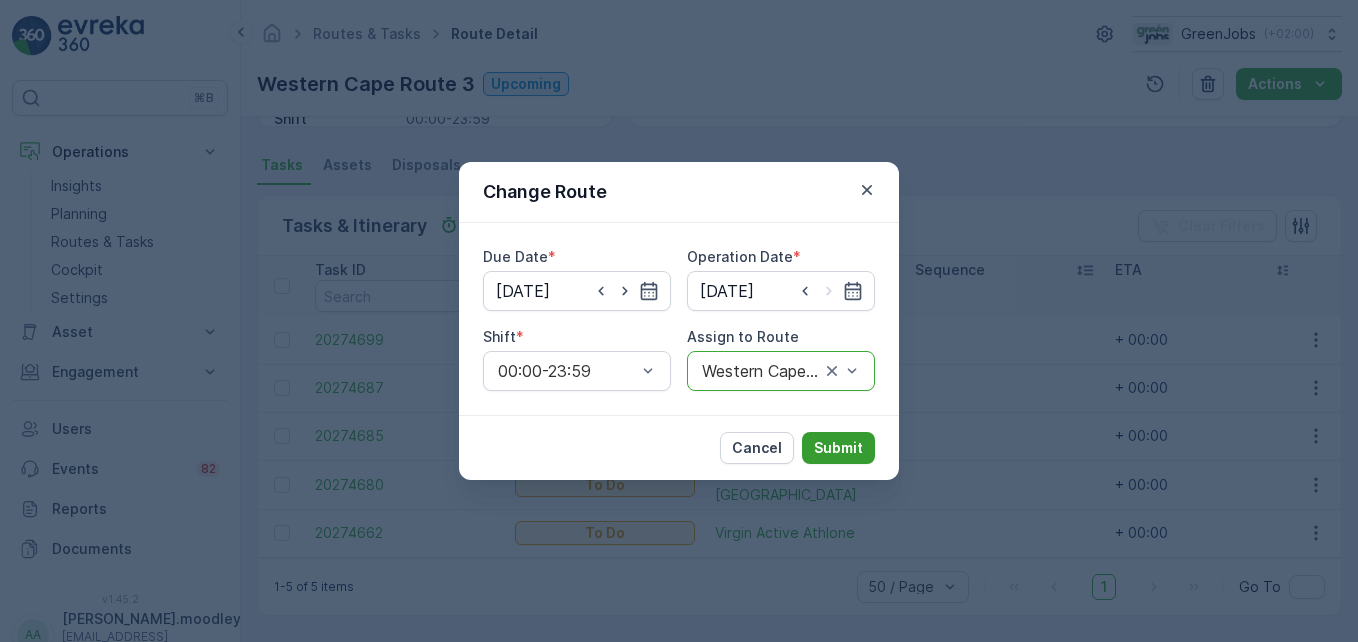 click on "Submit" at bounding box center [838, 448] 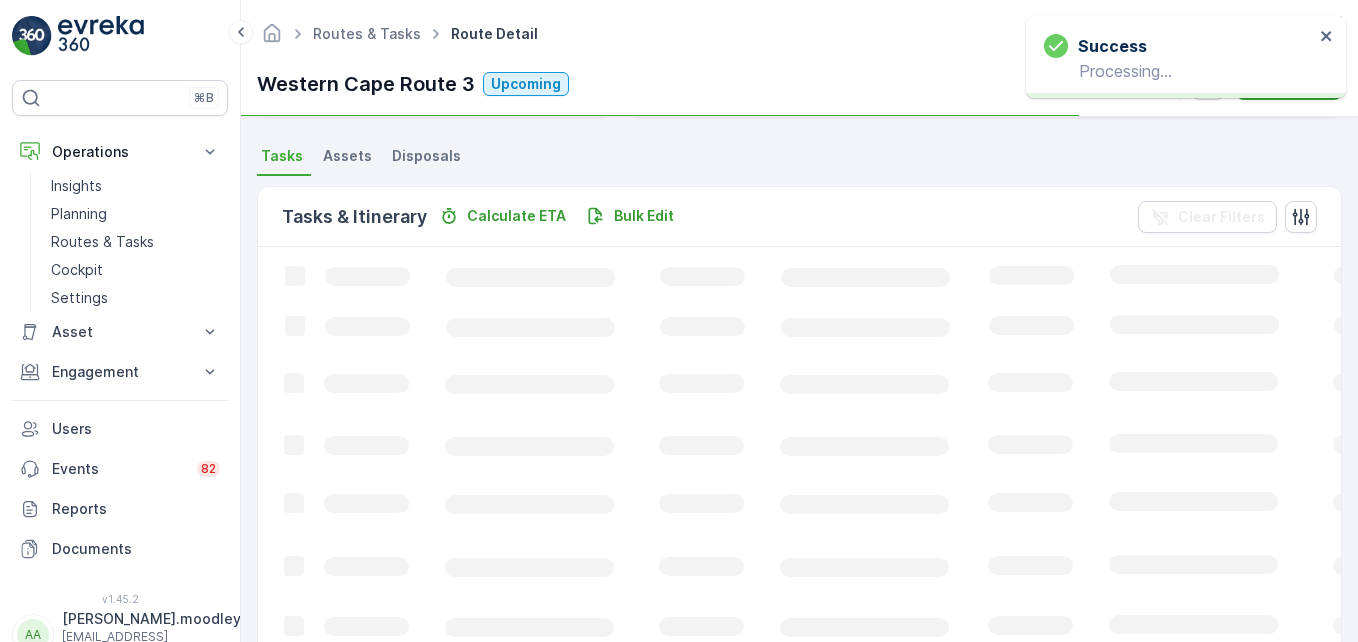 scroll, scrollTop: 390, scrollLeft: 0, axis: vertical 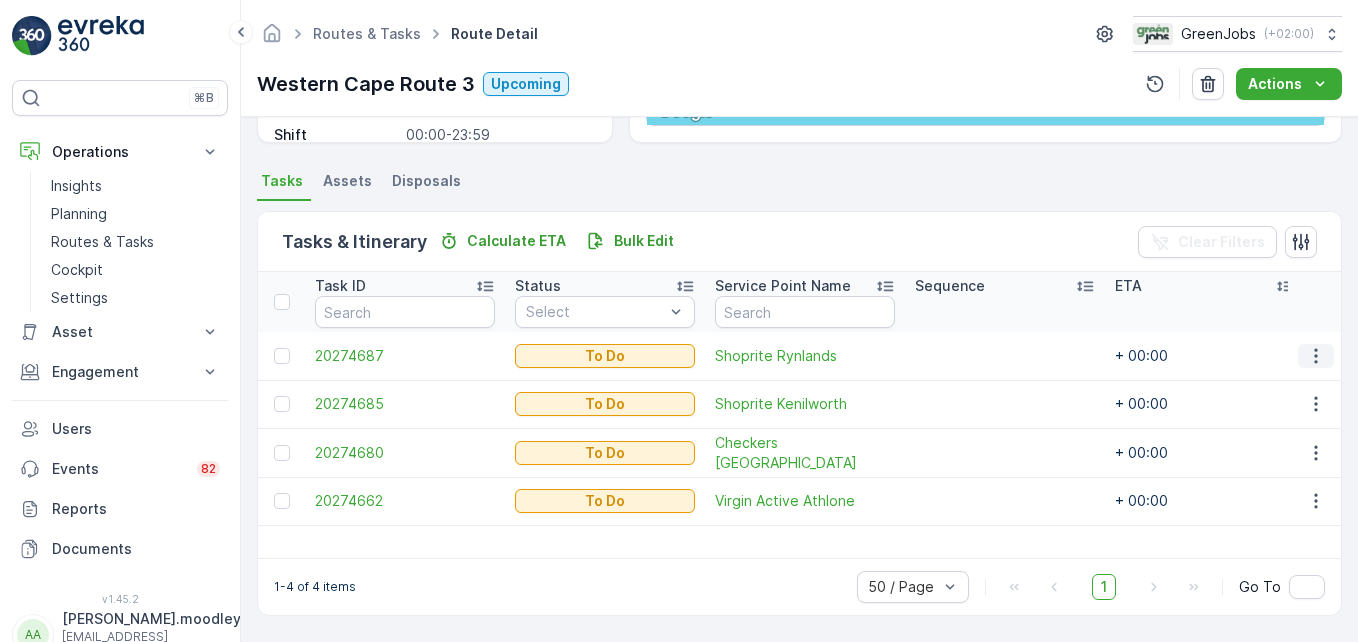 click 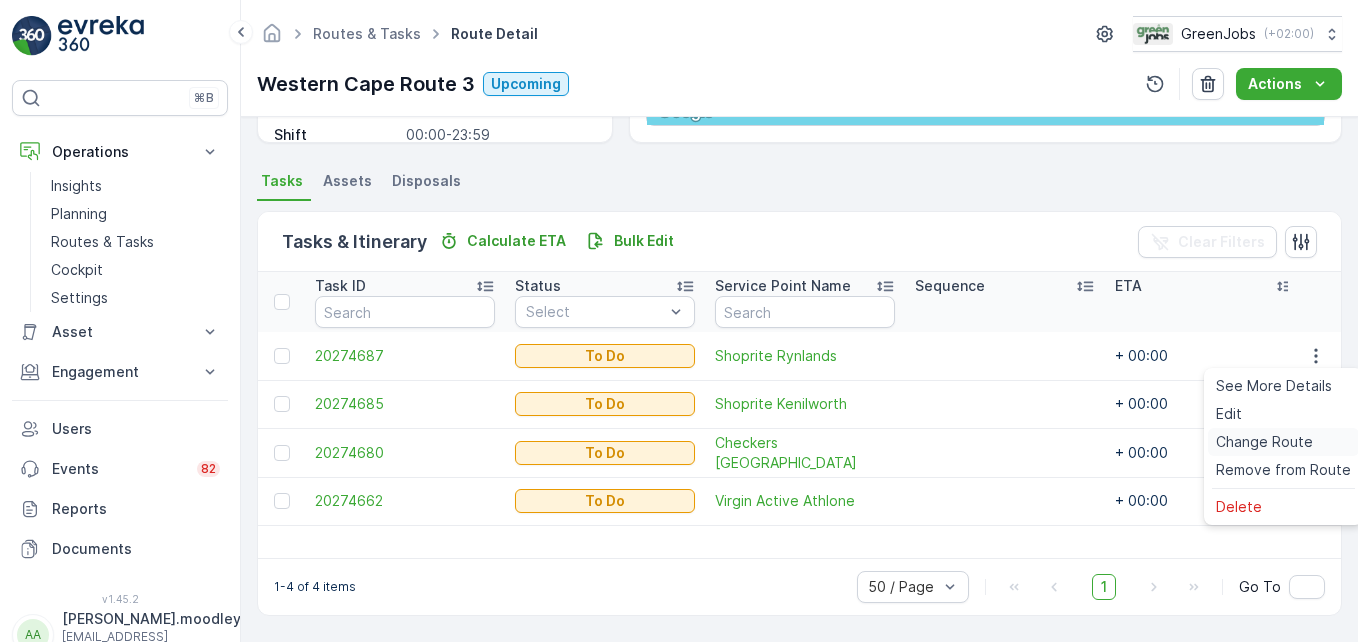 click on "Change Route" at bounding box center [1264, 442] 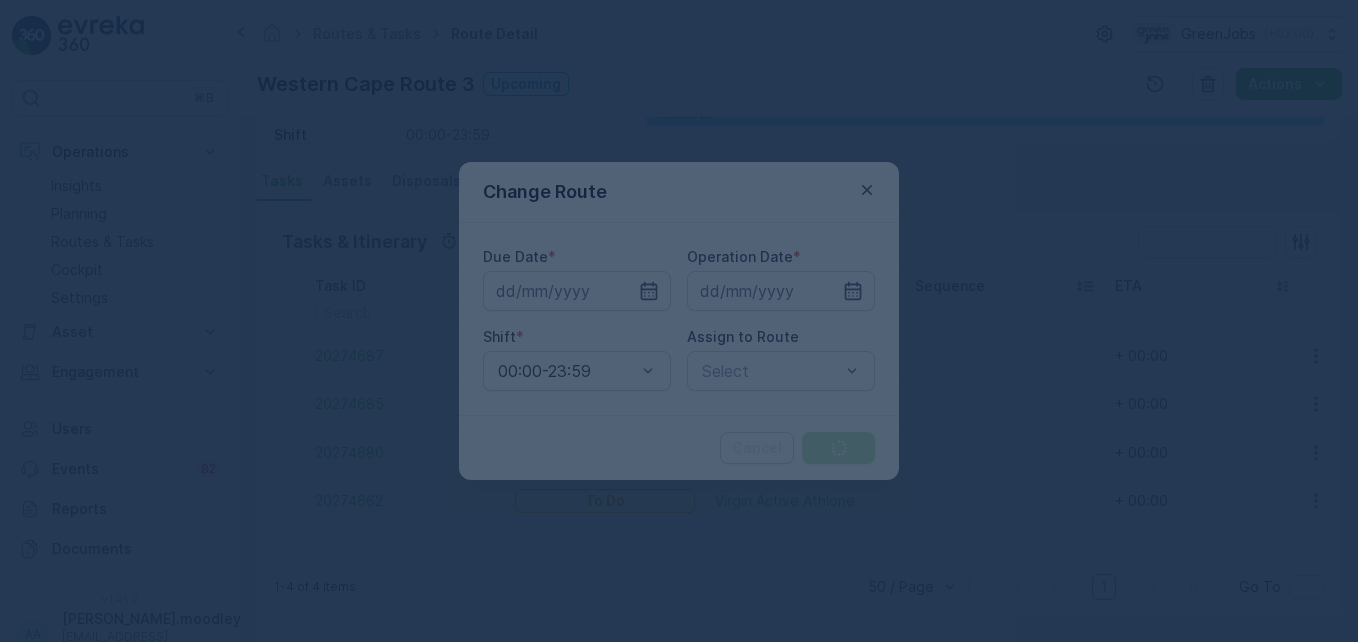 type on "[DATE]" 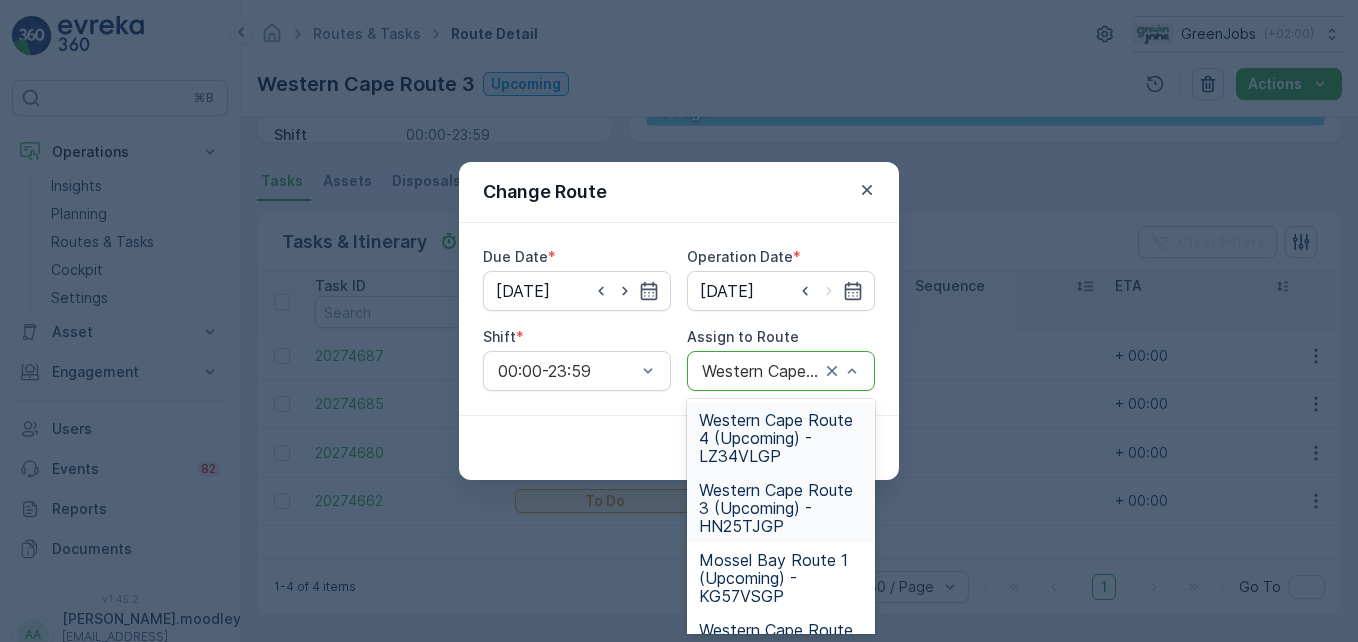 click on "Western Cape Route 4 (Upcoming) - LZ34VLGP" at bounding box center (781, 438) 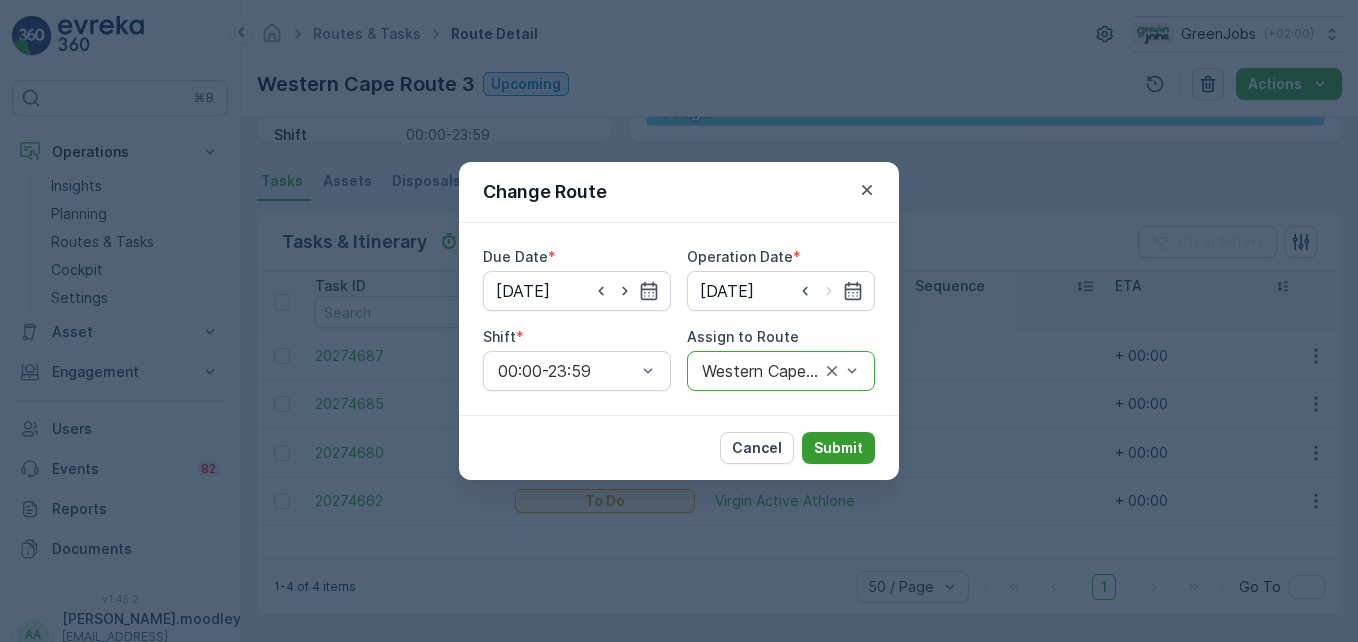click on "Submit" at bounding box center (838, 448) 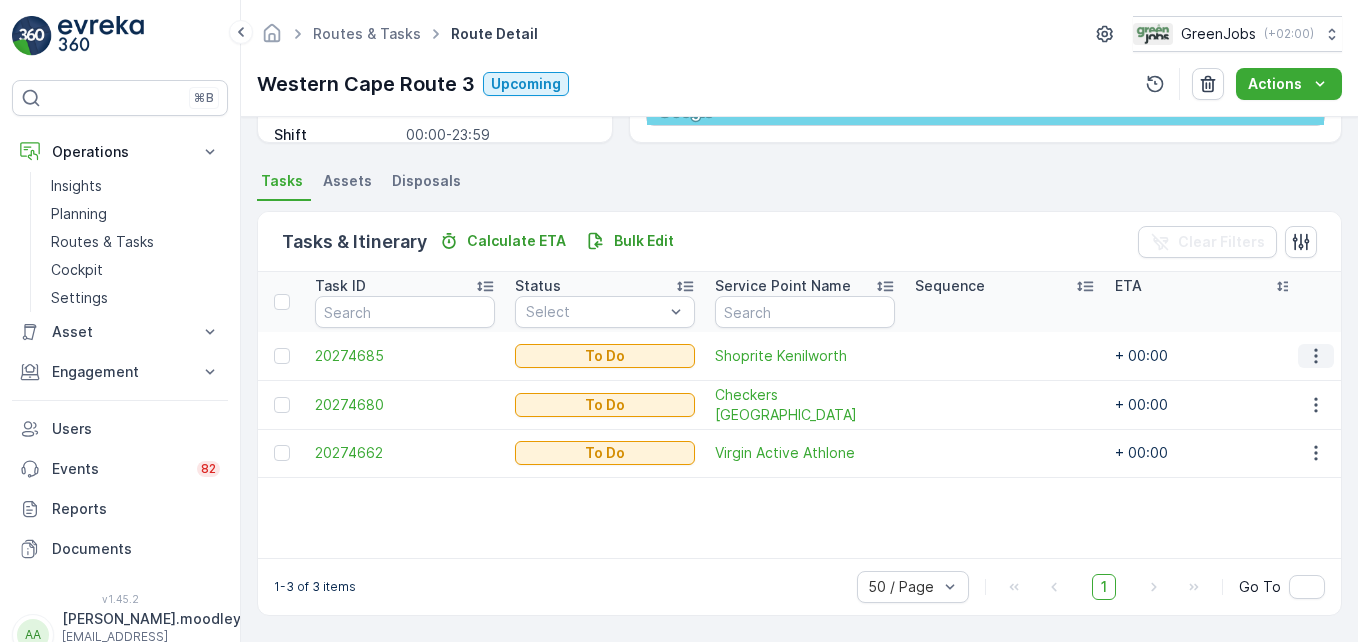 click 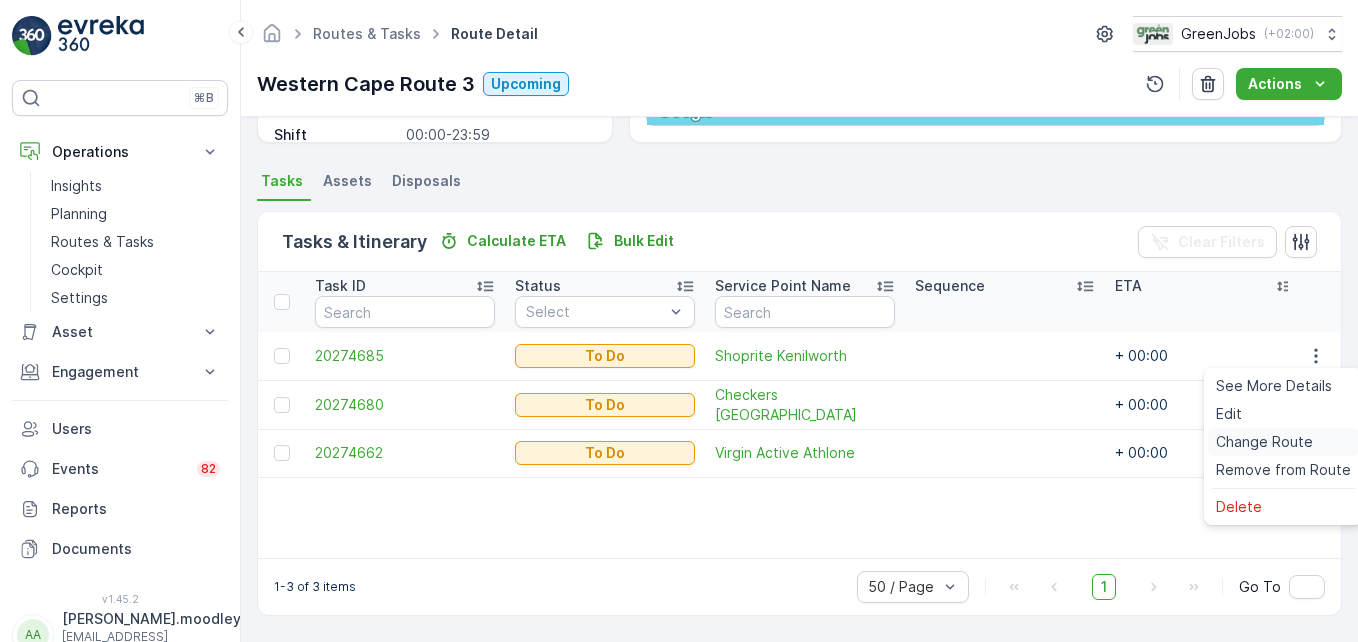 click on "Change Route" at bounding box center [1264, 442] 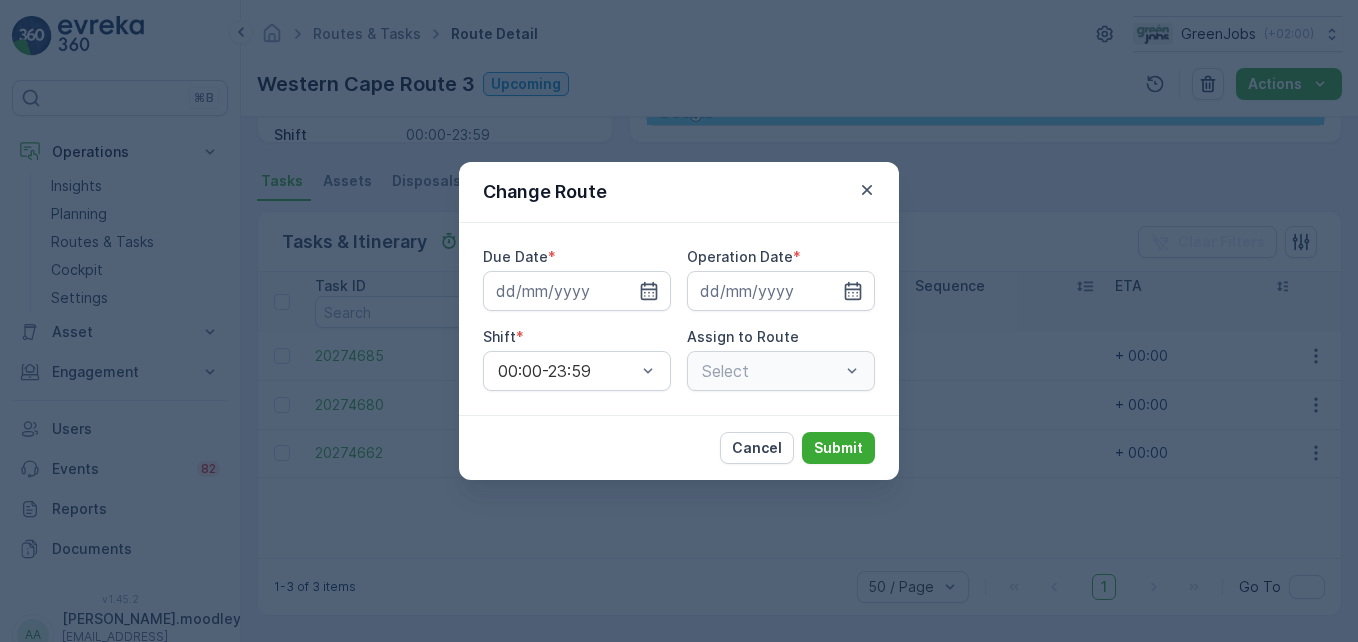 type on "[DATE]" 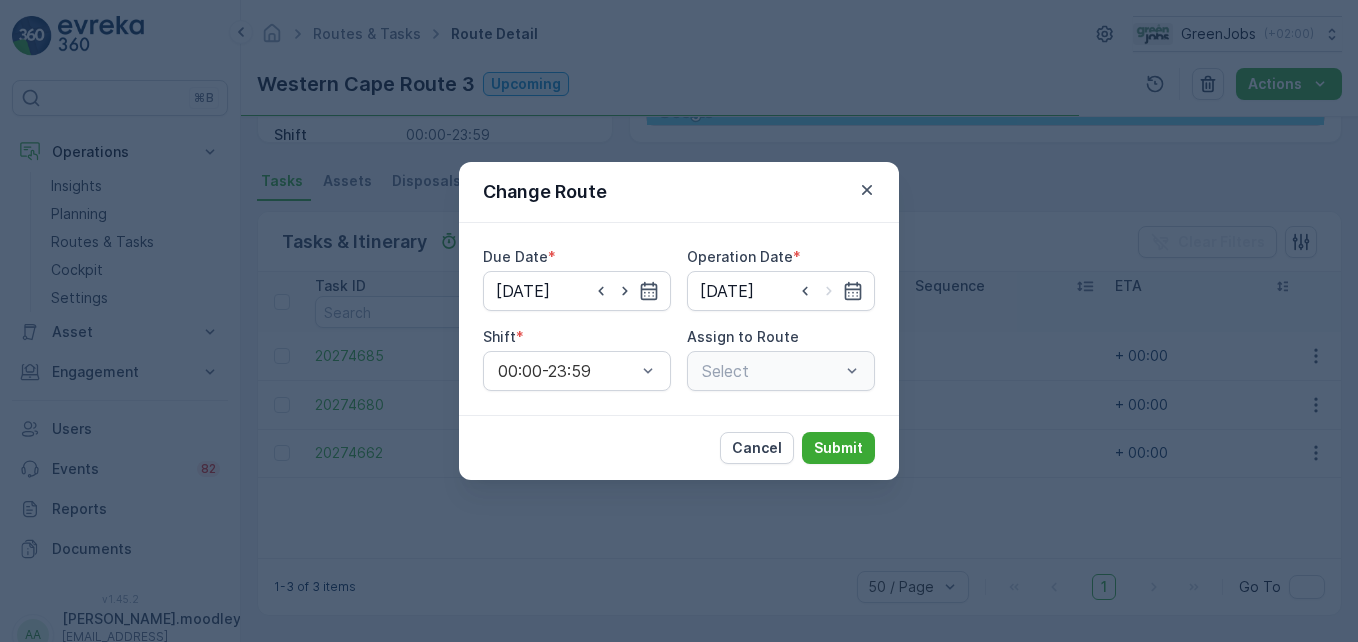 click on "Select" at bounding box center (781, 371) 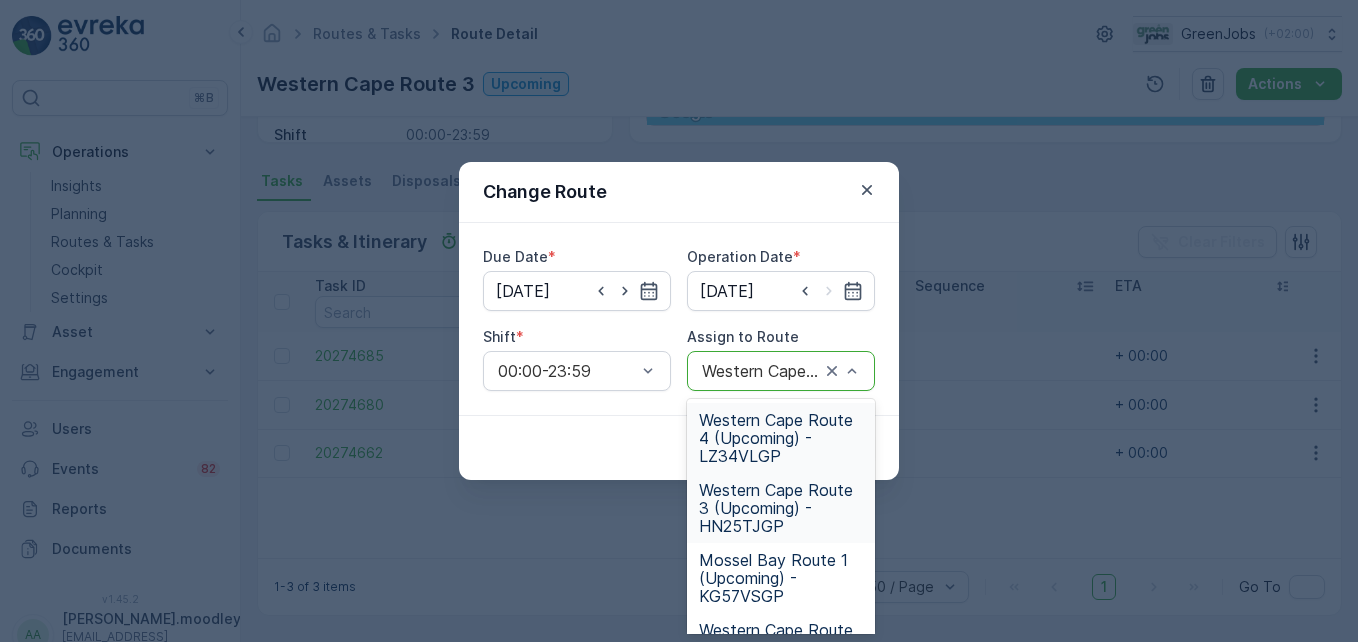 click on "Western Cape Route 4 (Upcoming) - LZ34VLGP" at bounding box center [781, 438] 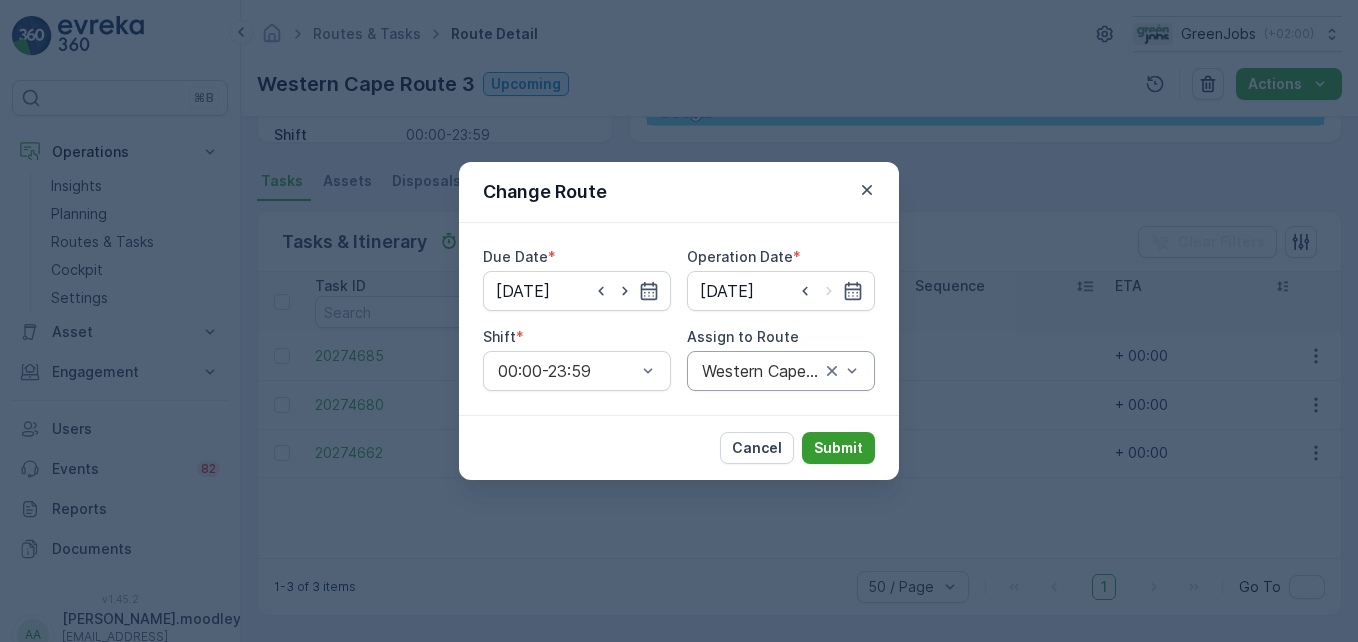 click on "Submit" at bounding box center [838, 448] 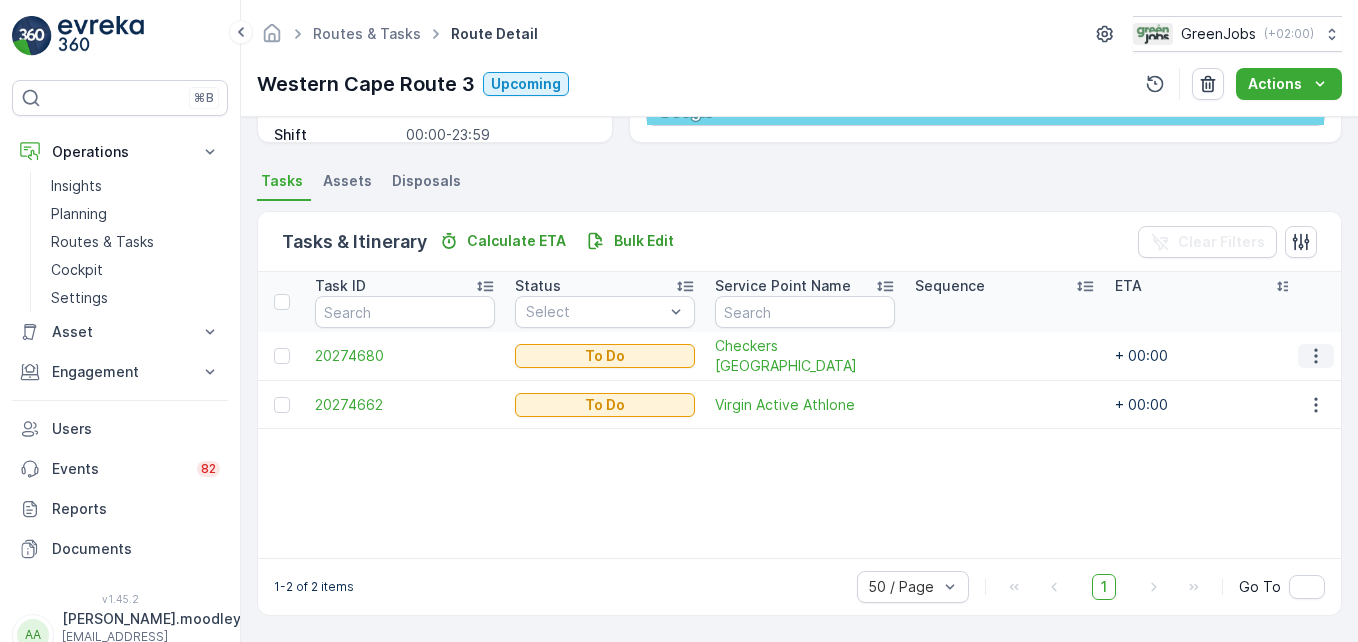 click 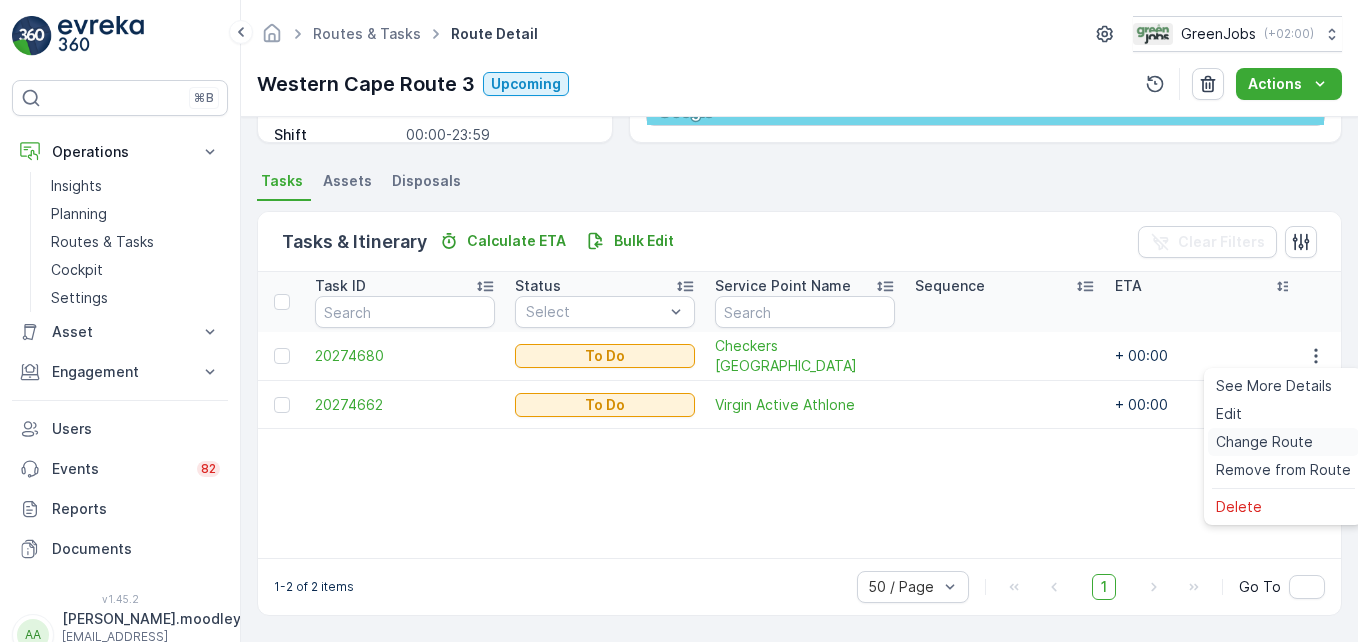click on "Change Route" at bounding box center [1264, 442] 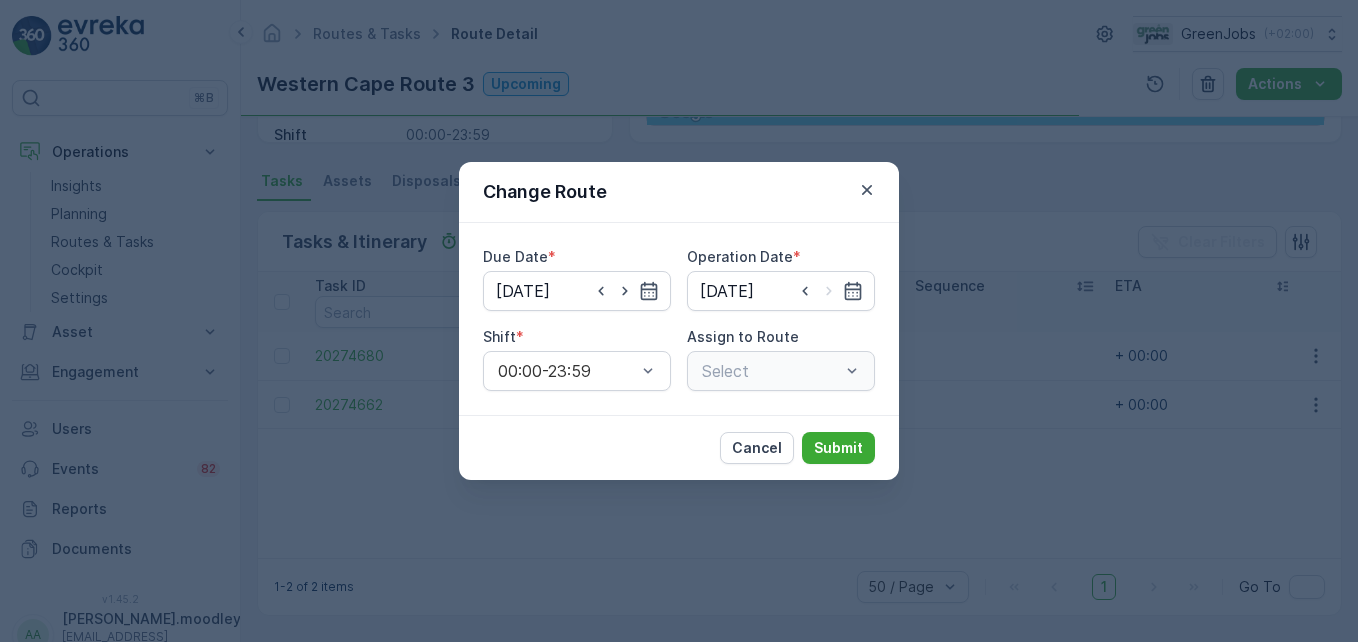 type on "[DATE]" 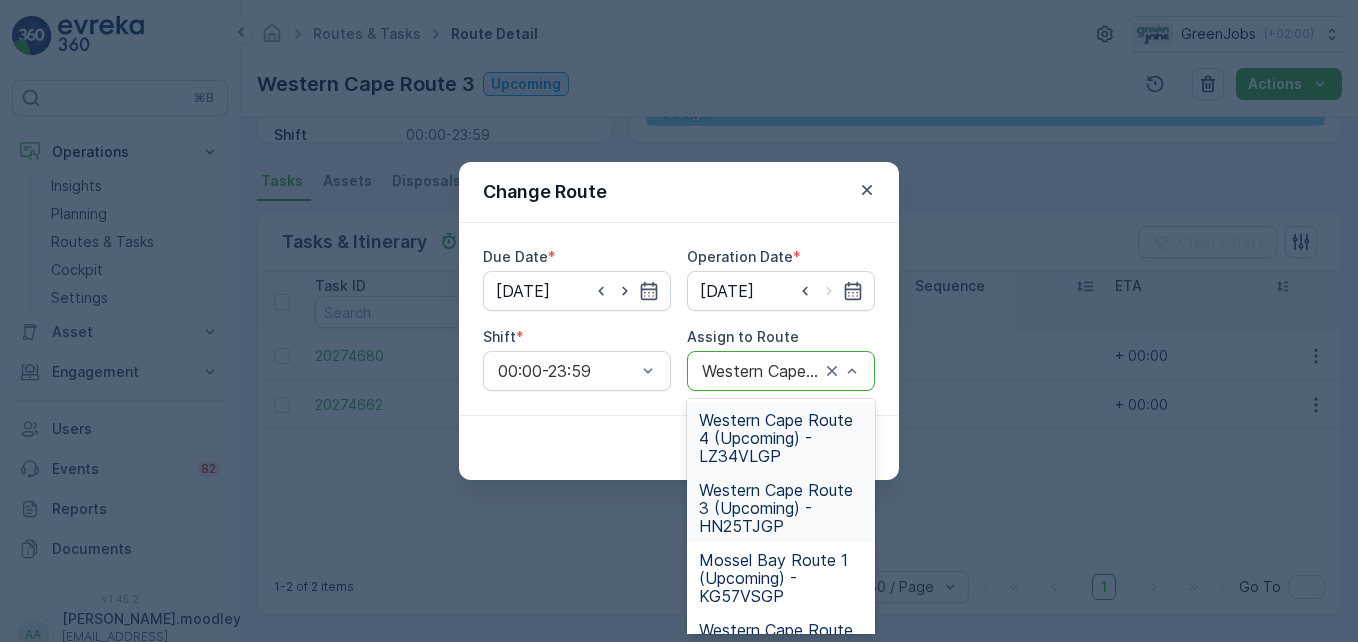 click on "Western Cape Route 4 (Upcoming) - LZ34VLGP" at bounding box center [781, 438] 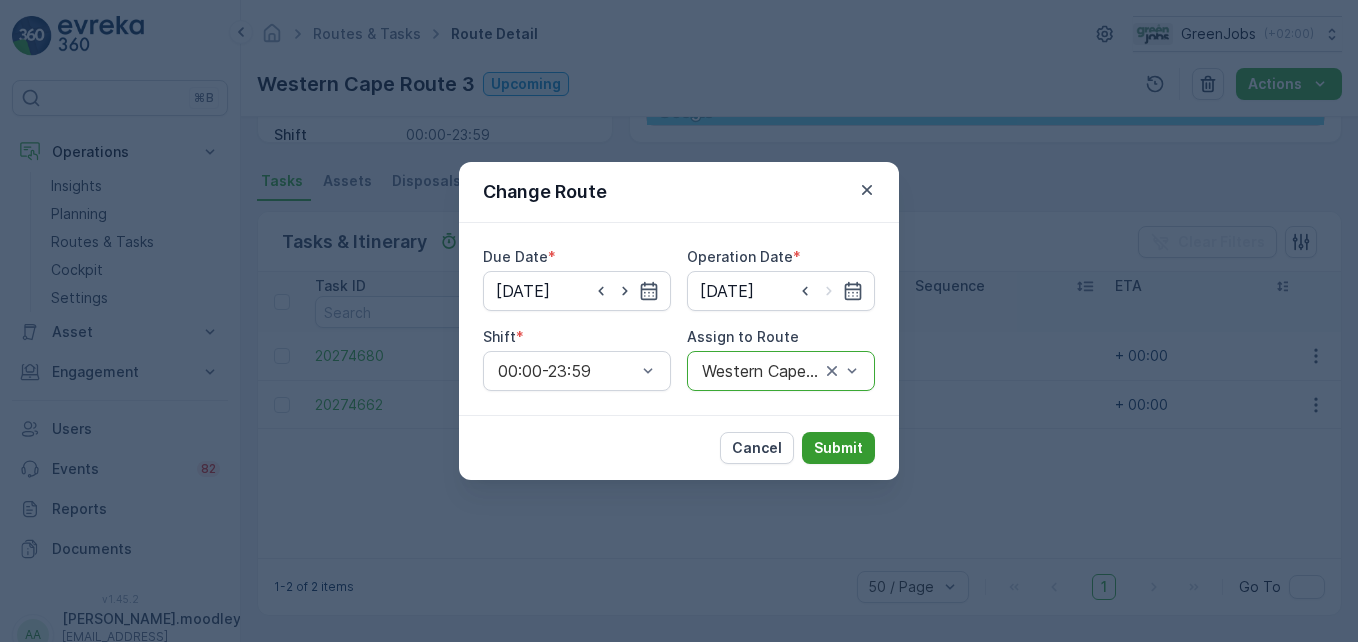 click on "Submit" at bounding box center (838, 448) 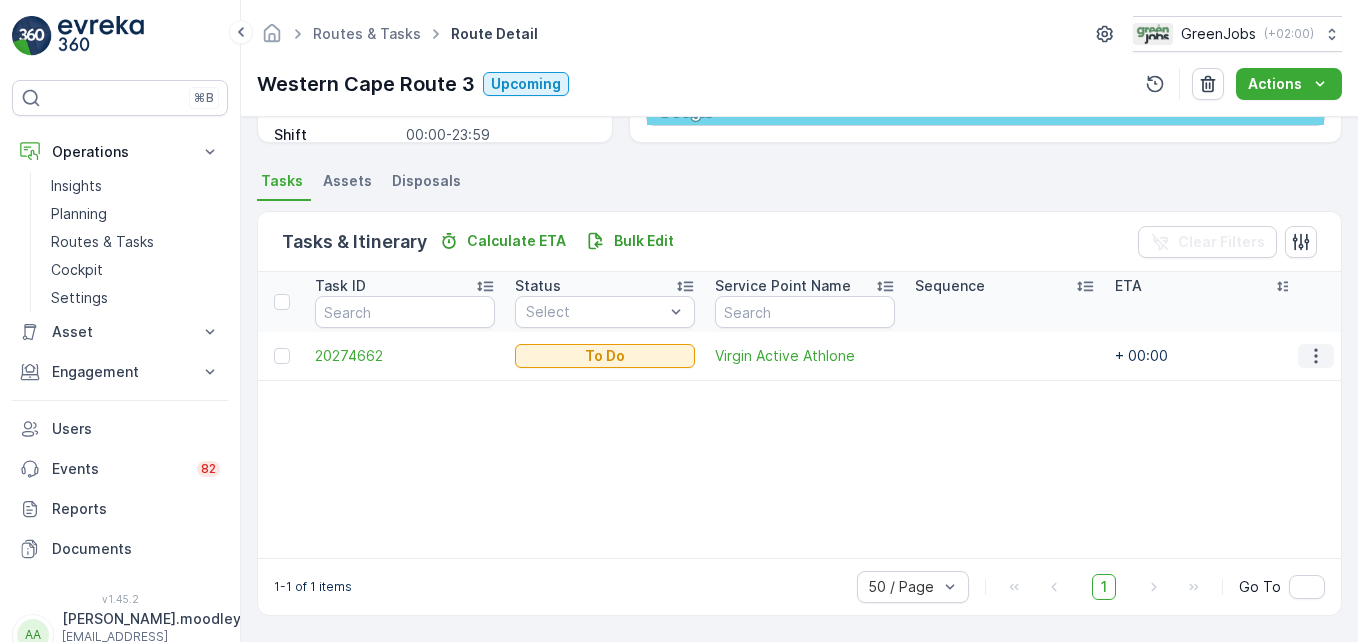 click 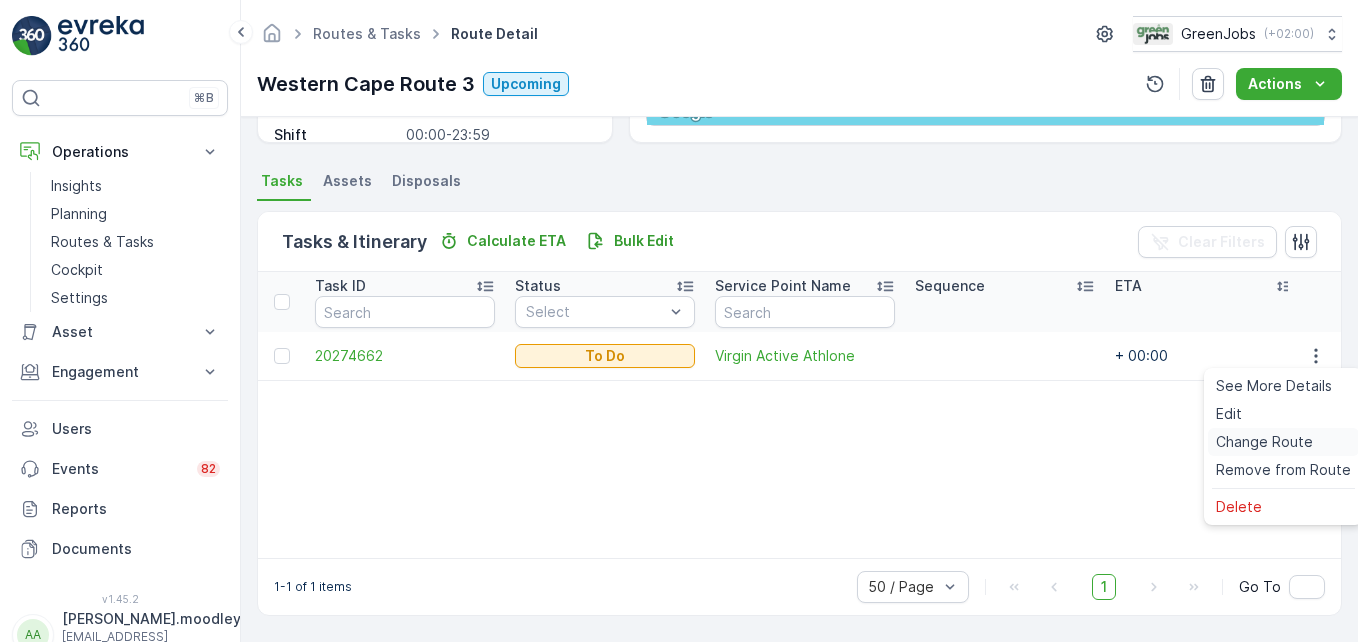 click on "Change Route" at bounding box center (1264, 442) 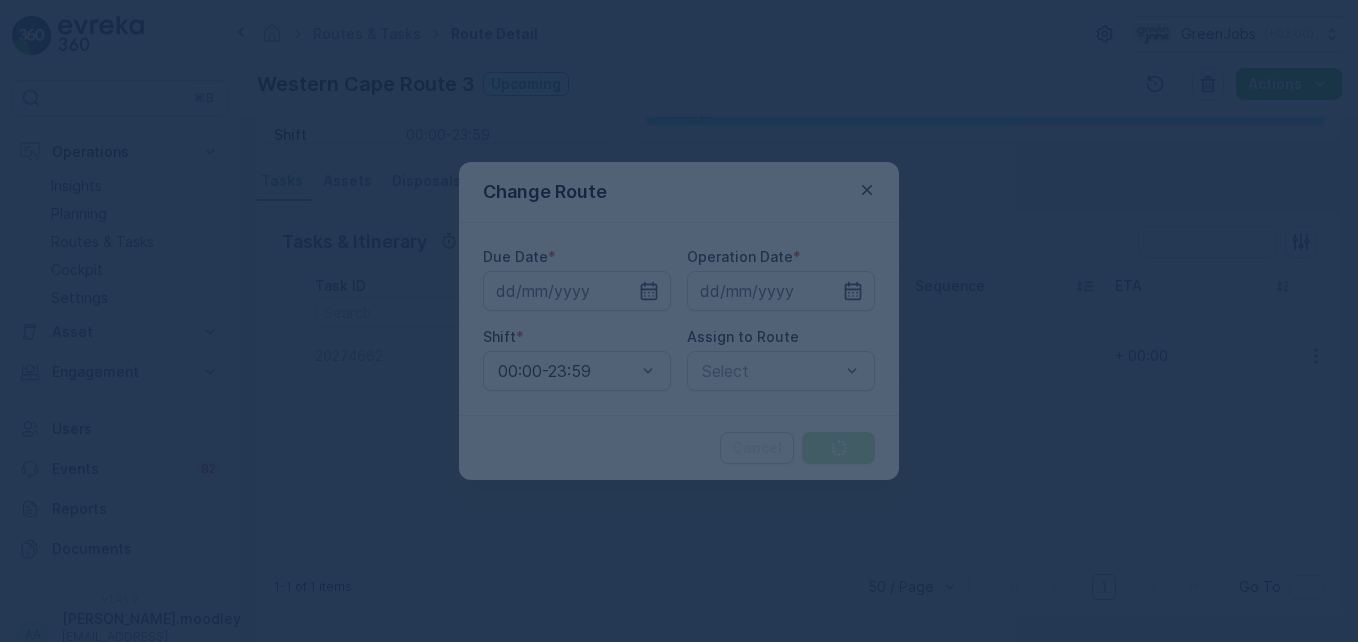 type on "[DATE]" 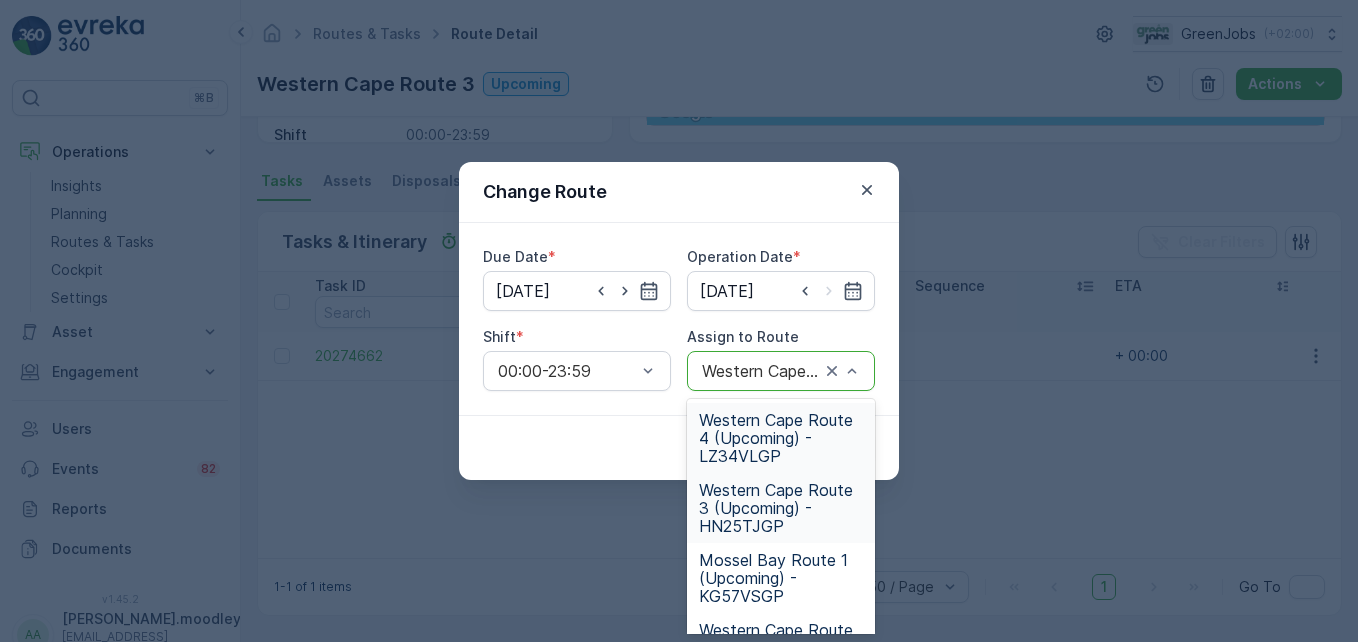 click on "Western Cape Route 4 (Upcoming) - LZ34VLGP" at bounding box center [781, 438] 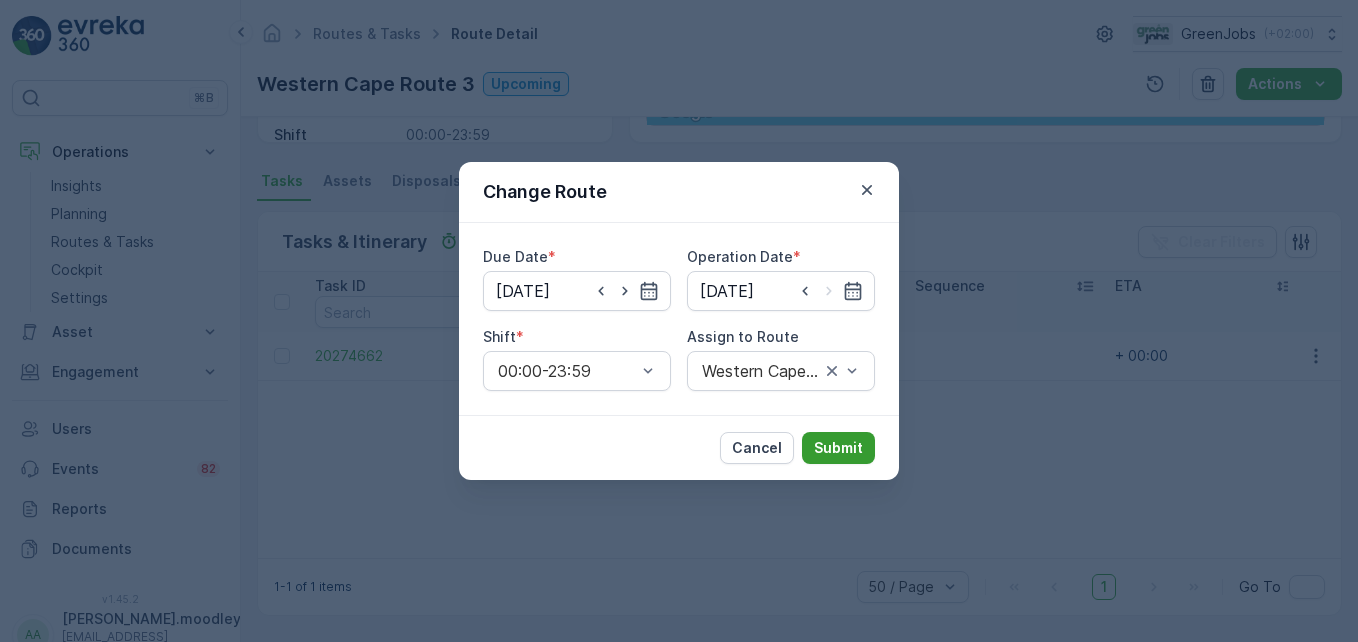 click on "Submit" at bounding box center [838, 448] 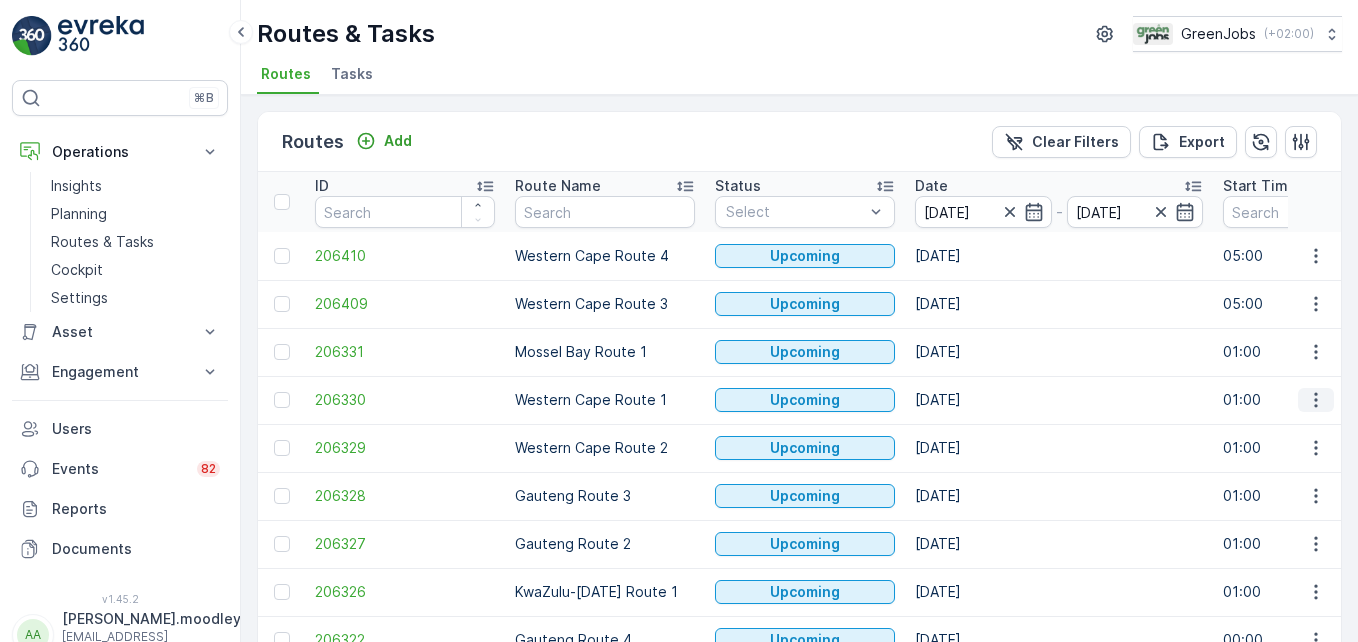 click 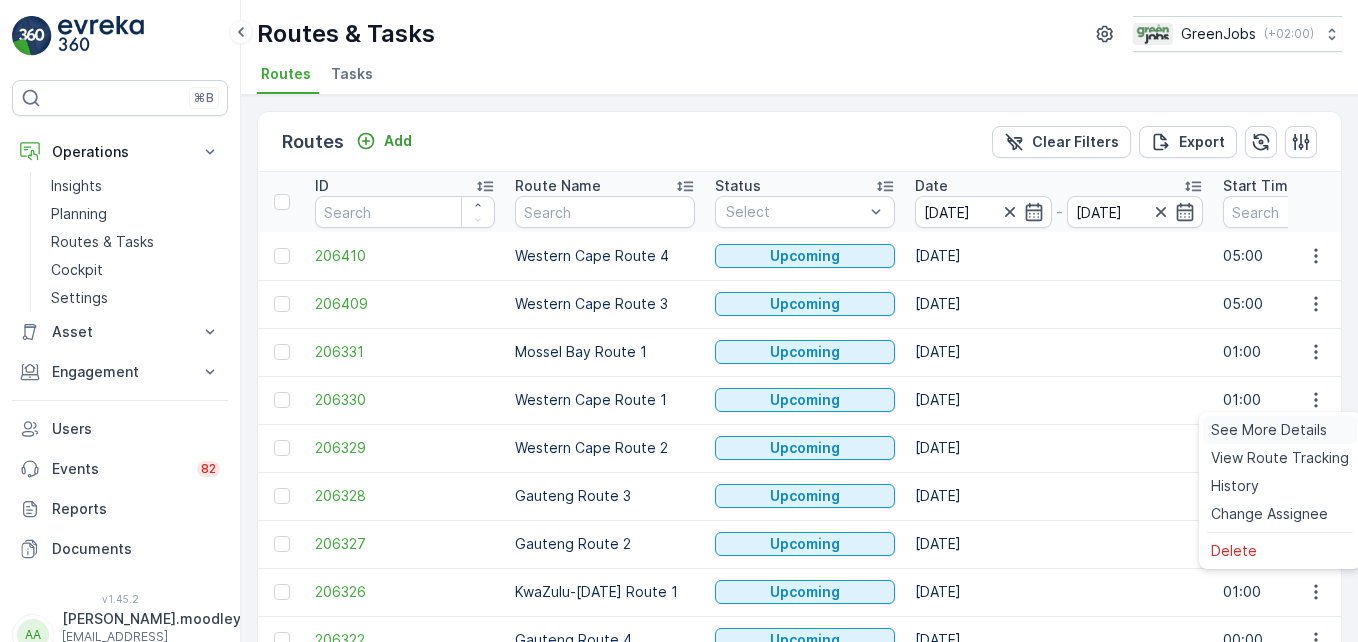 click on "See More Details" at bounding box center [1269, 430] 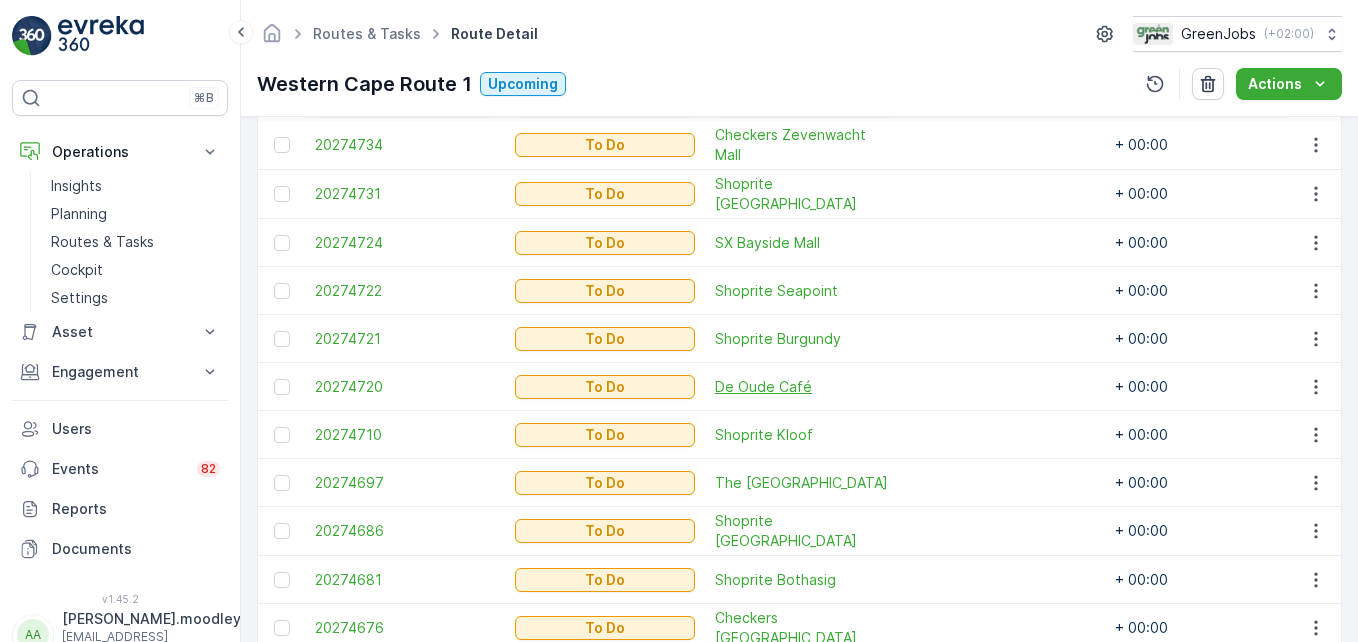 scroll, scrollTop: 600, scrollLeft: 0, axis: vertical 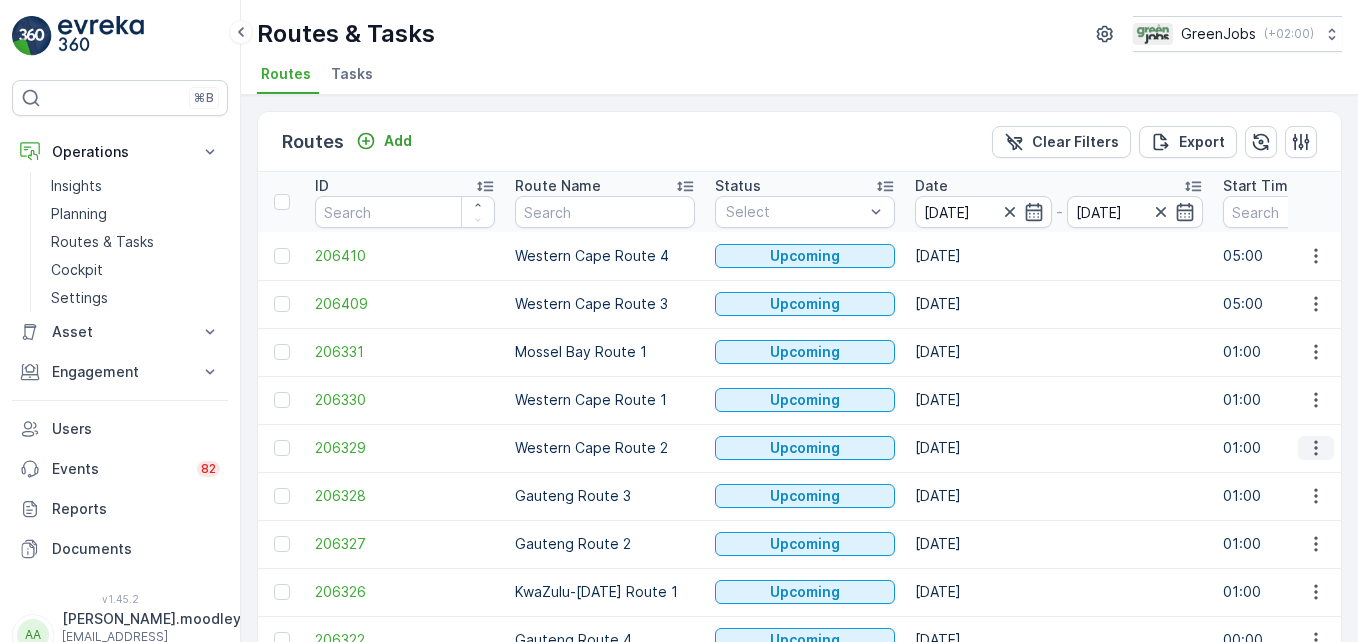 click at bounding box center (1316, 448) 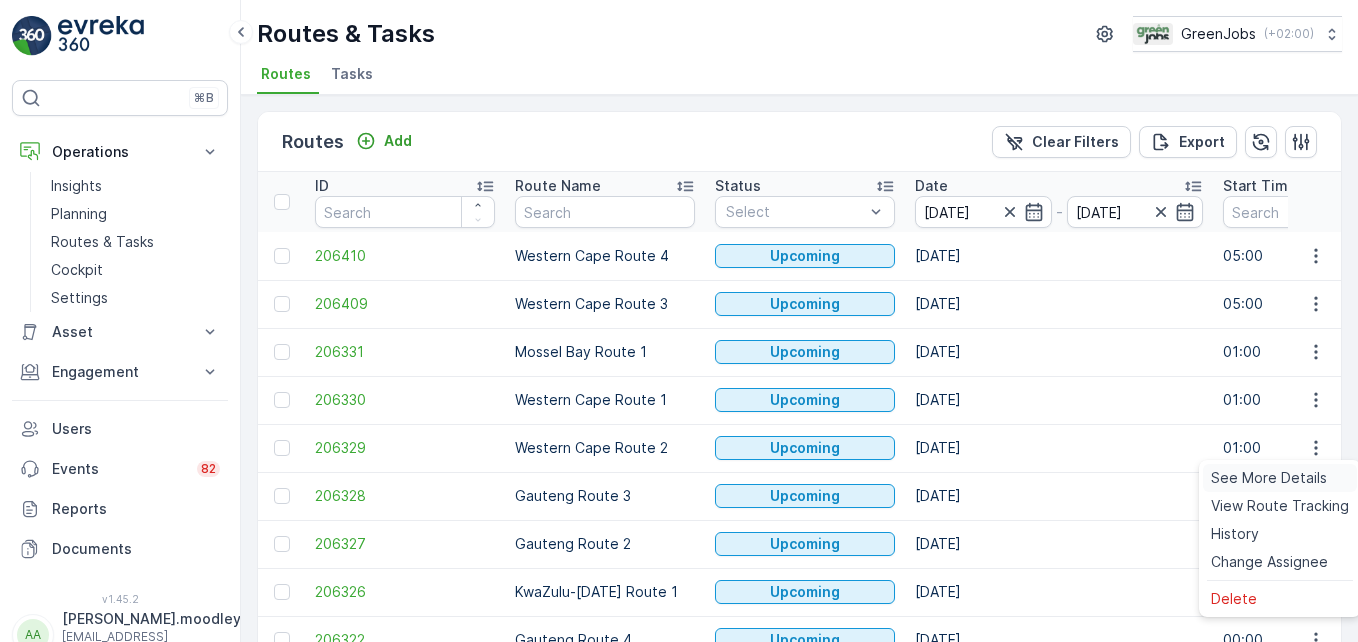 click on "See More Details" at bounding box center (1269, 478) 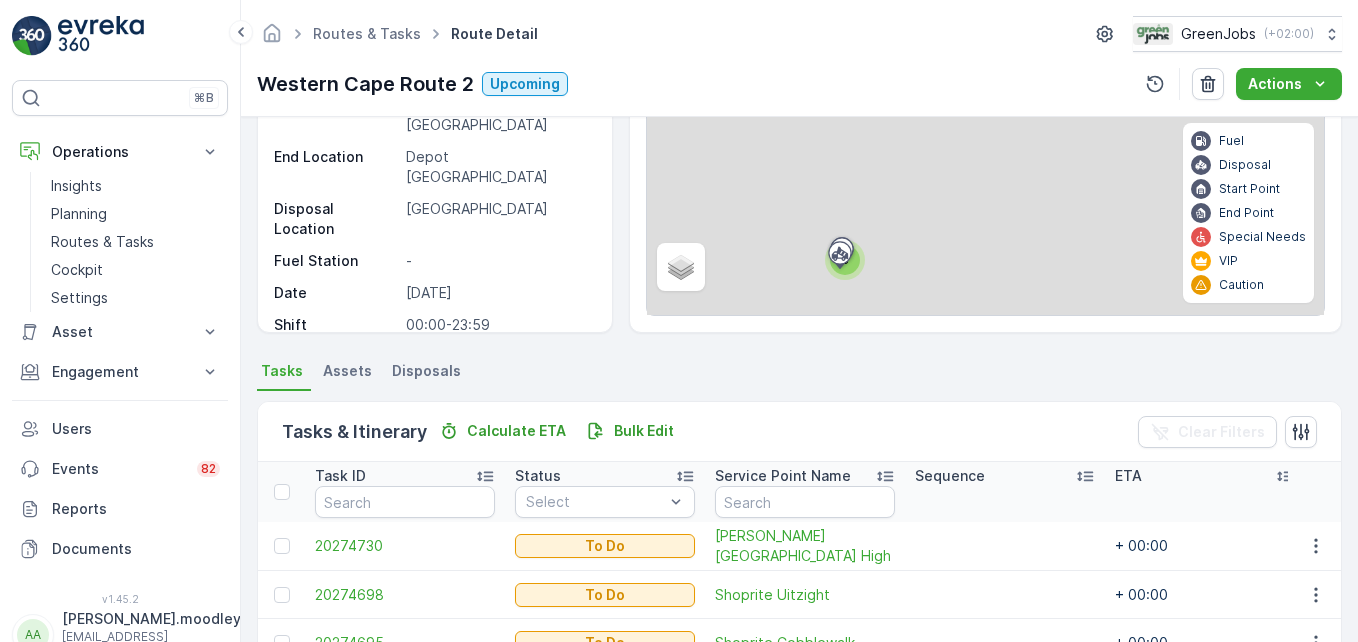 scroll, scrollTop: 559, scrollLeft: 0, axis: vertical 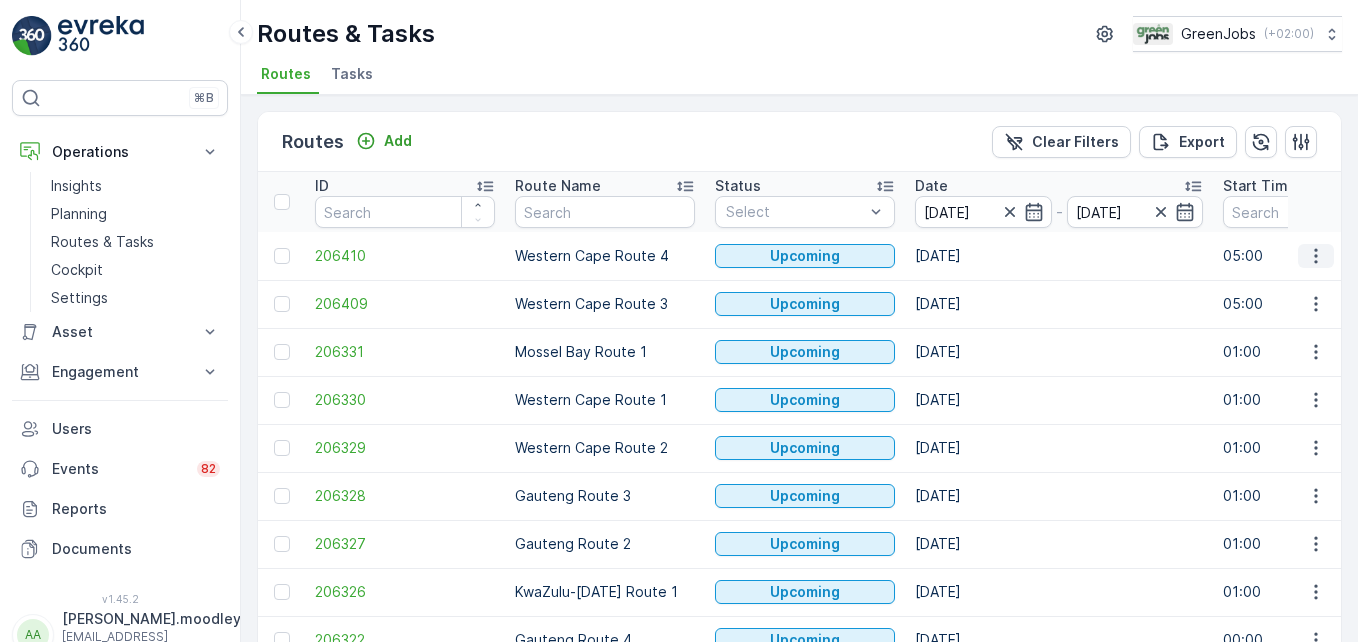 click 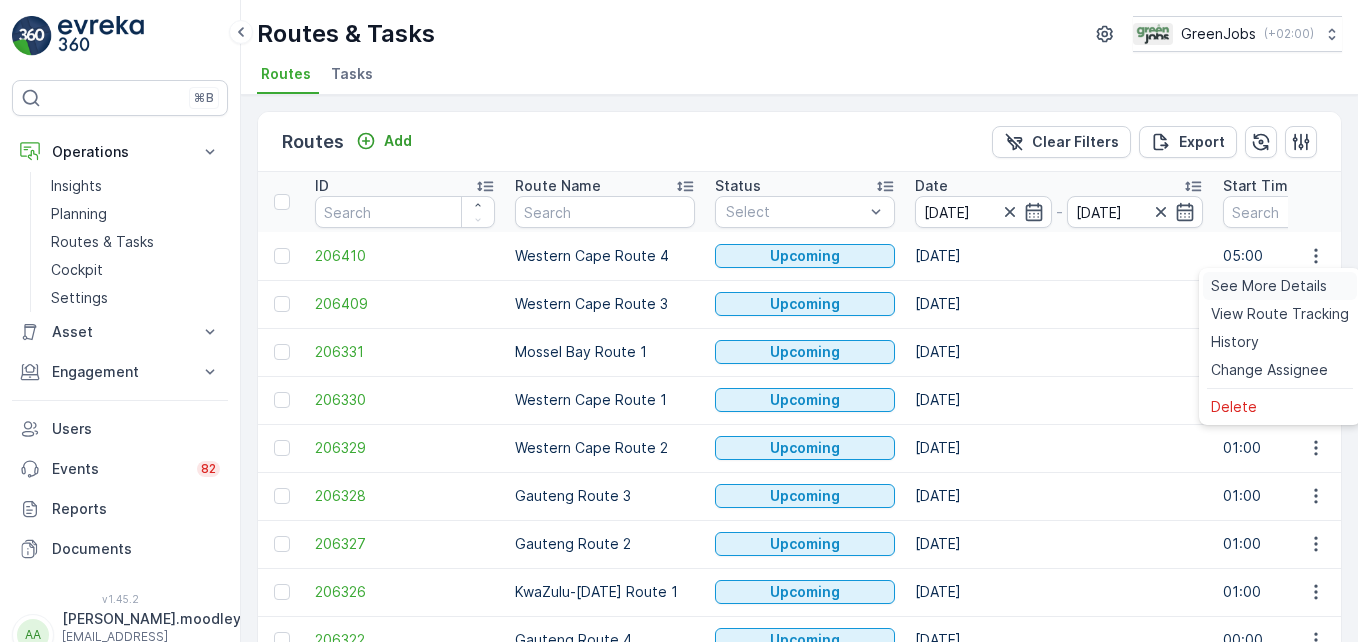 click on "See More Details" at bounding box center [1269, 286] 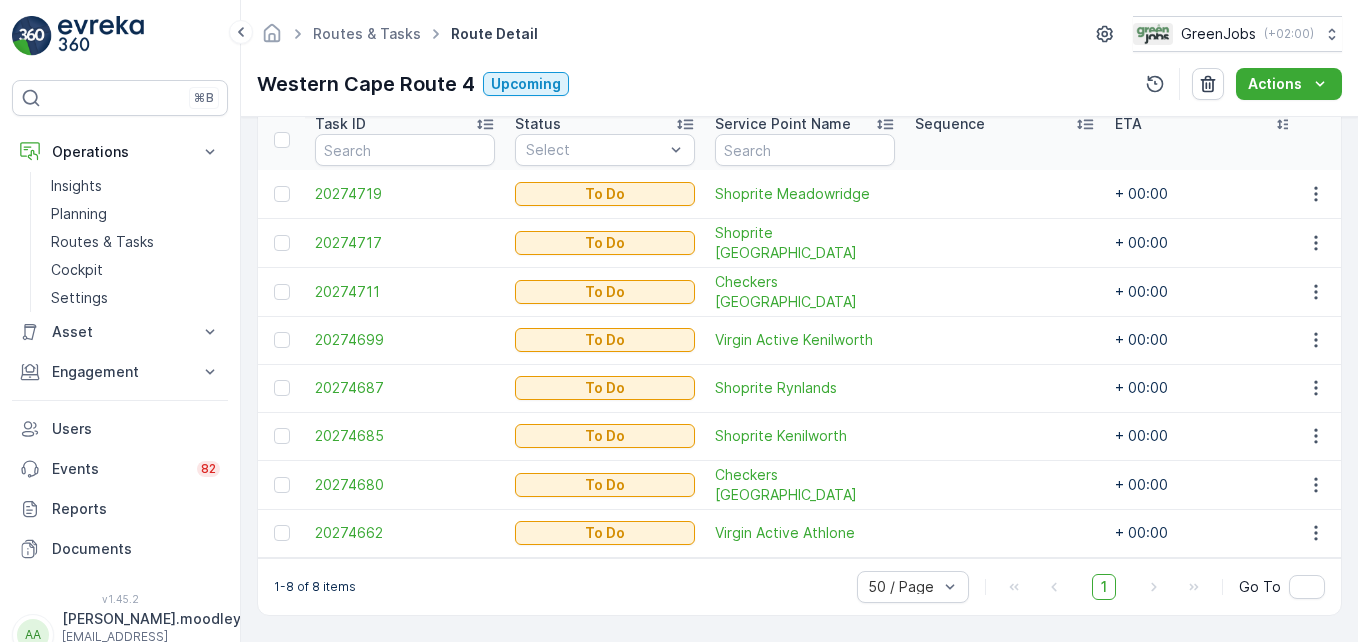 scroll, scrollTop: 560, scrollLeft: 0, axis: vertical 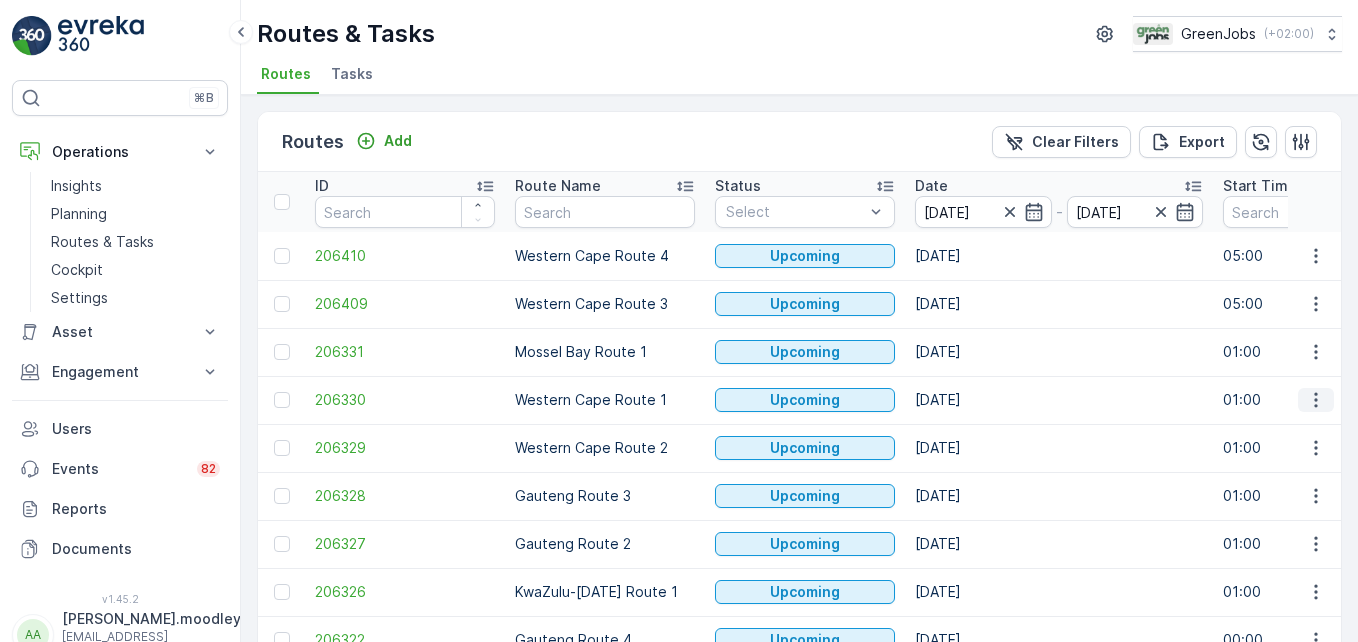 click 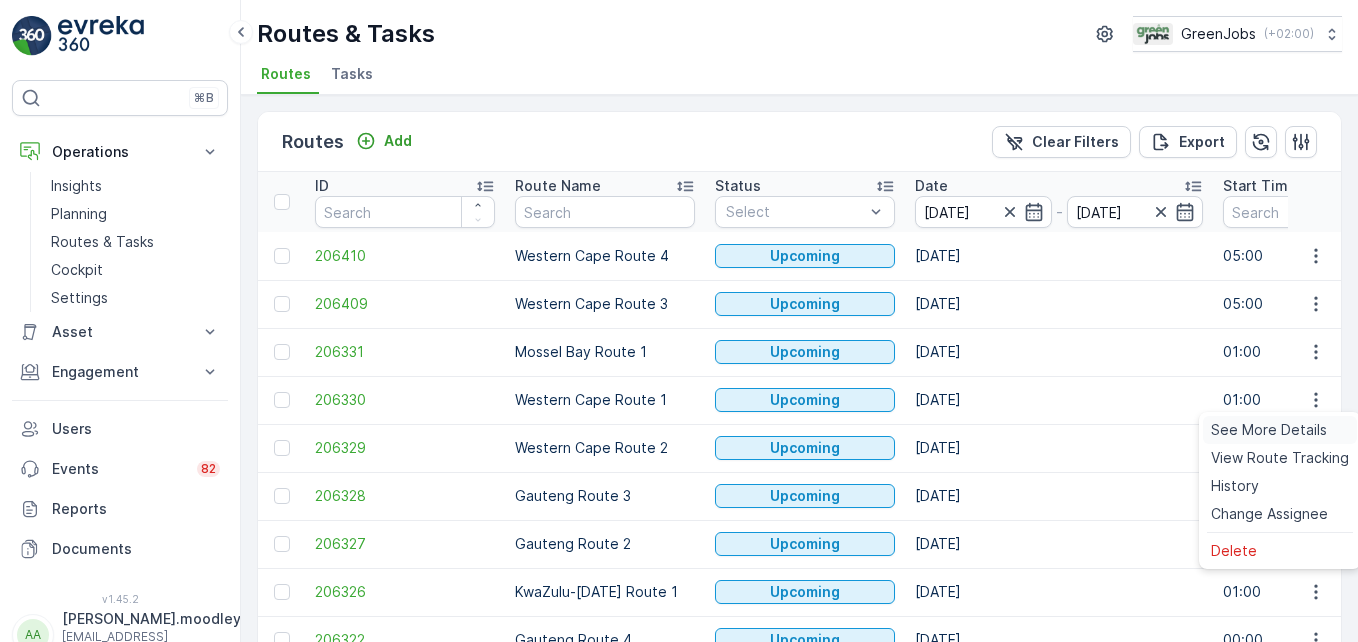 click on "See More Details" at bounding box center [1269, 430] 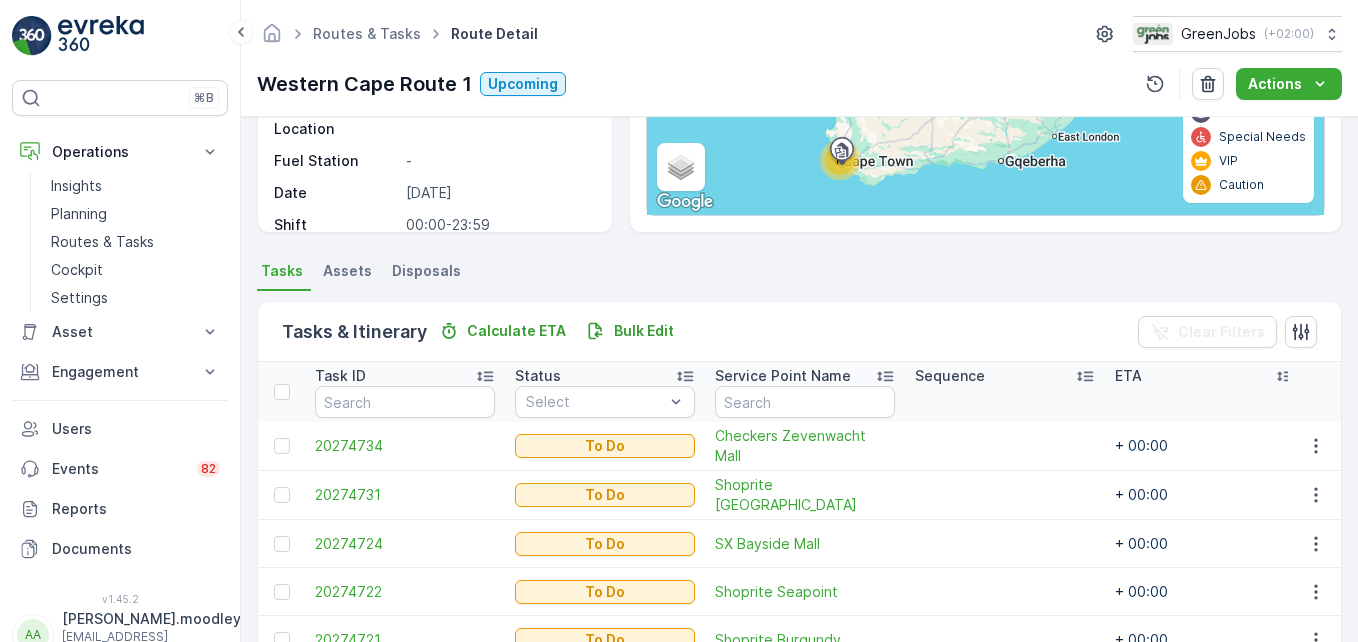 scroll, scrollTop: 400, scrollLeft: 0, axis: vertical 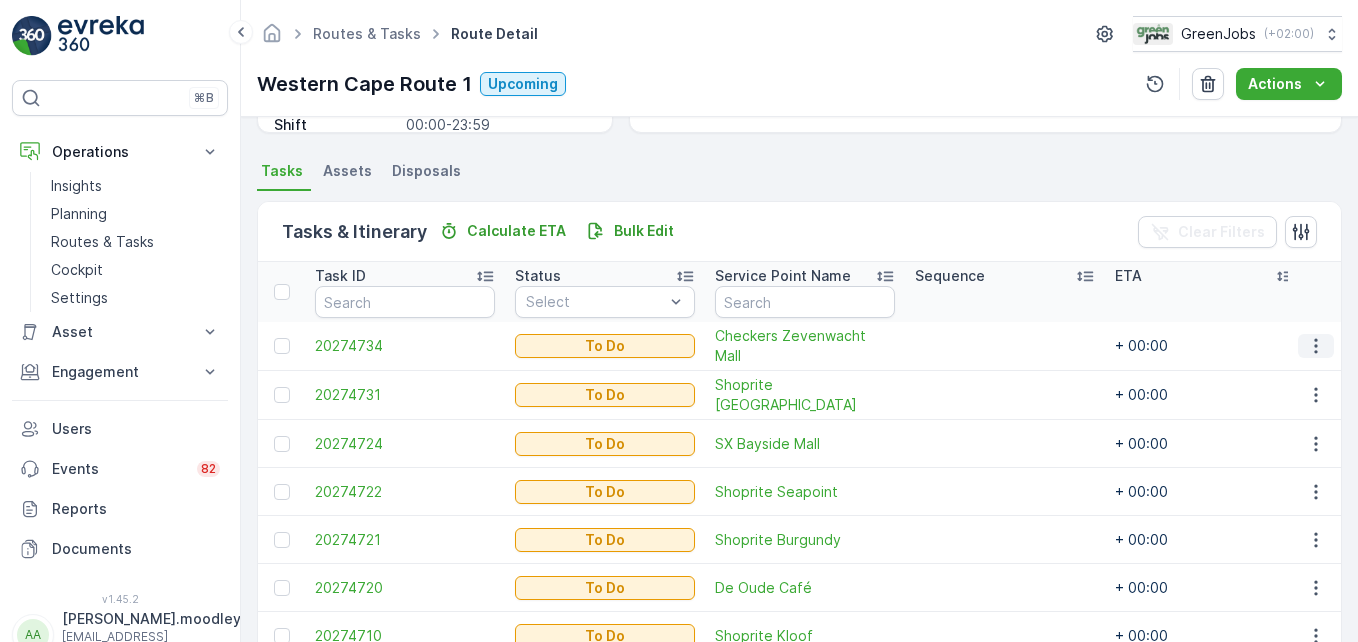 click at bounding box center [1316, 346] 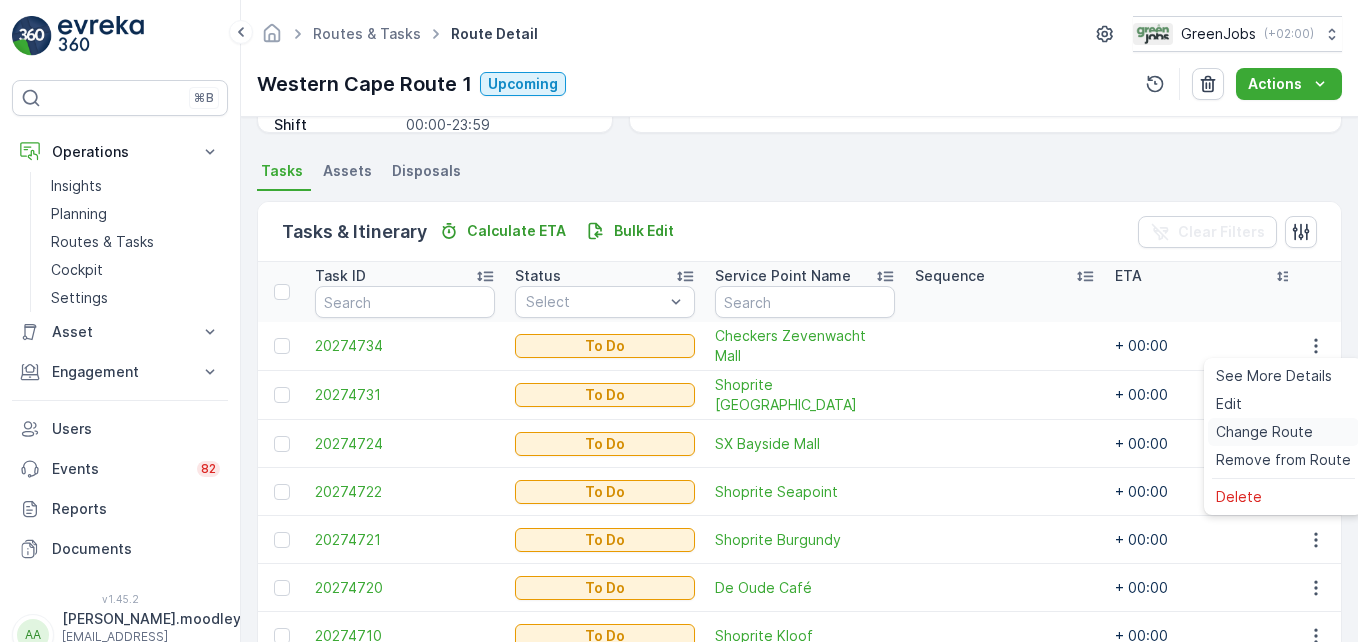 click on "Change Route" at bounding box center (1264, 432) 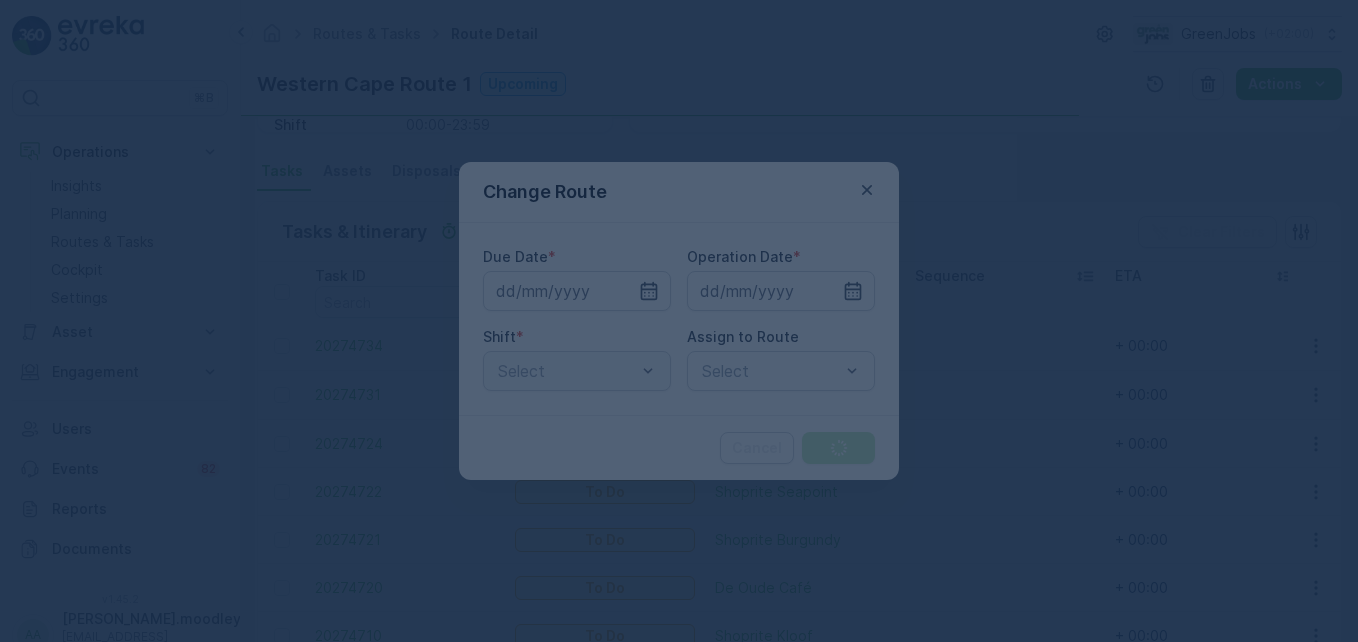 type on "[DATE]" 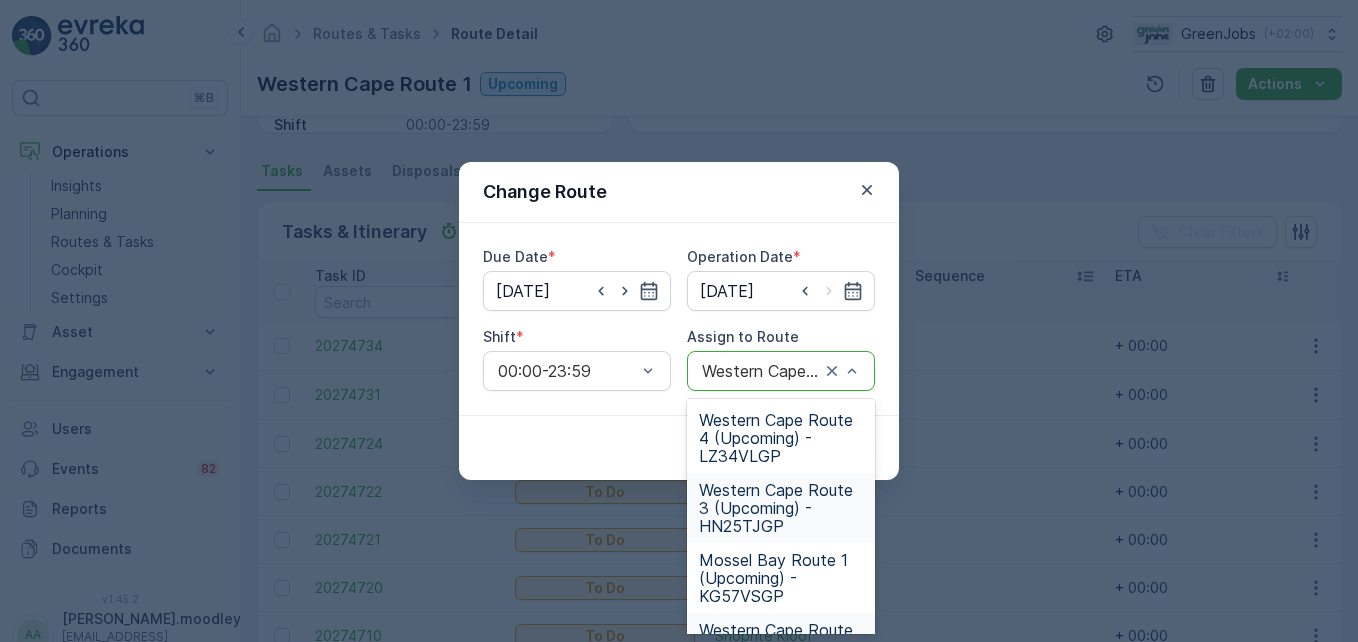 scroll, scrollTop: 473, scrollLeft: 0, axis: vertical 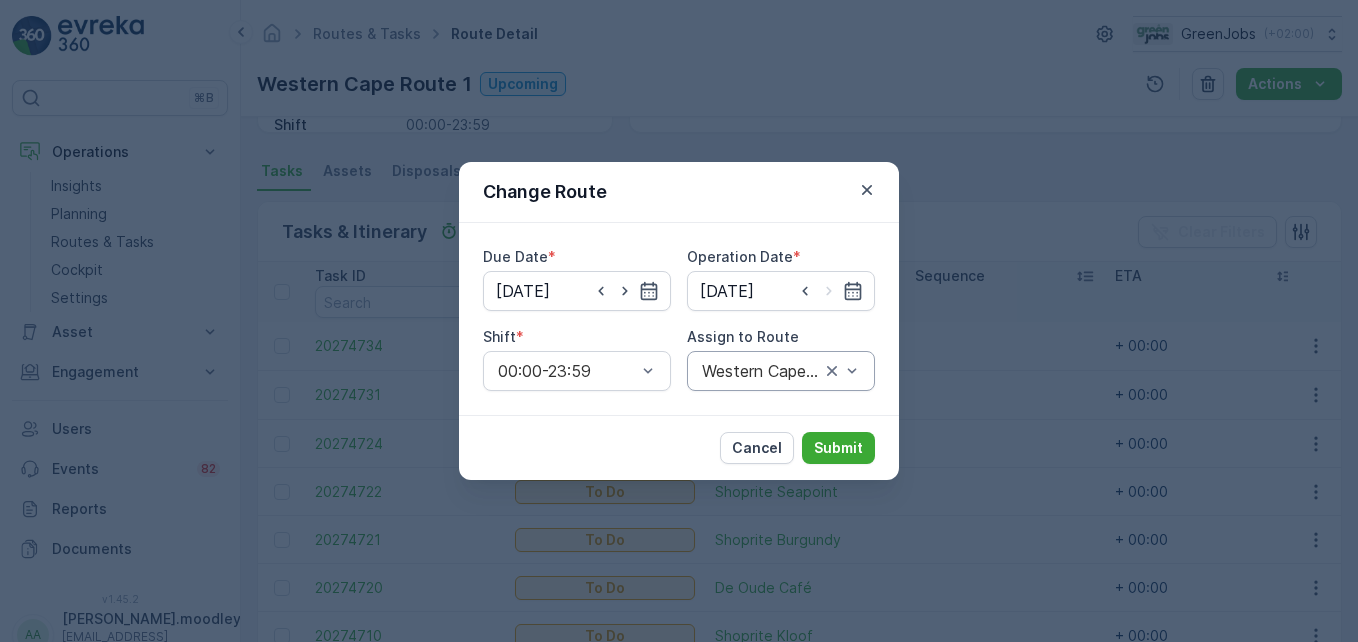click on "Change Route  Due Date * [DATE] Operation Date * [DATE] Shift * 00:00-23:59 Assign to [GEOGRAPHIC_DATA] 1 (Upcoming) - [GEOGRAPHIC_DATA] Cancel Submit" at bounding box center [679, 321] 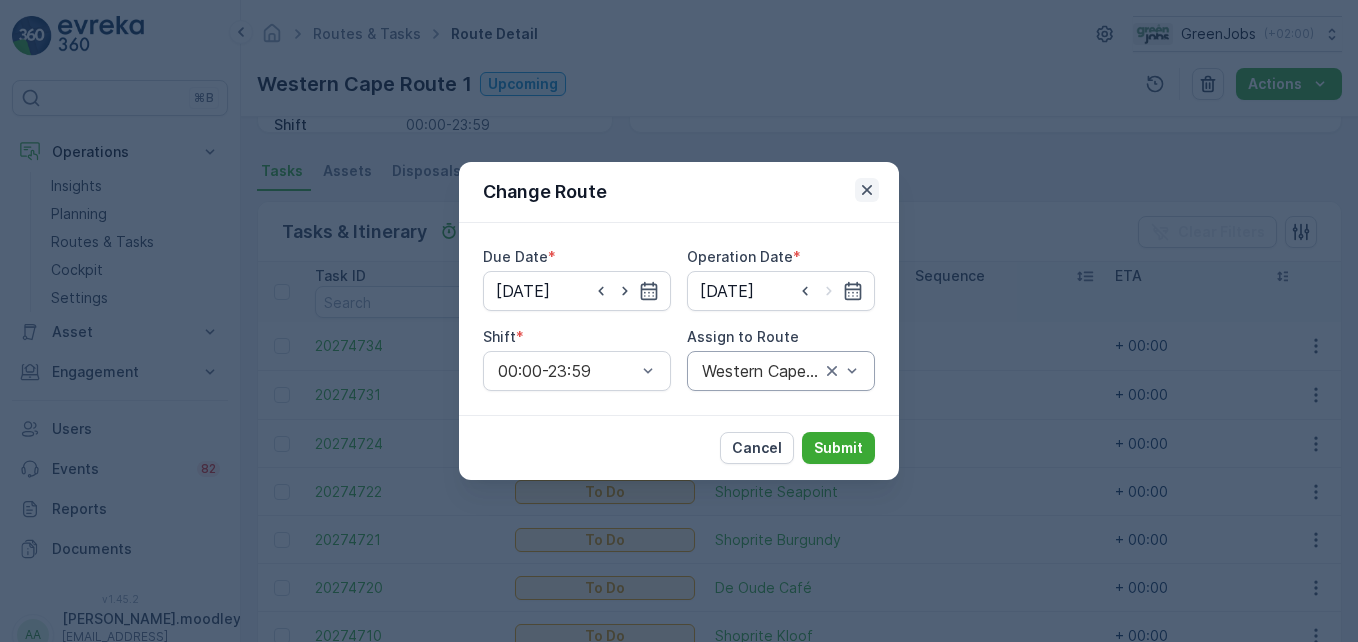 click 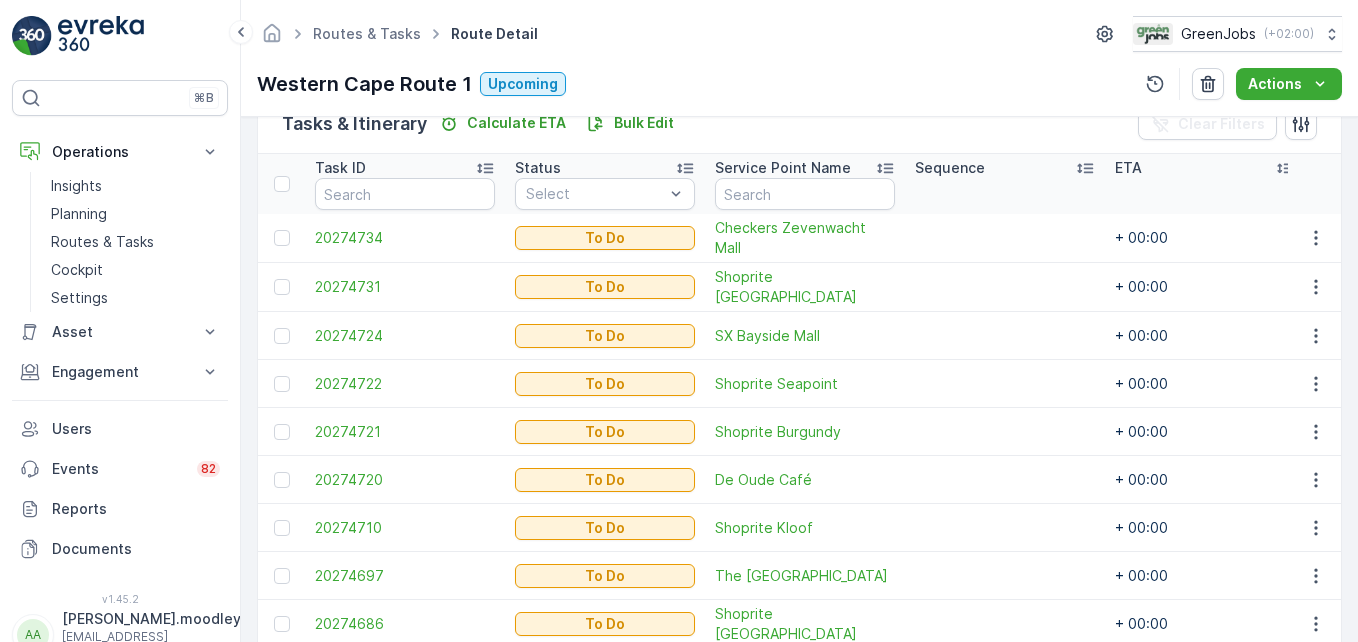 scroll, scrollTop: 503, scrollLeft: 0, axis: vertical 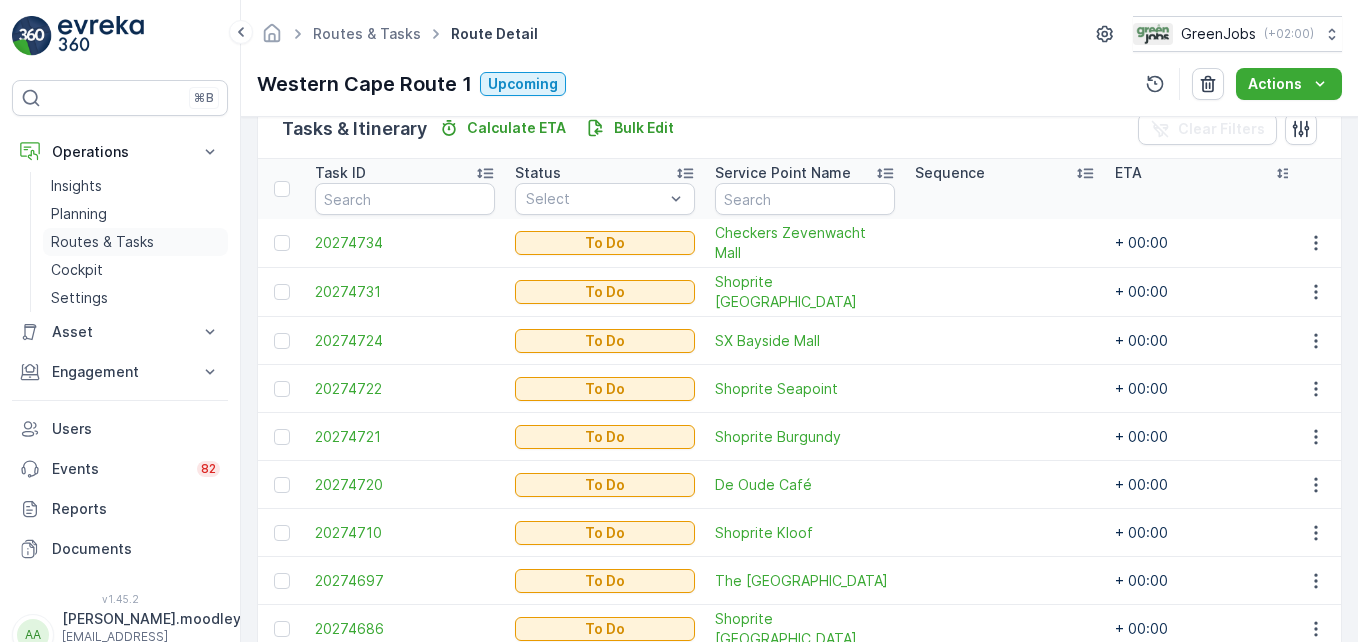 drag, startPoint x: 147, startPoint y: 238, endPoint x: 190, endPoint y: 239, distance: 43.011627 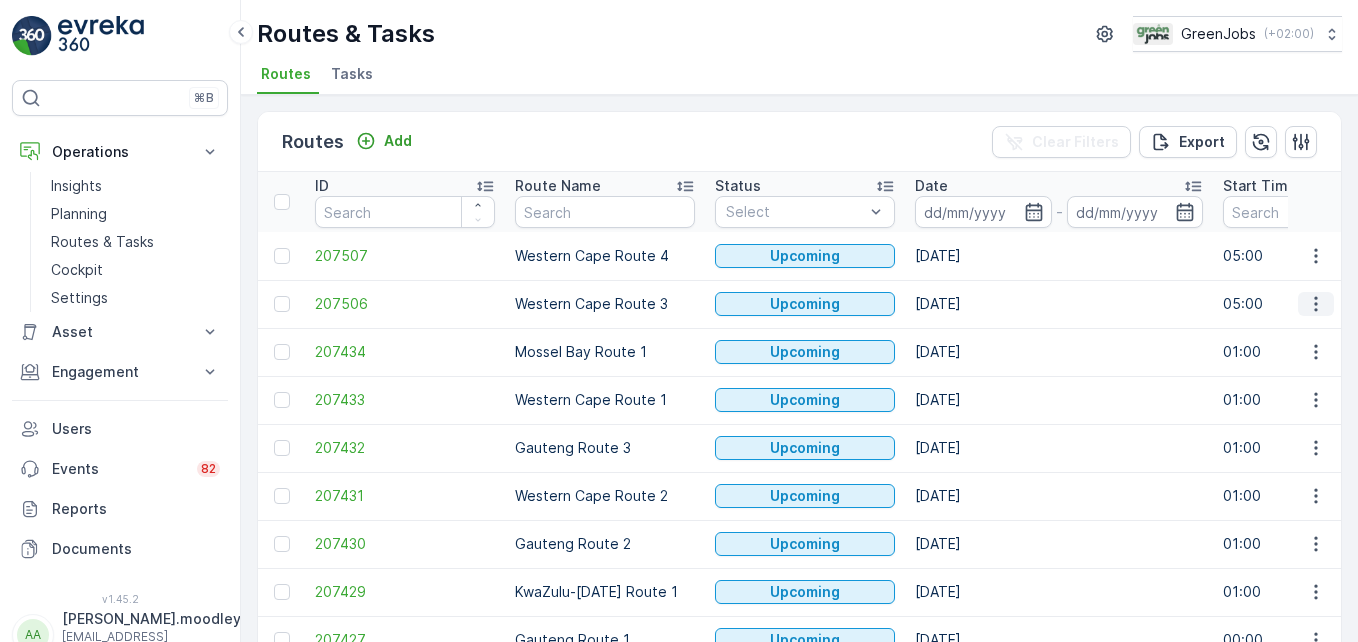 click 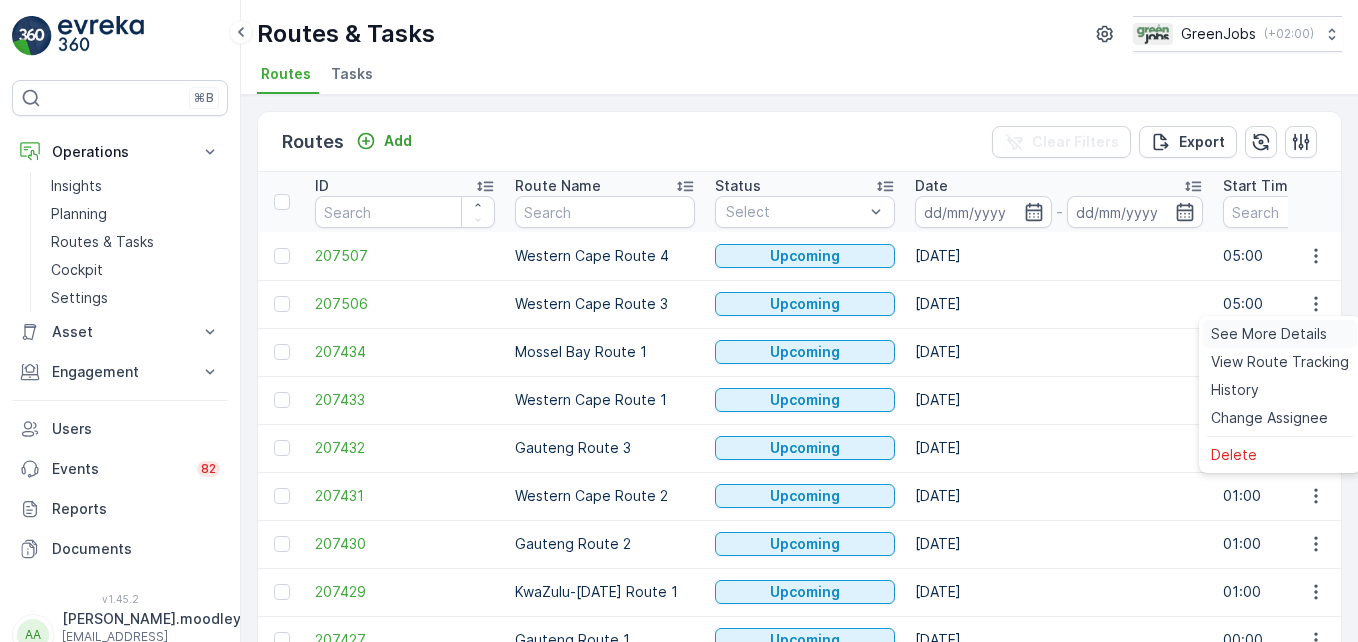 click on "See More Details" at bounding box center [1269, 334] 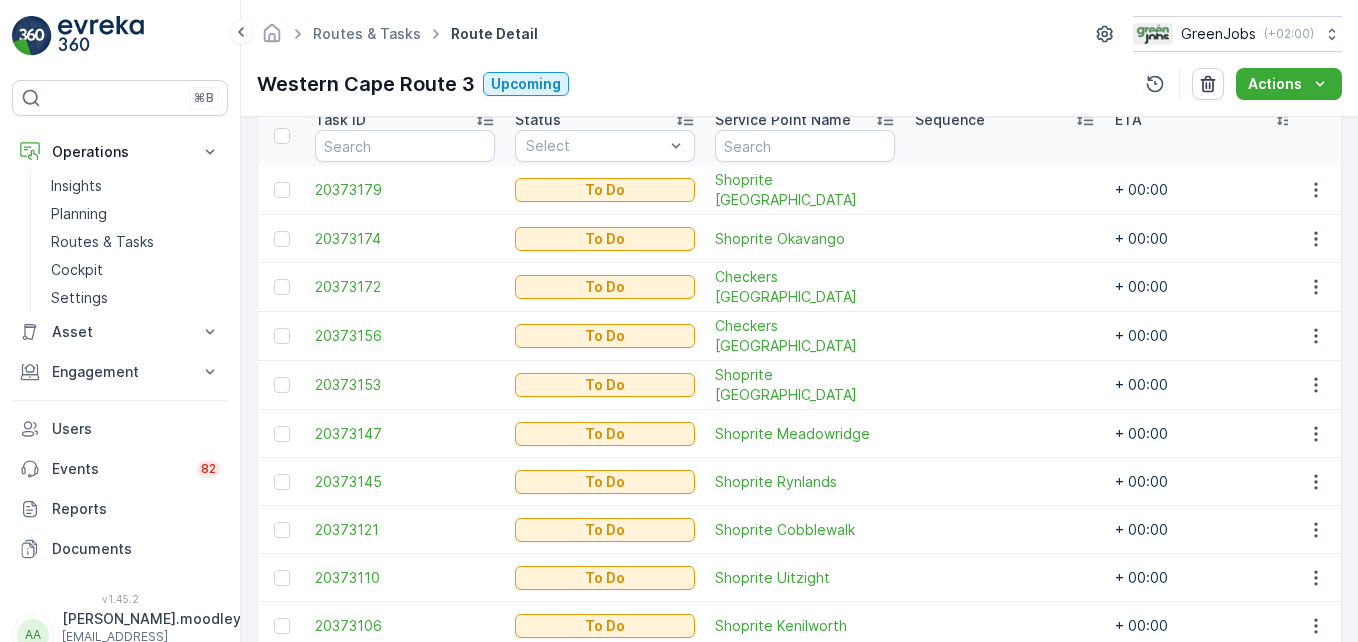 scroll, scrollTop: 656, scrollLeft: 0, axis: vertical 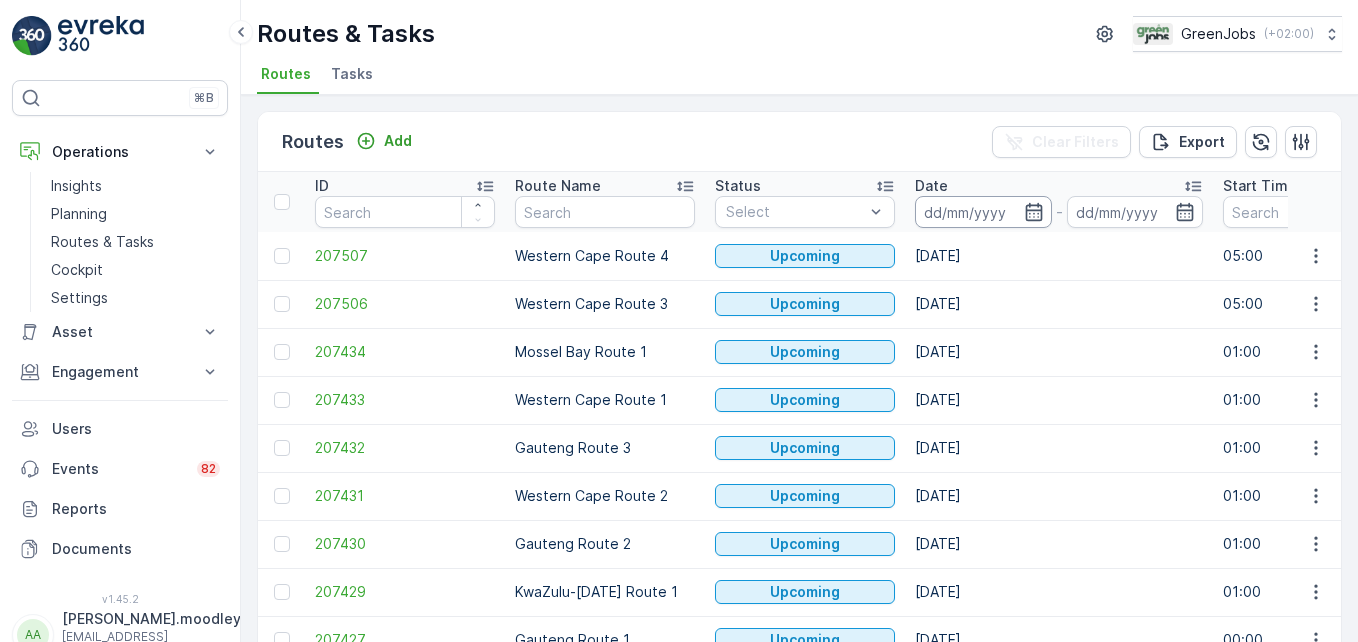drag, startPoint x: 960, startPoint y: 208, endPoint x: 969, endPoint y: 225, distance: 19.235384 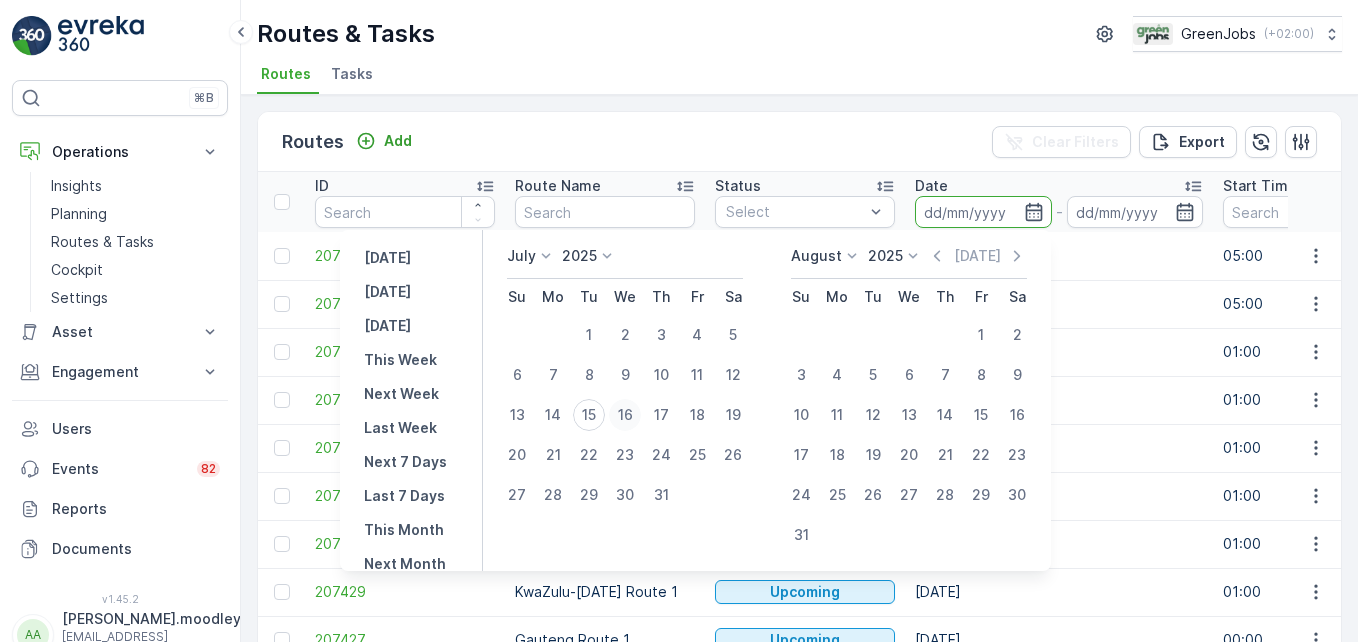 click on "16" at bounding box center (625, 415) 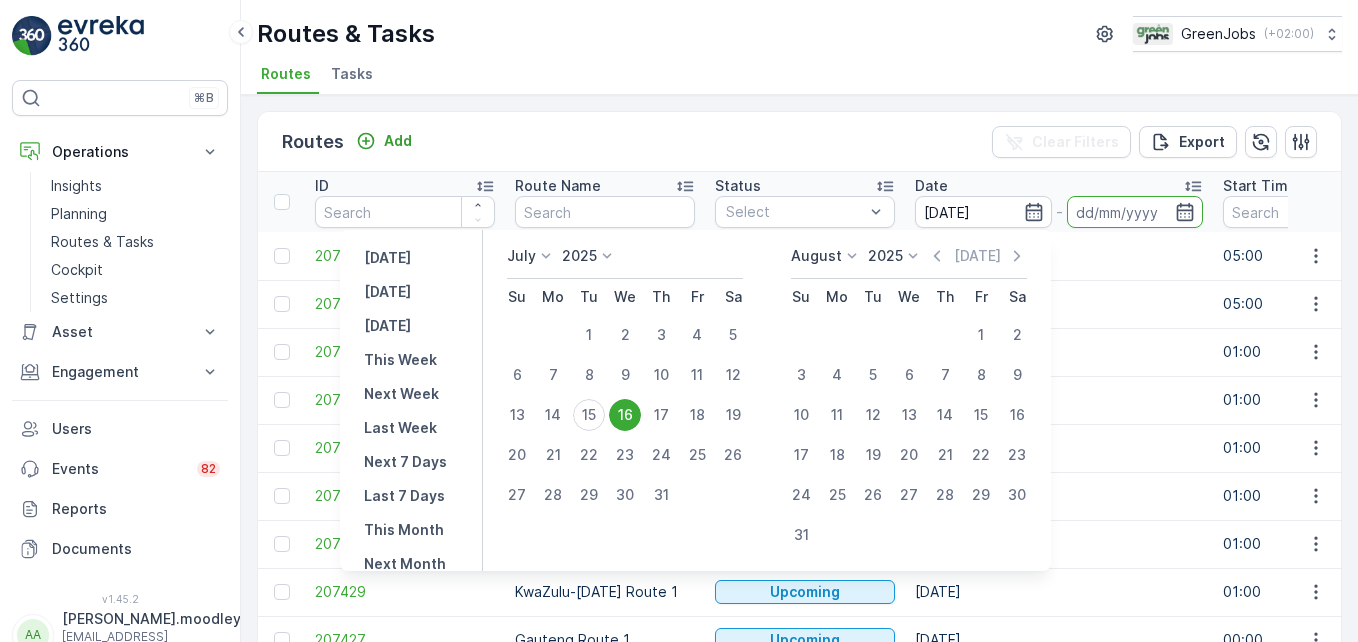 click on "16" at bounding box center (625, 415) 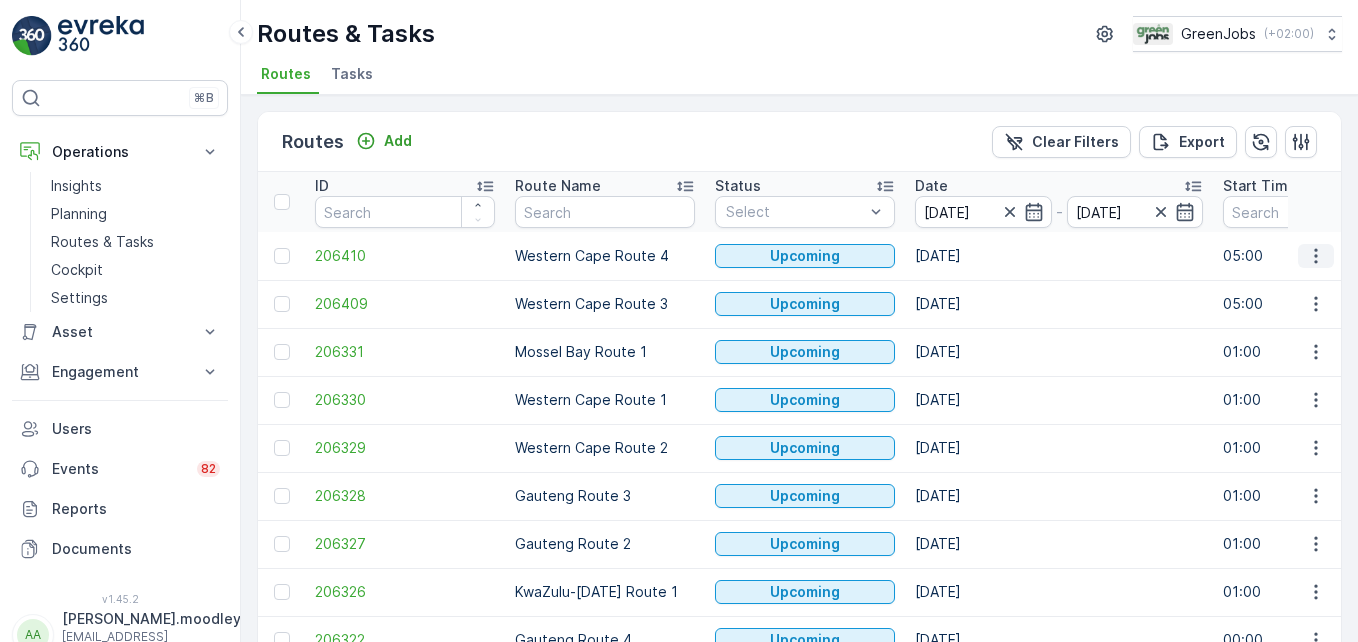 click 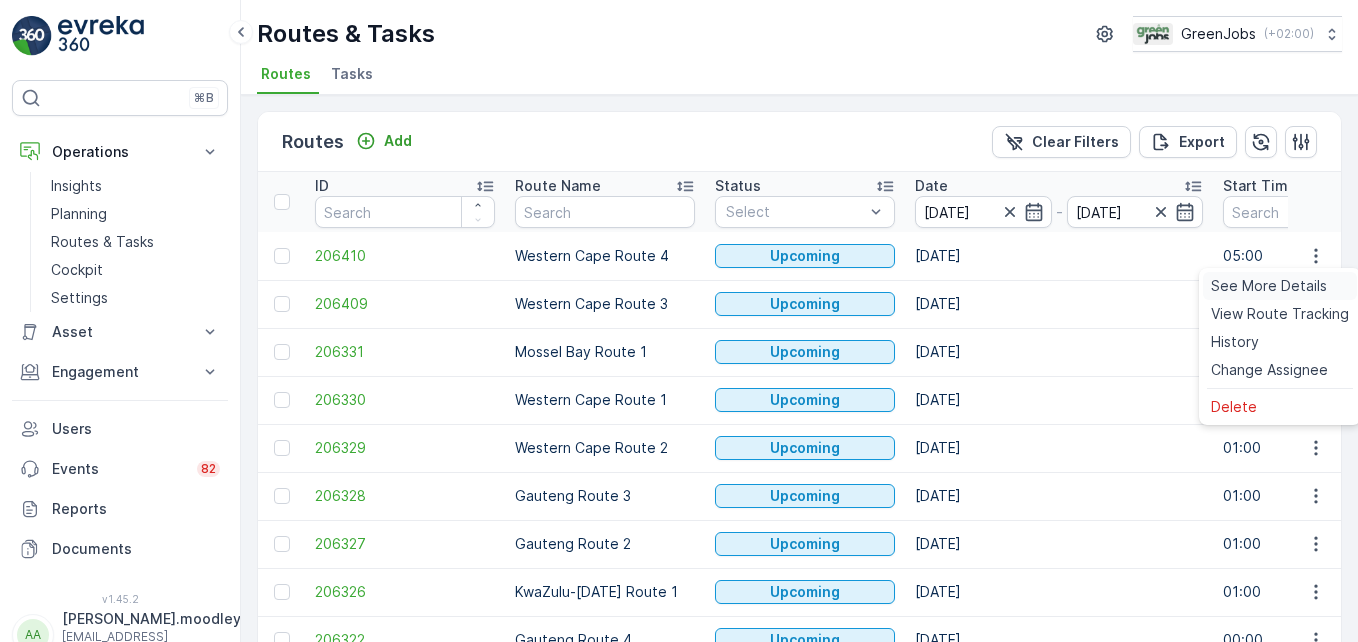 click on "See More Details" at bounding box center (1269, 286) 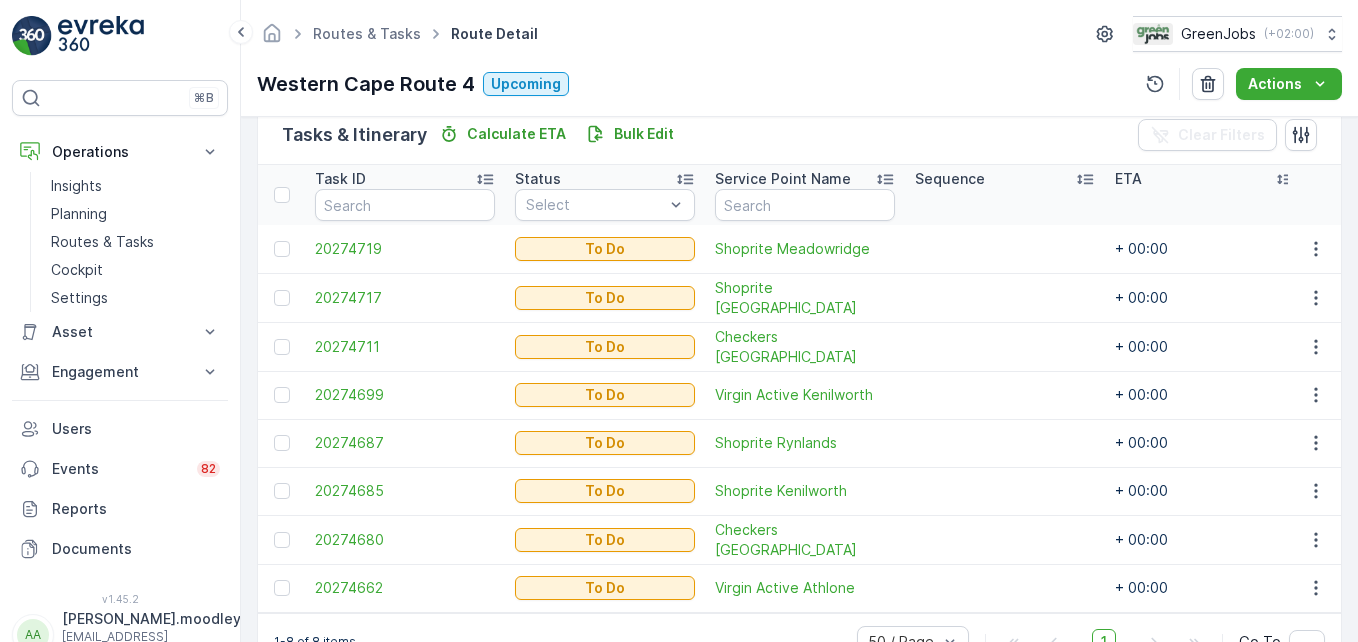 scroll, scrollTop: 560, scrollLeft: 0, axis: vertical 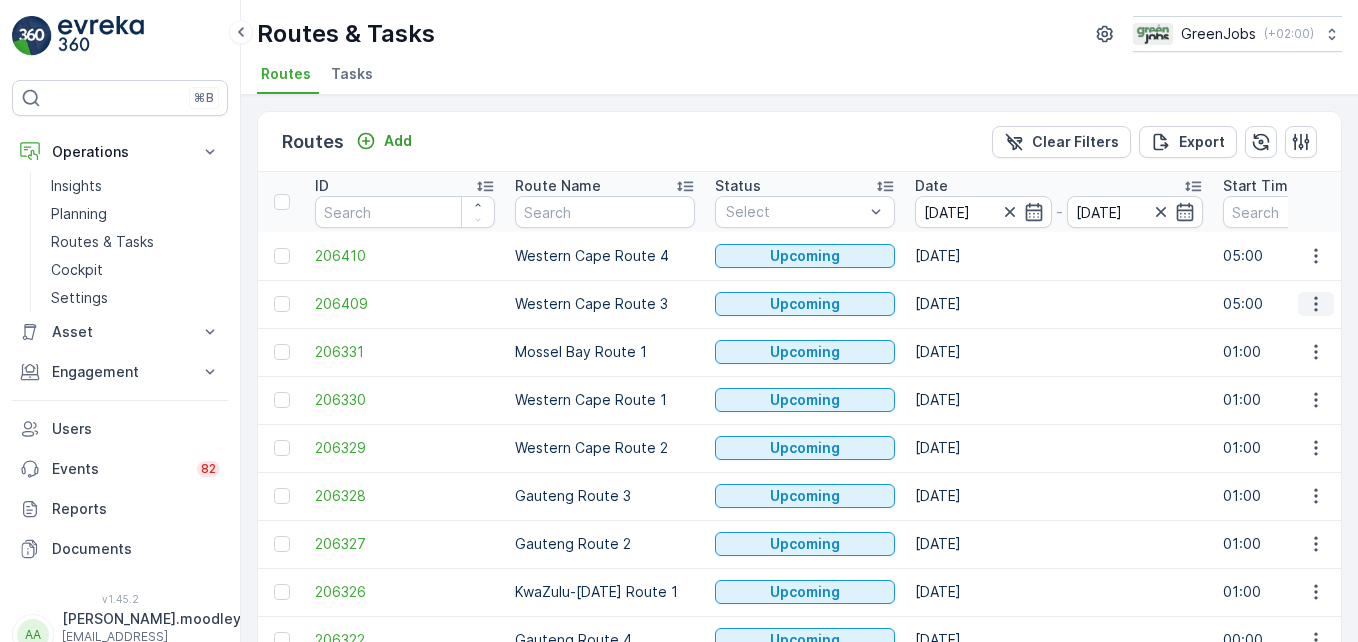 click 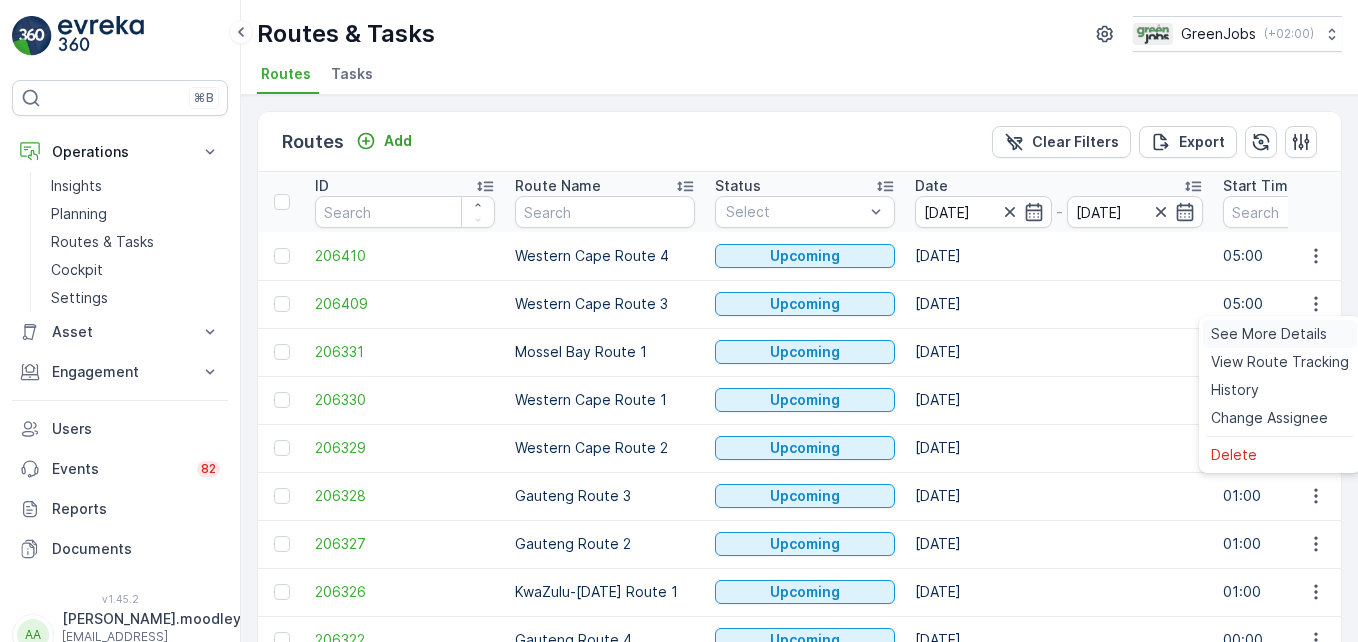 click on "See More Details" at bounding box center (1269, 334) 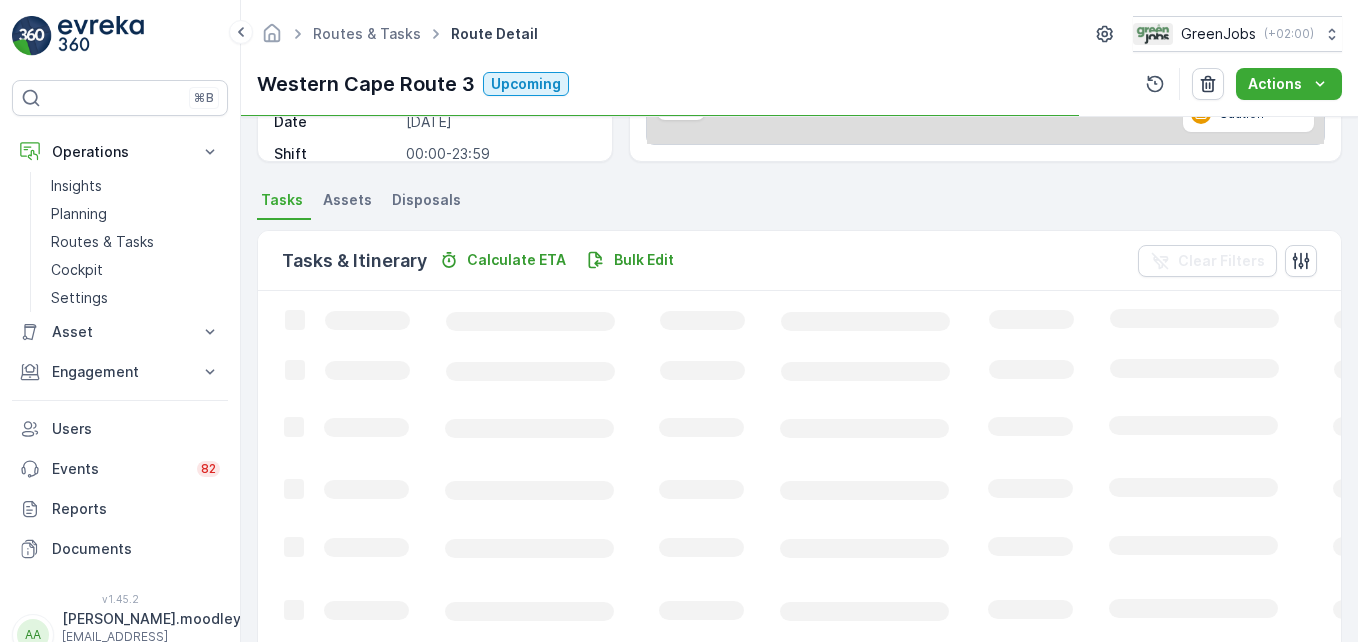 scroll, scrollTop: 400, scrollLeft: 0, axis: vertical 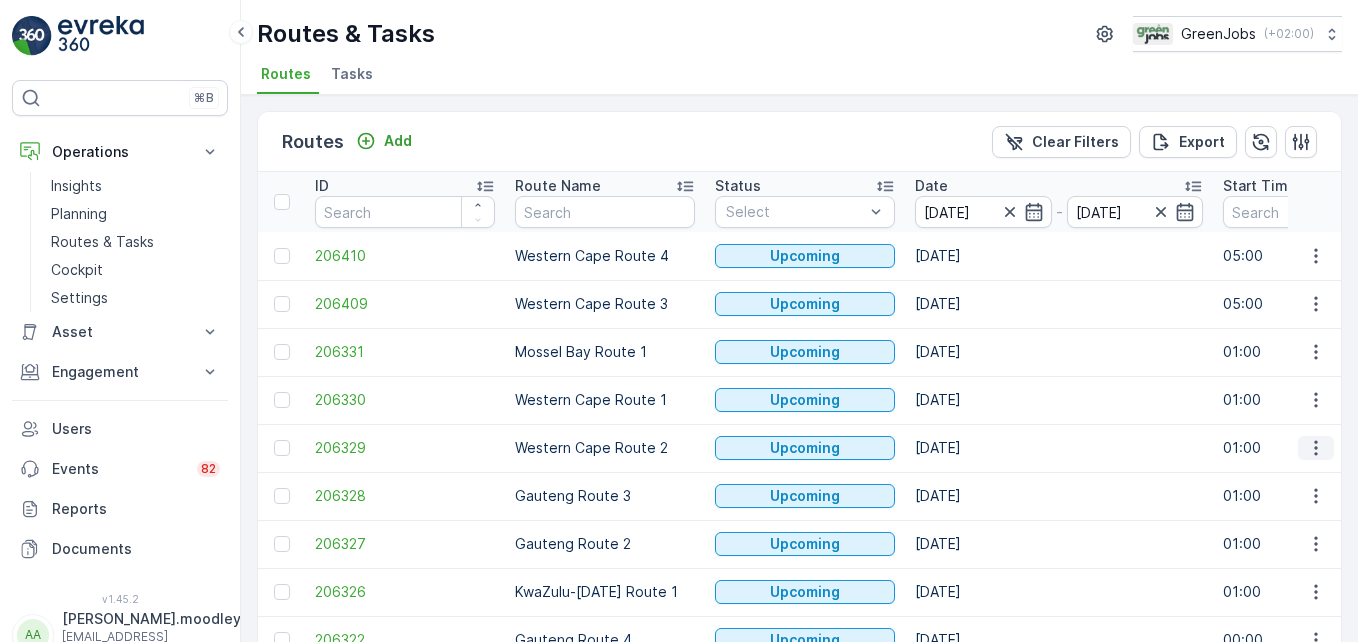 click 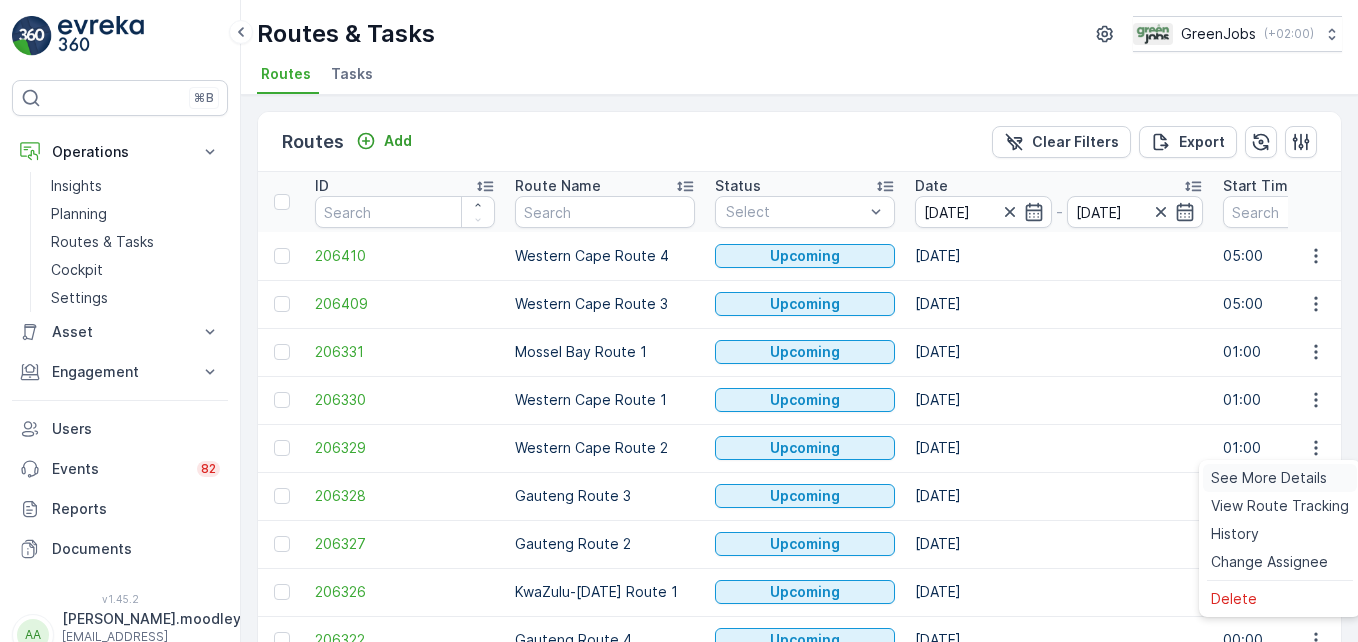 click on "See More Details" at bounding box center (1269, 478) 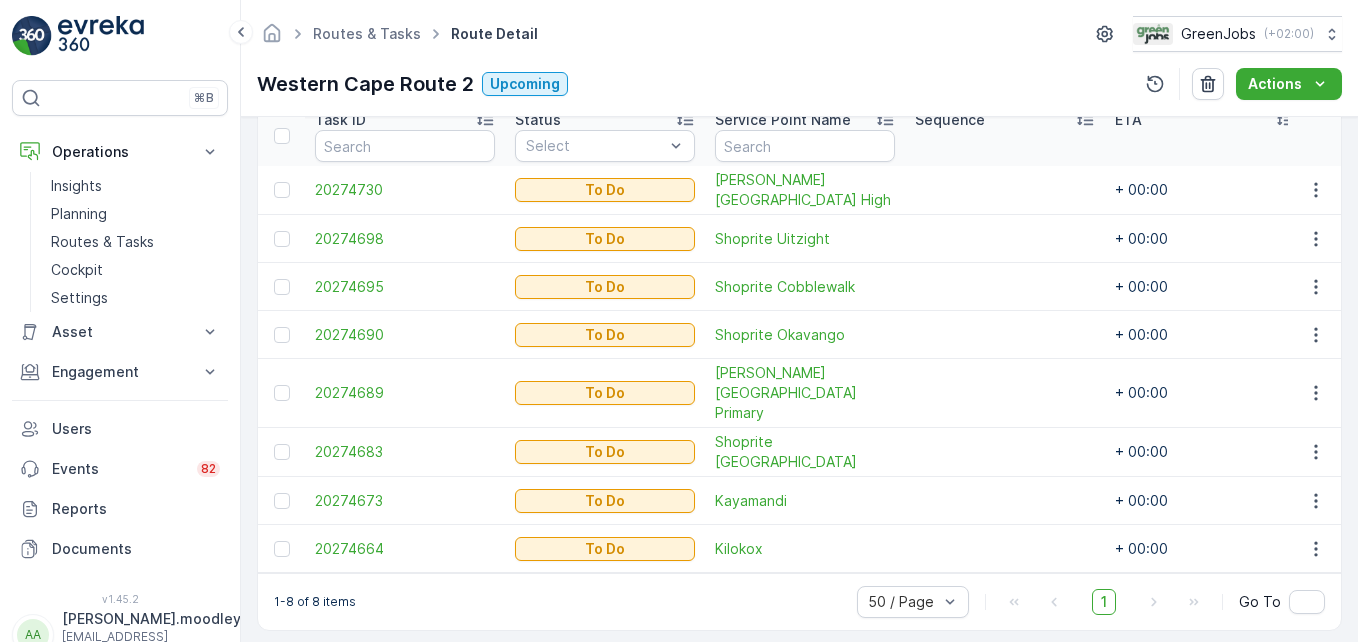 scroll, scrollTop: 559, scrollLeft: 0, axis: vertical 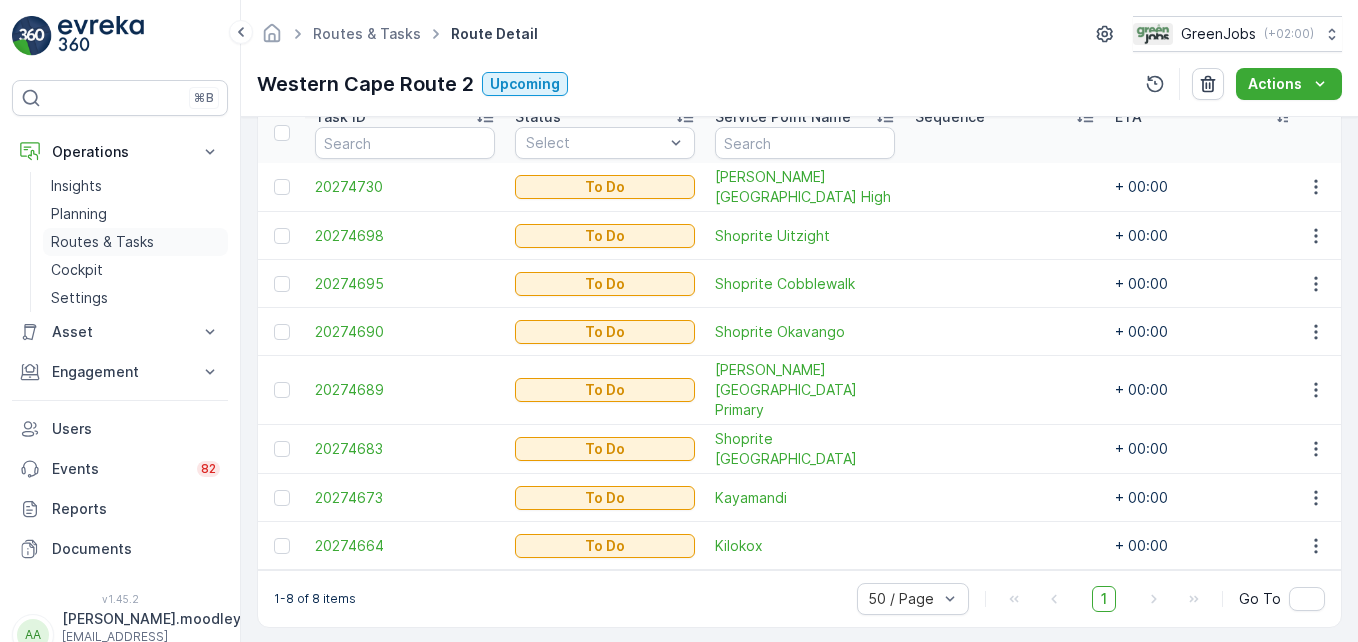 click on "Routes & Tasks" at bounding box center (102, 242) 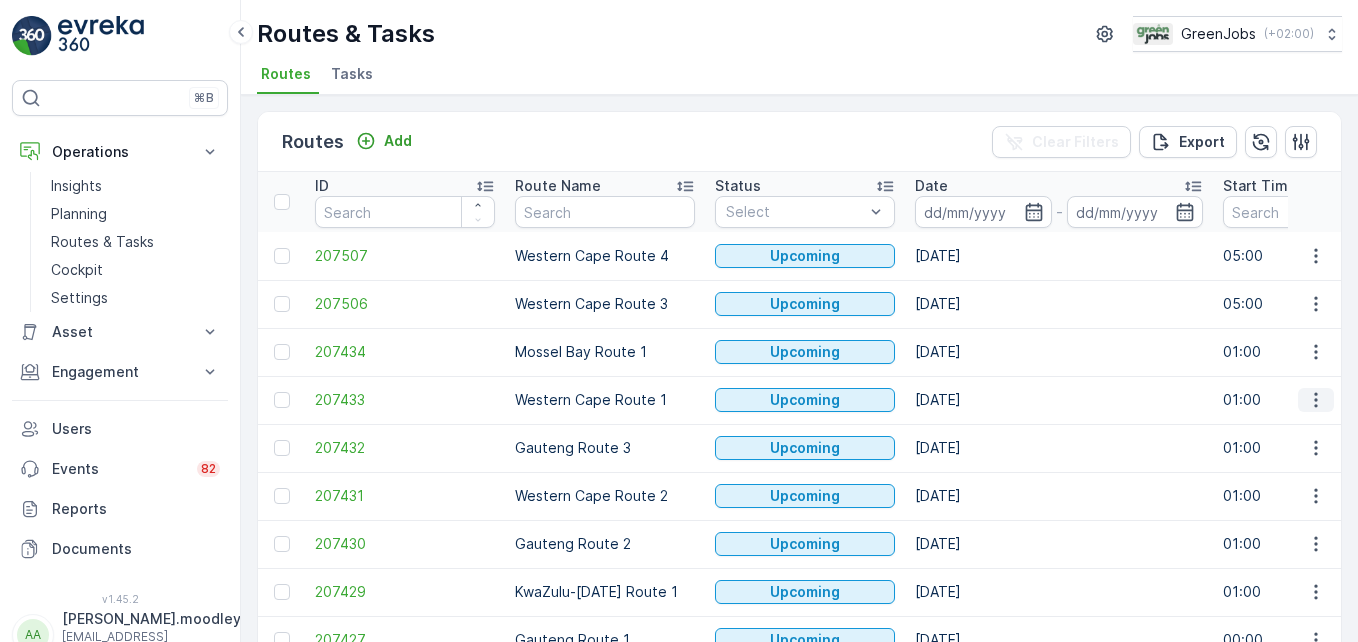 click 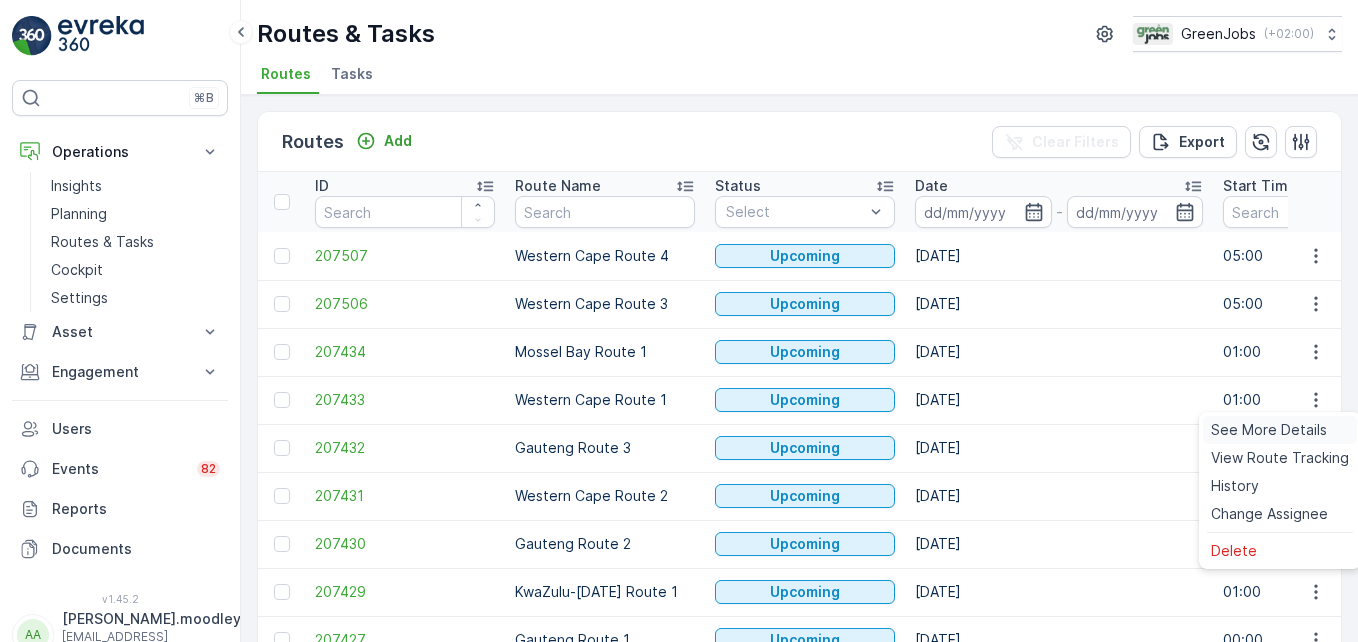click on "See More Details" at bounding box center (1269, 430) 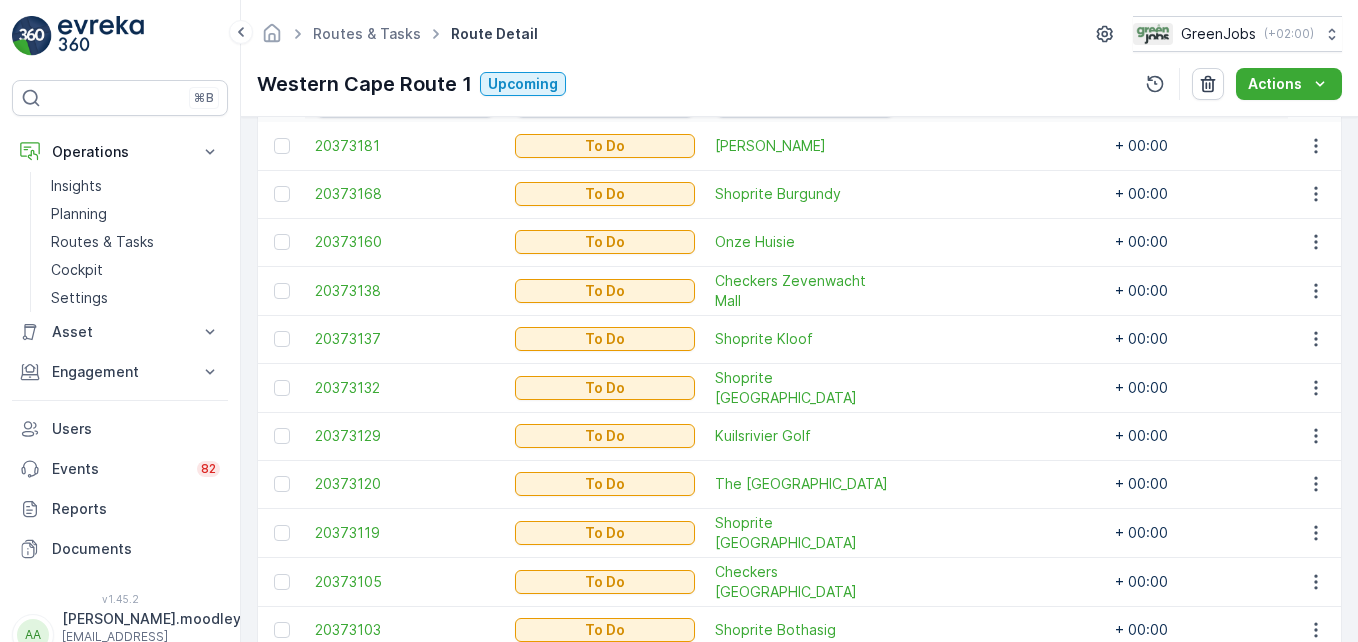 scroll, scrollTop: 0, scrollLeft: 0, axis: both 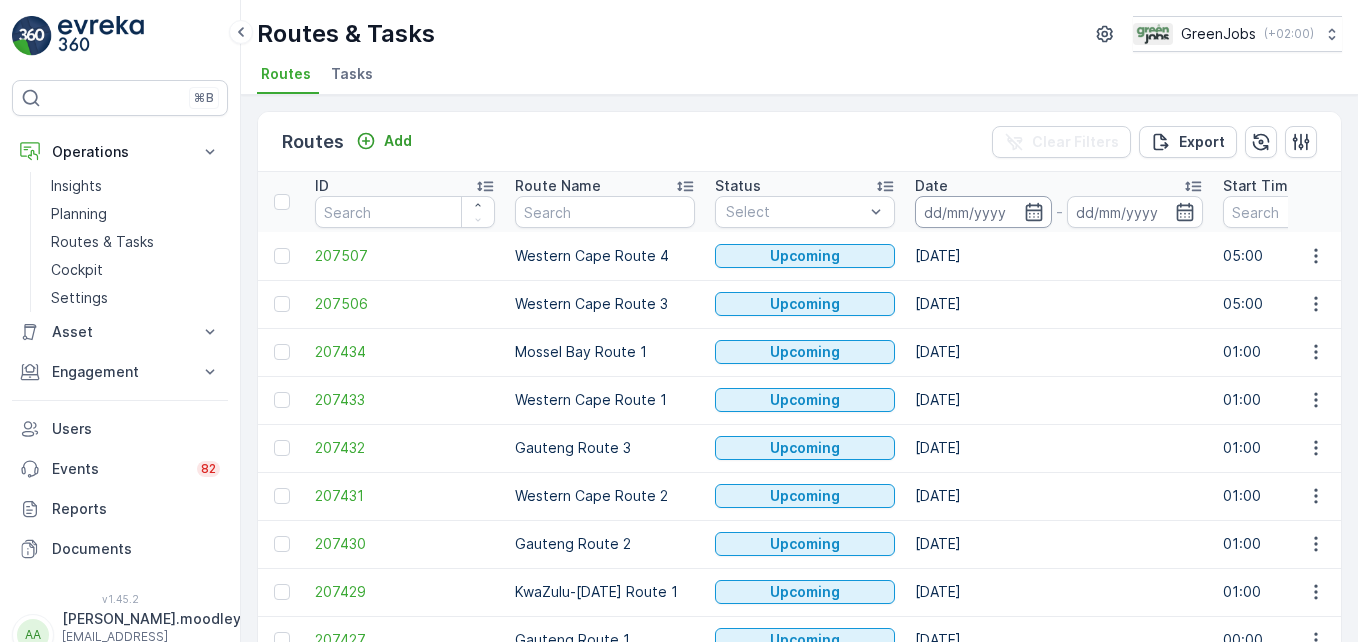 click at bounding box center (983, 212) 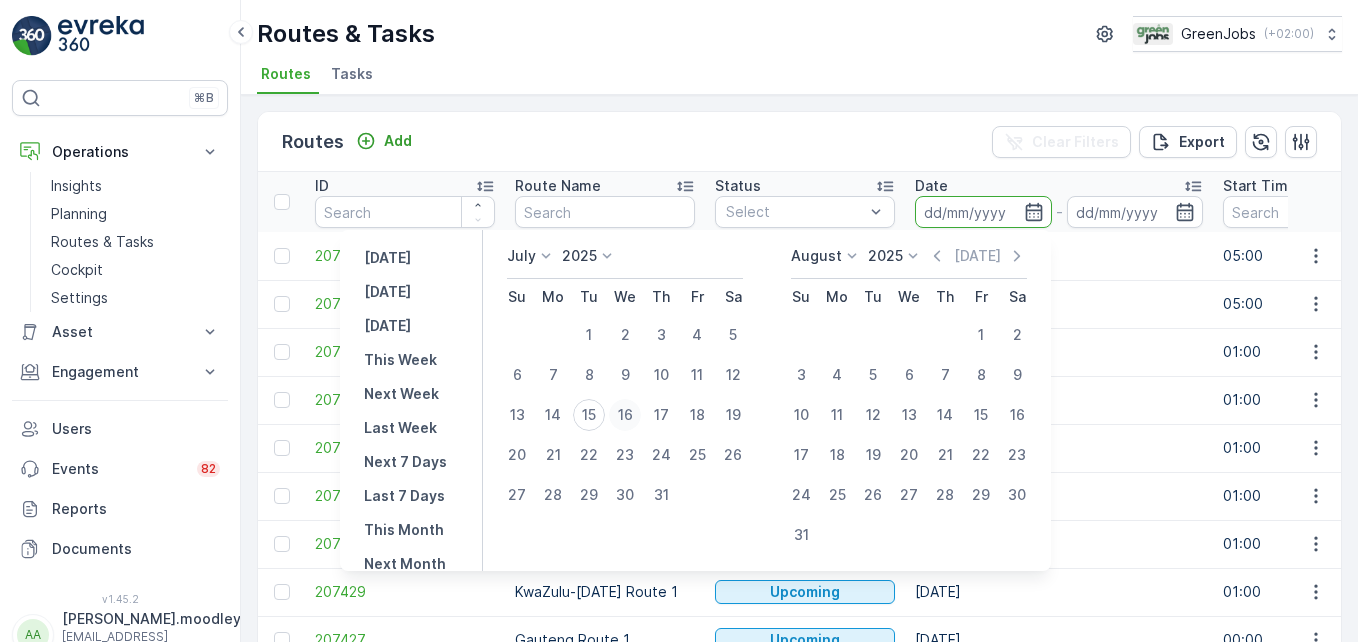 click on "16" at bounding box center [625, 415] 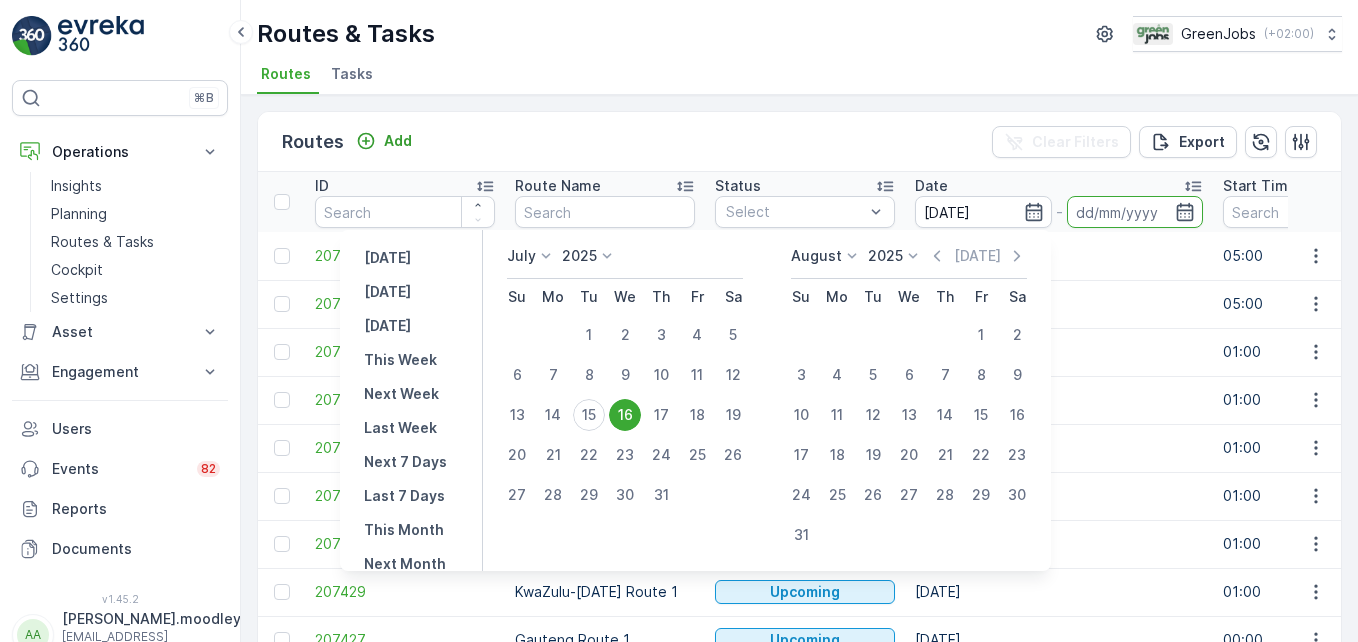click on "16" at bounding box center (625, 415) 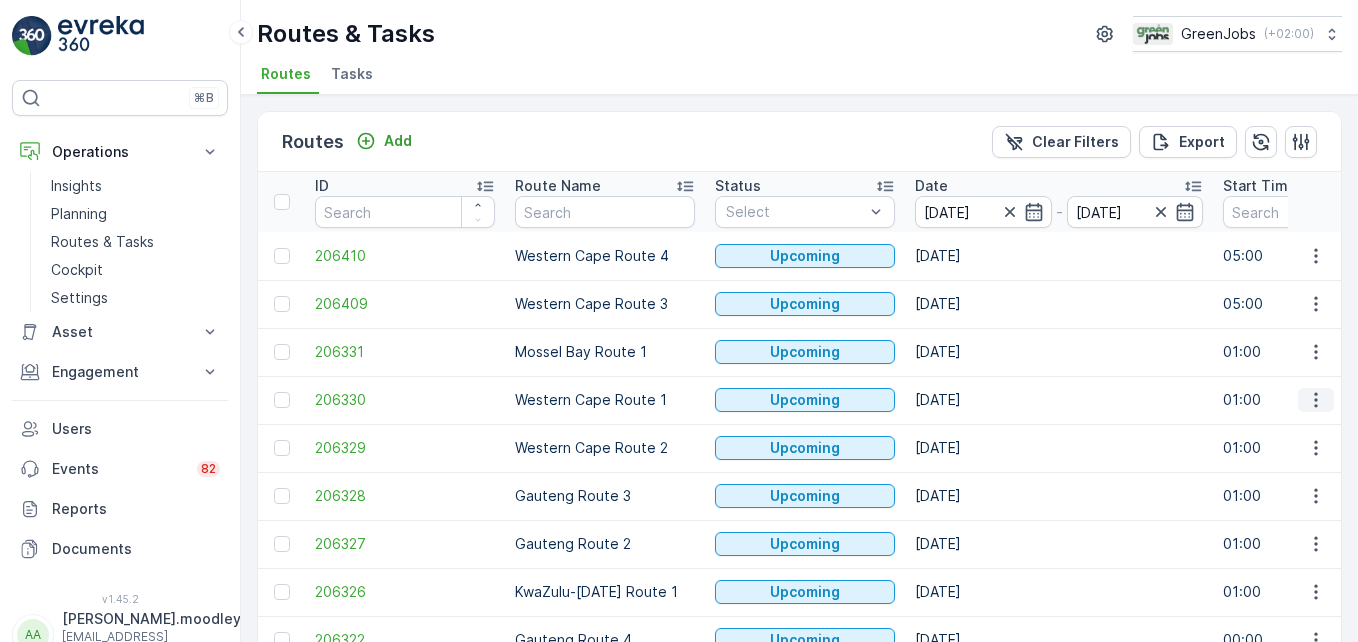 click 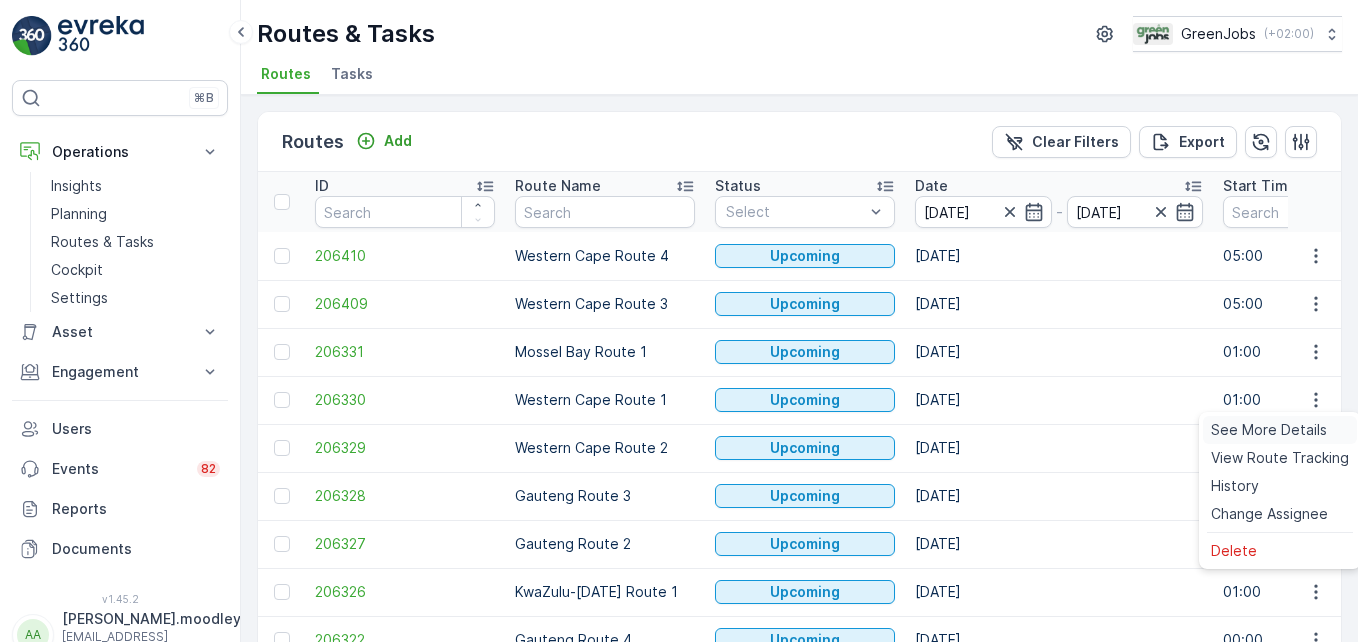 click on "See More Details" at bounding box center [1269, 430] 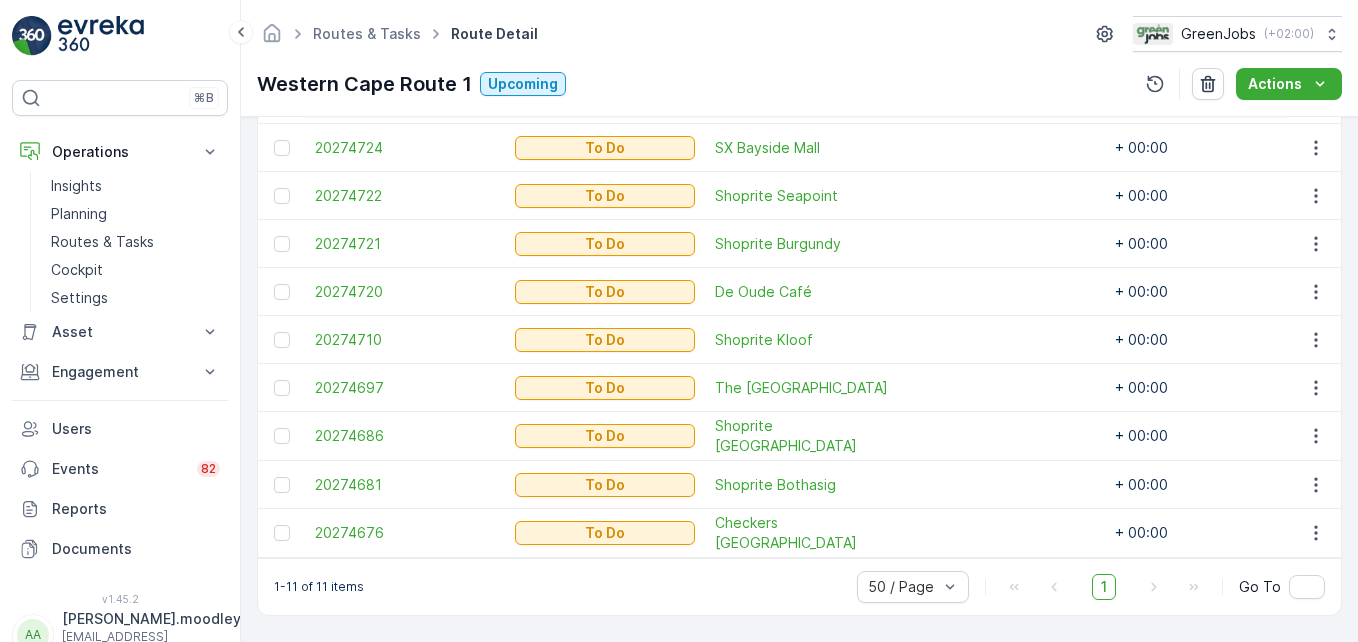 scroll, scrollTop: 403, scrollLeft: 0, axis: vertical 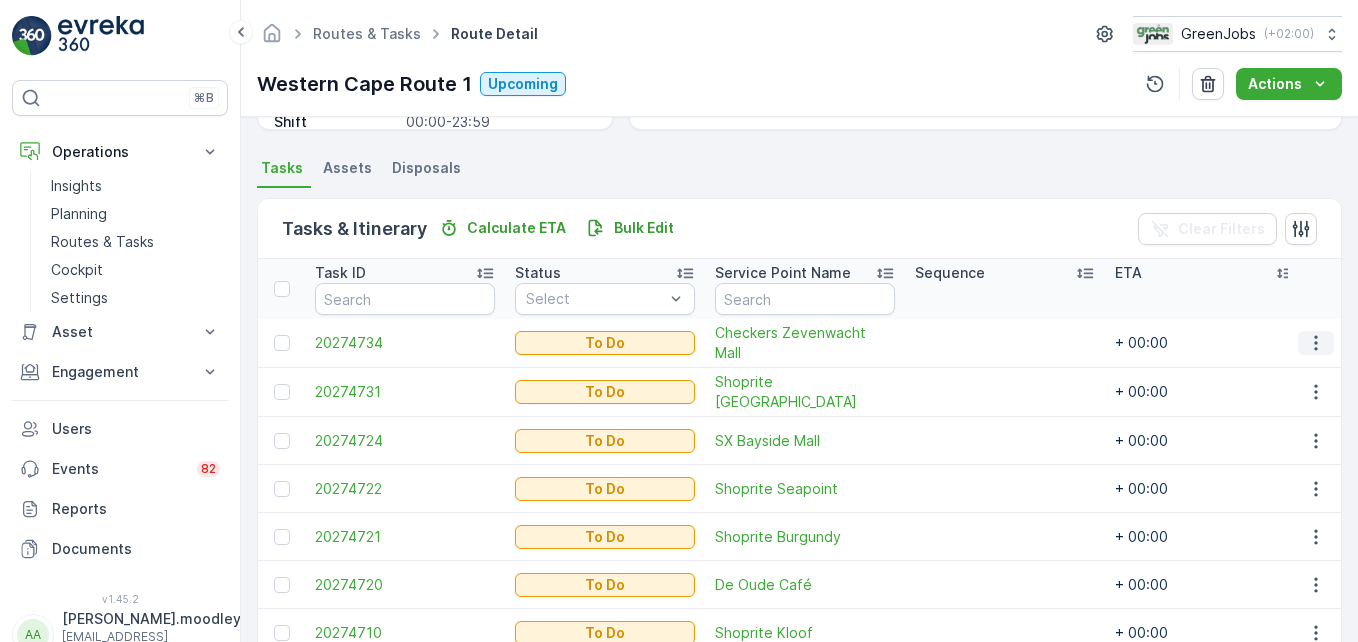 click 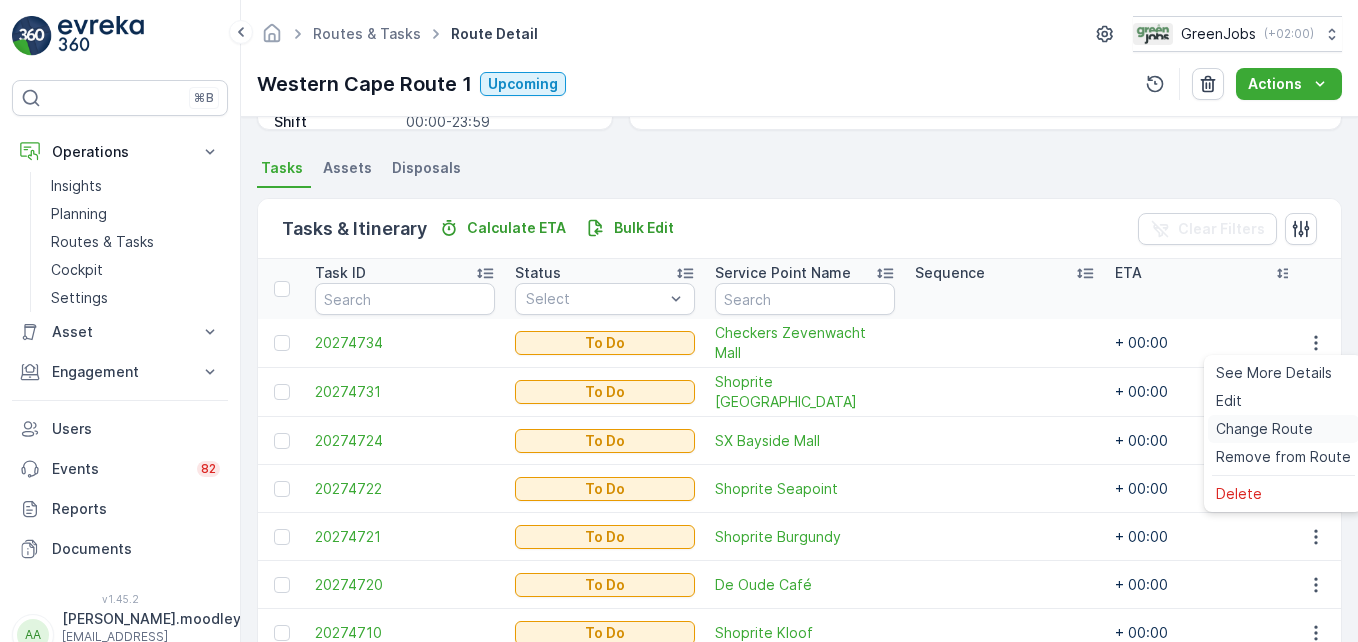 click on "Change Route" at bounding box center [1264, 429] 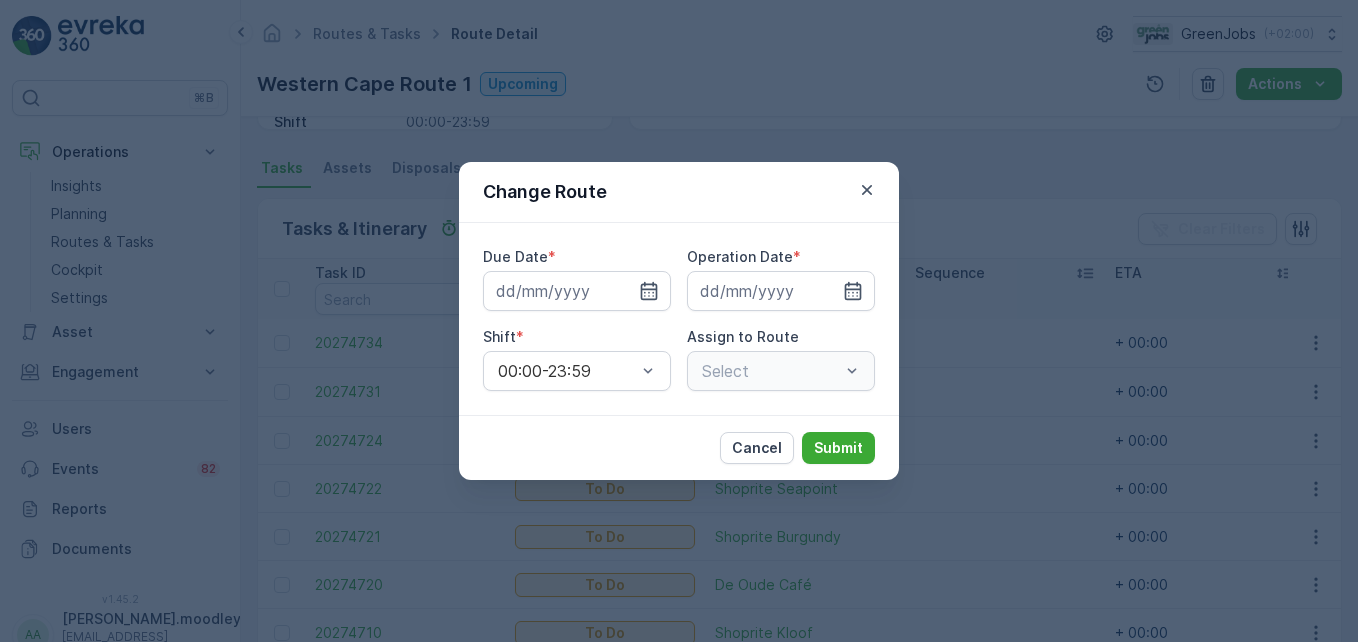 type on "[DATE]" 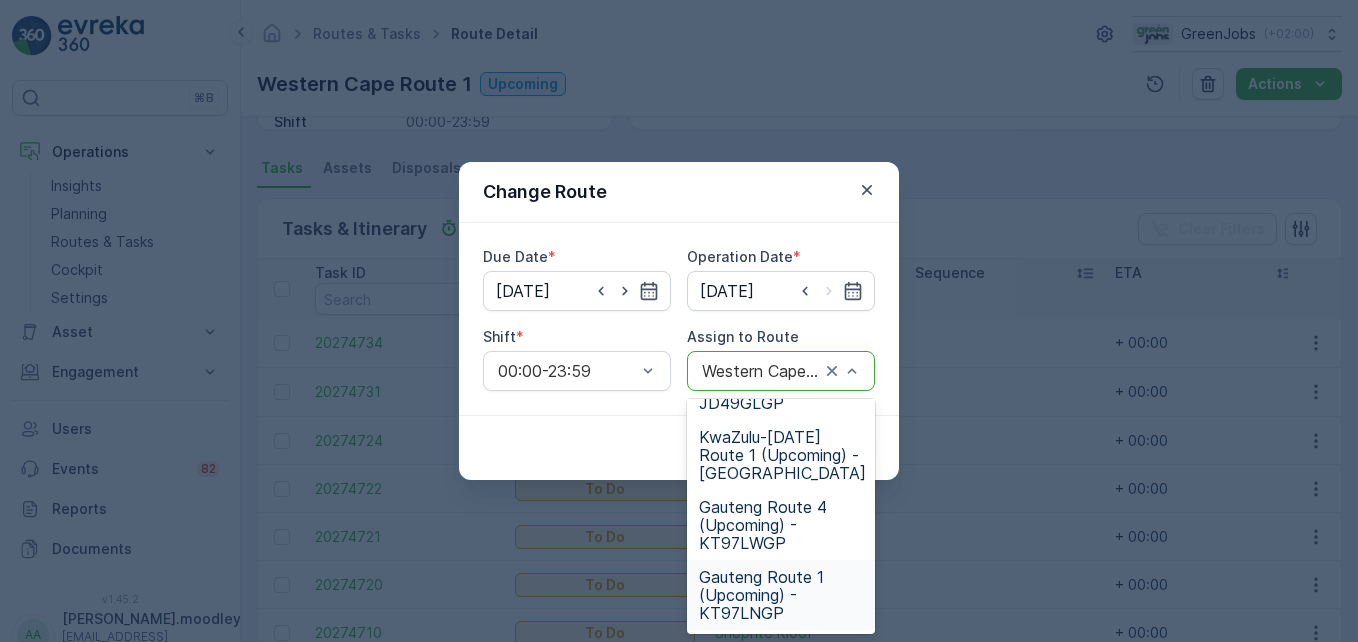 scroll, scrollTop: 173, scrollLeft: 0, axis: vertical 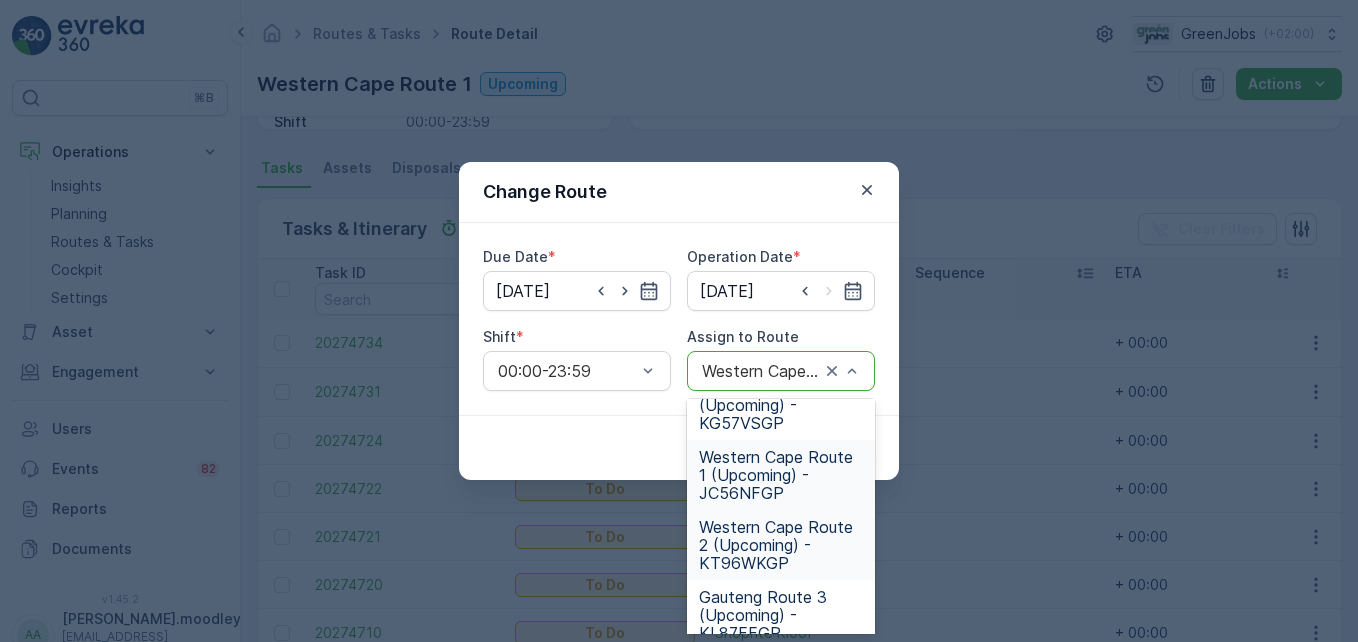 drag, startPoint x: 746, startPoint y: 550, endPoint x: 759, endPoint y: 548, distance: 13.152946 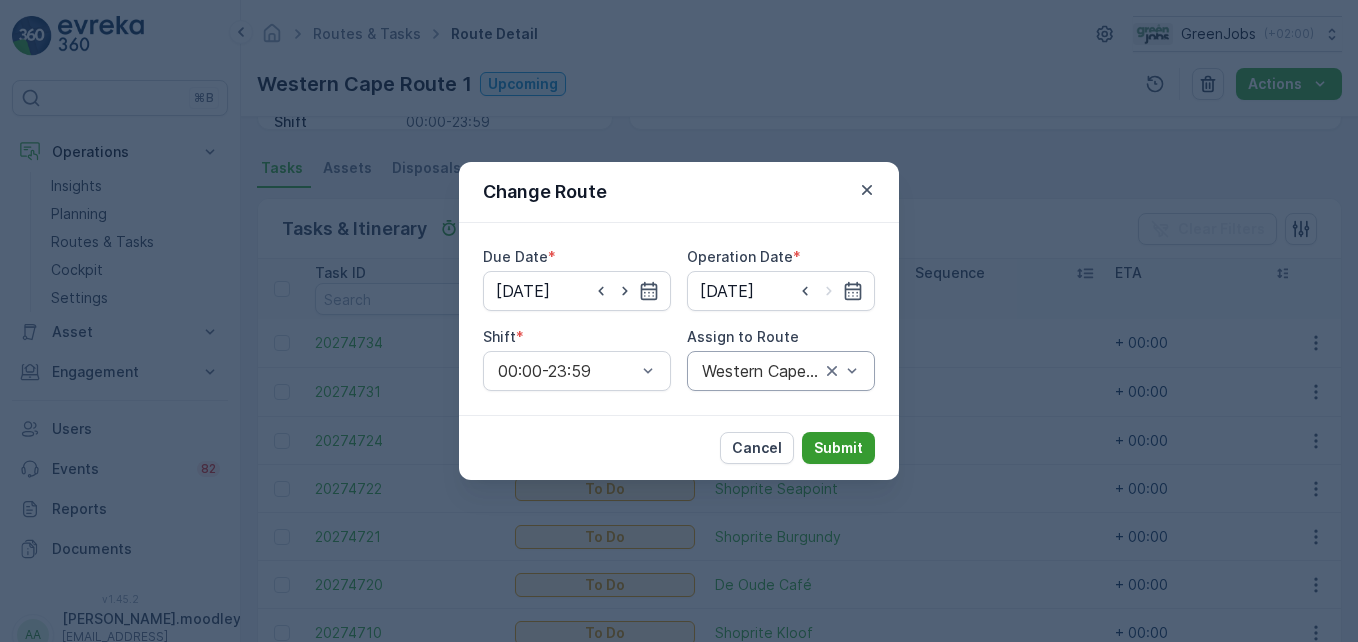 click on "Submit" at bounding box center (838, 448) 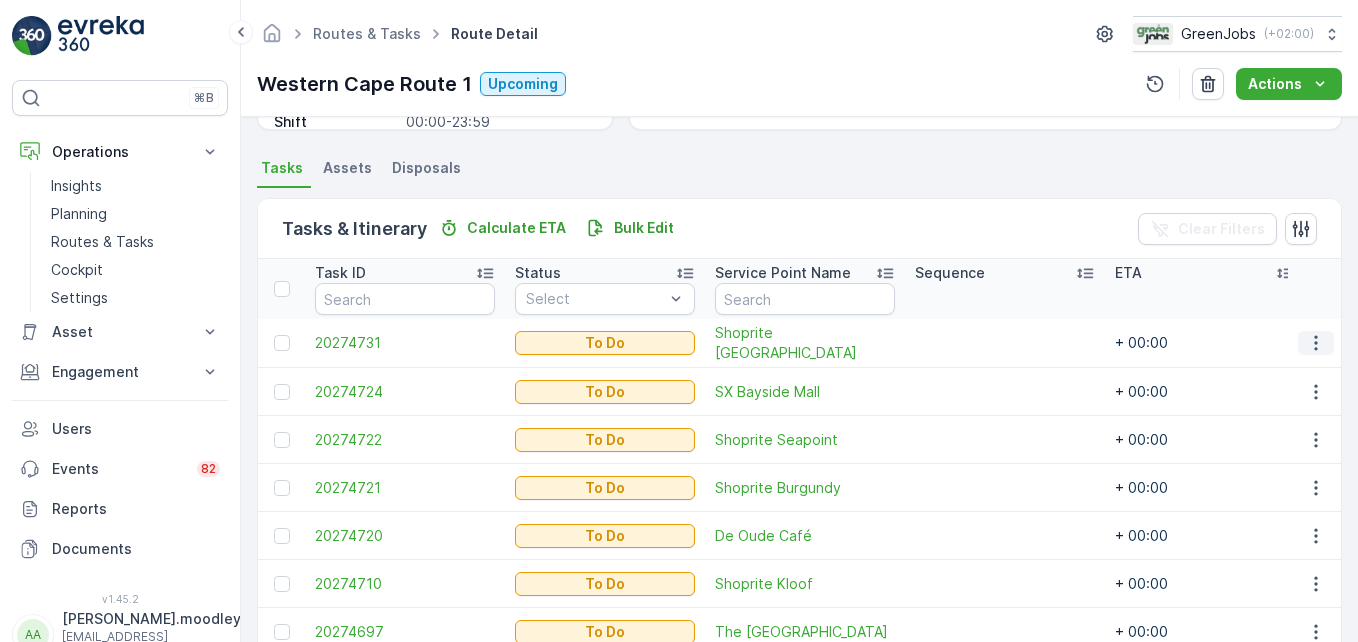 click 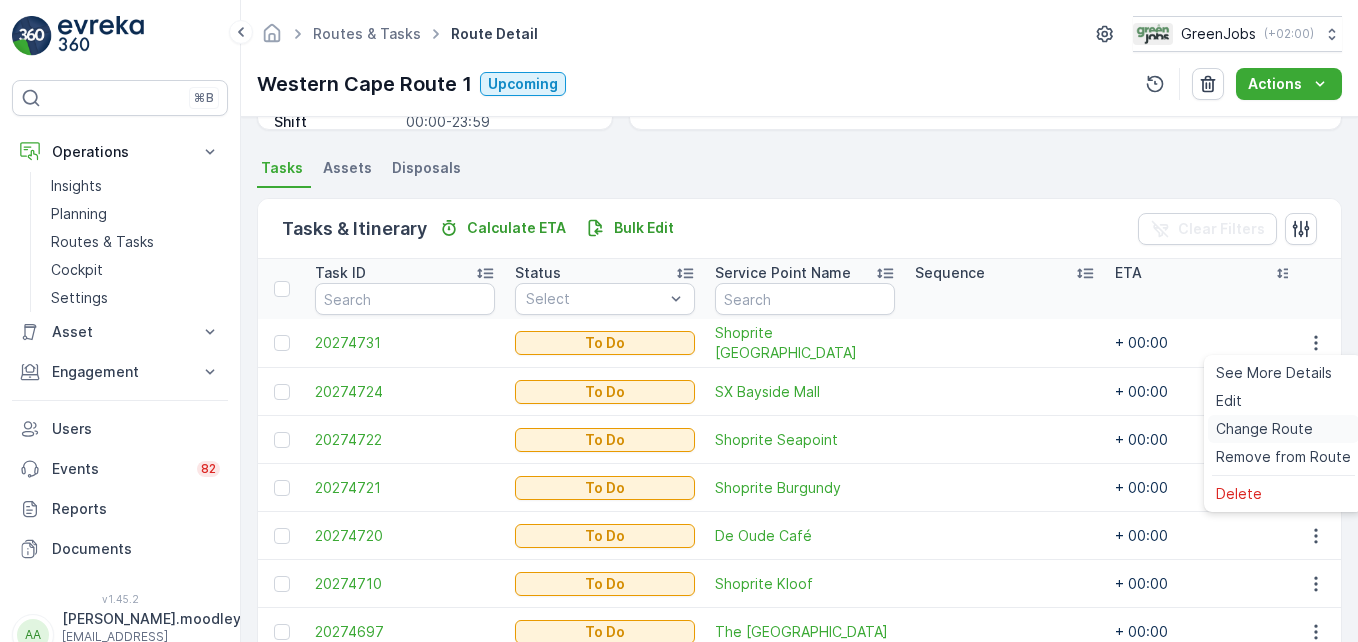 click on "Change Route" at bounding box center (1264, 429) 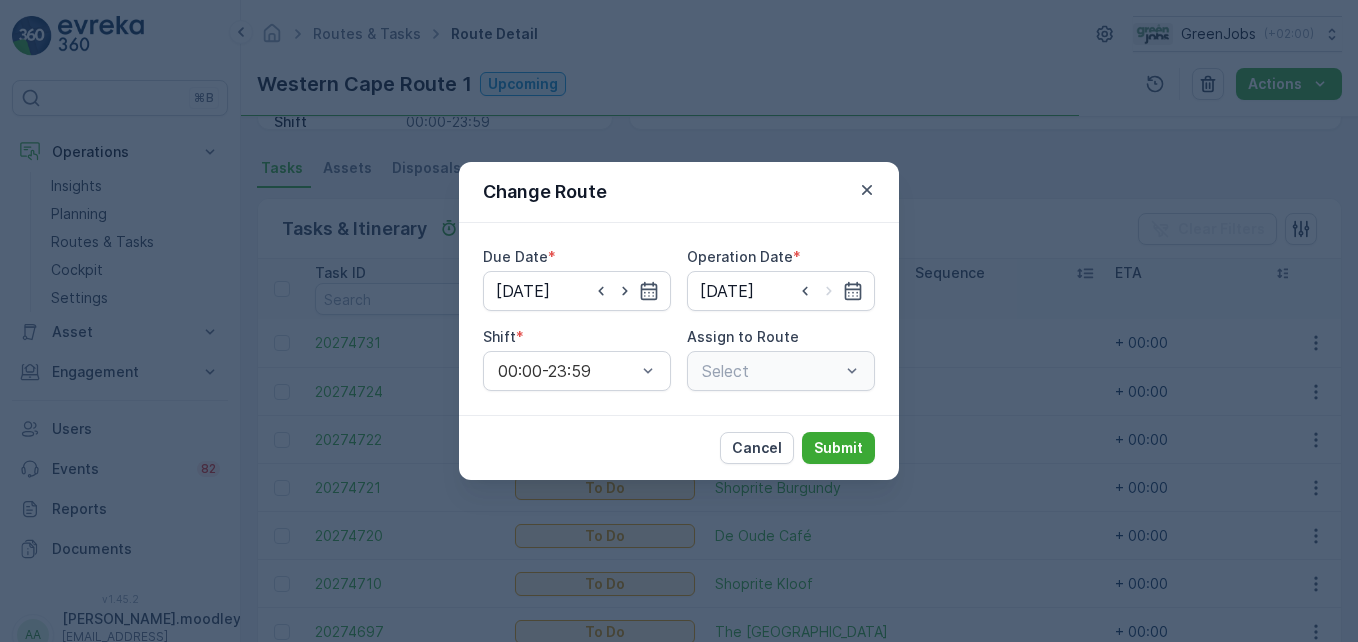 type on "[DATE]" 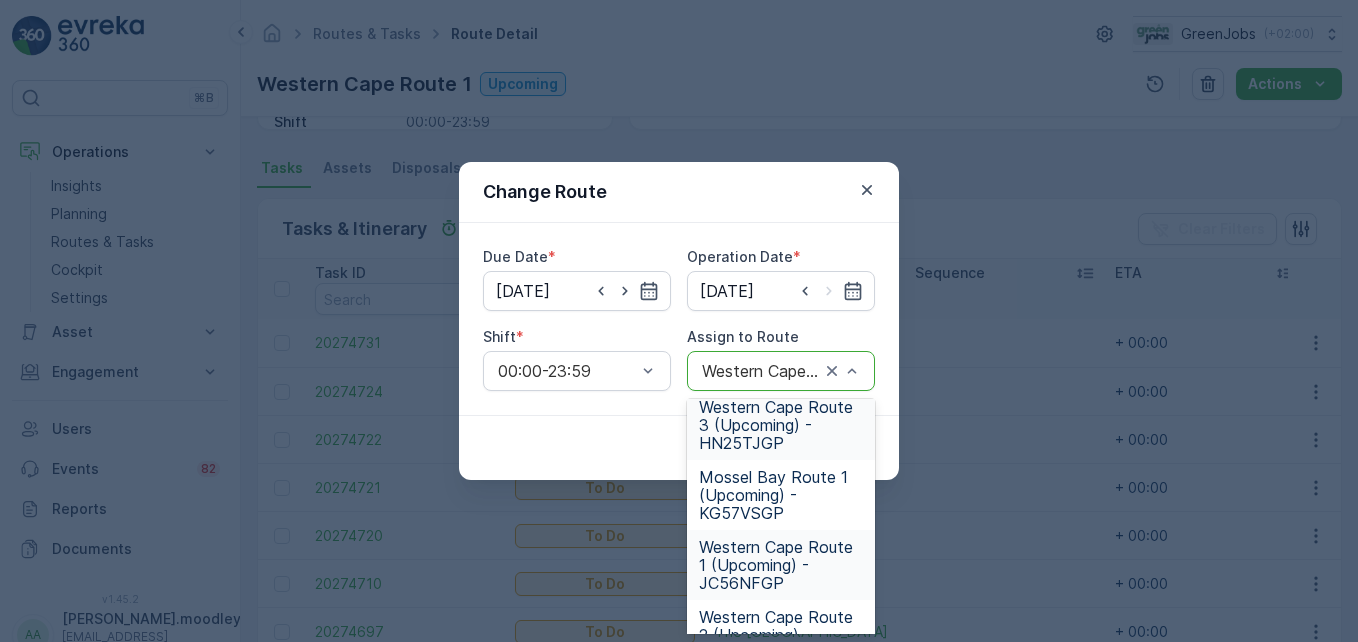 scroll, scrollTop: 100, scrollLeft: 0, axis: vertical 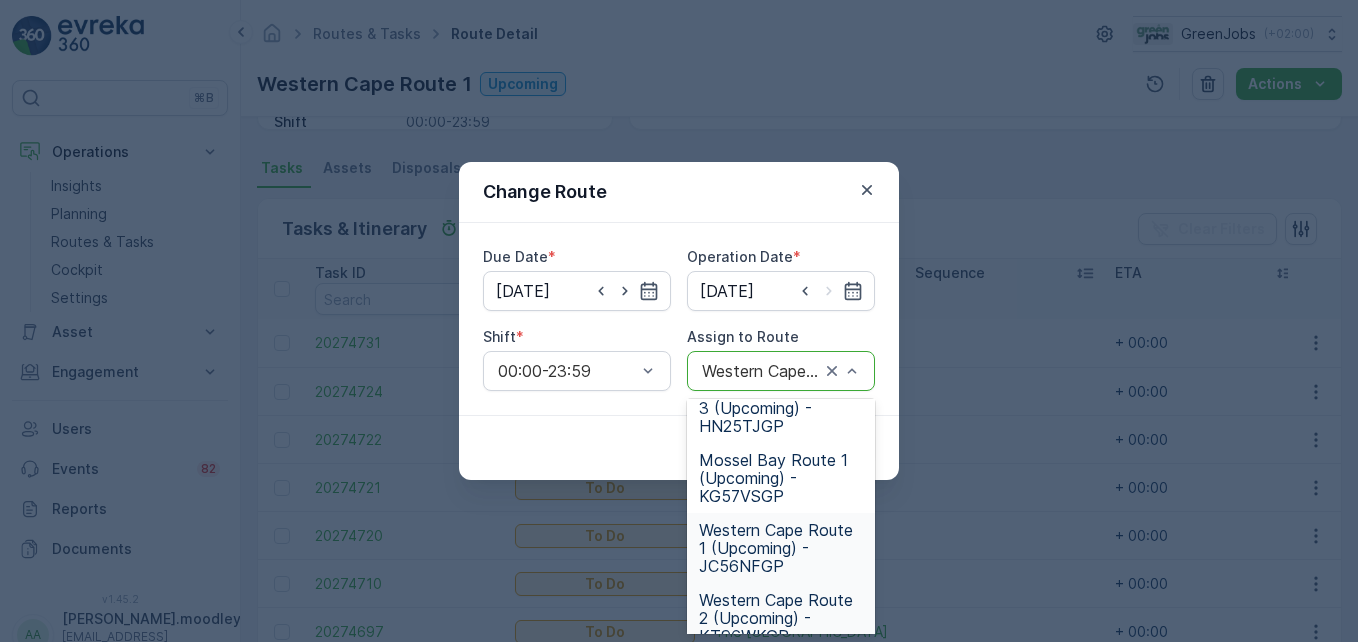 click on "Western Cape Route 2 (Upcoming) - KT96WKGP" at bounding box center (781, 618) 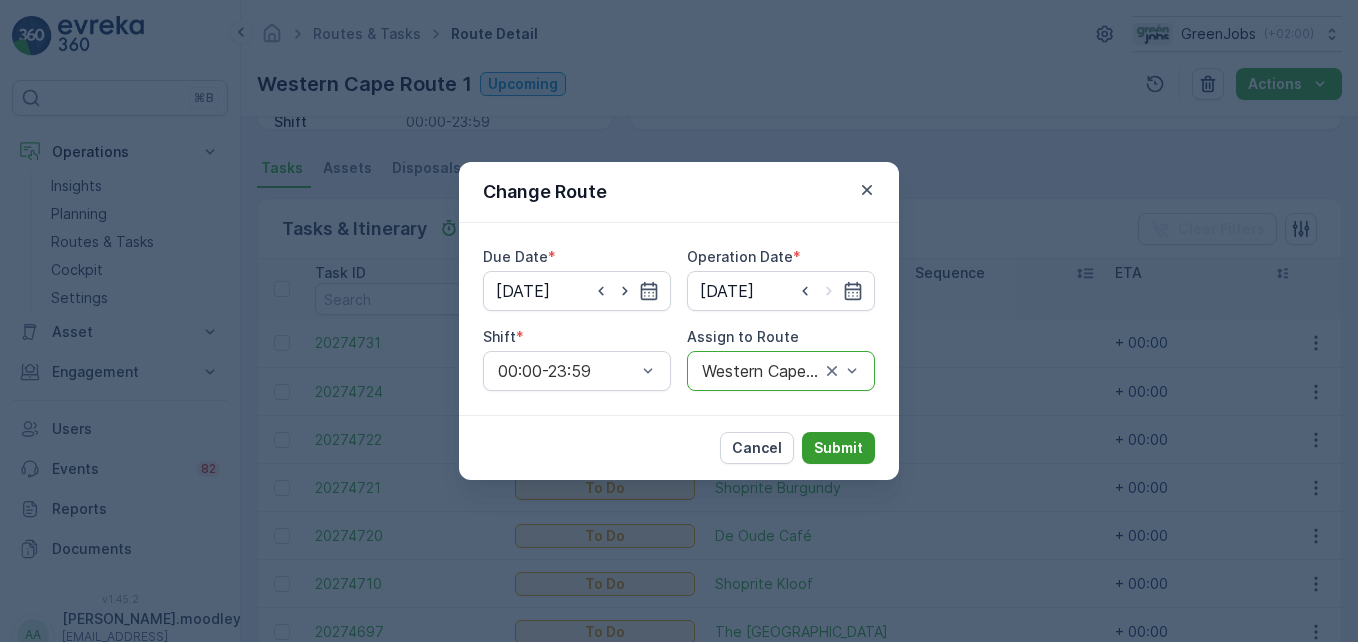click on "Submit" at bounding box center [838, 448] 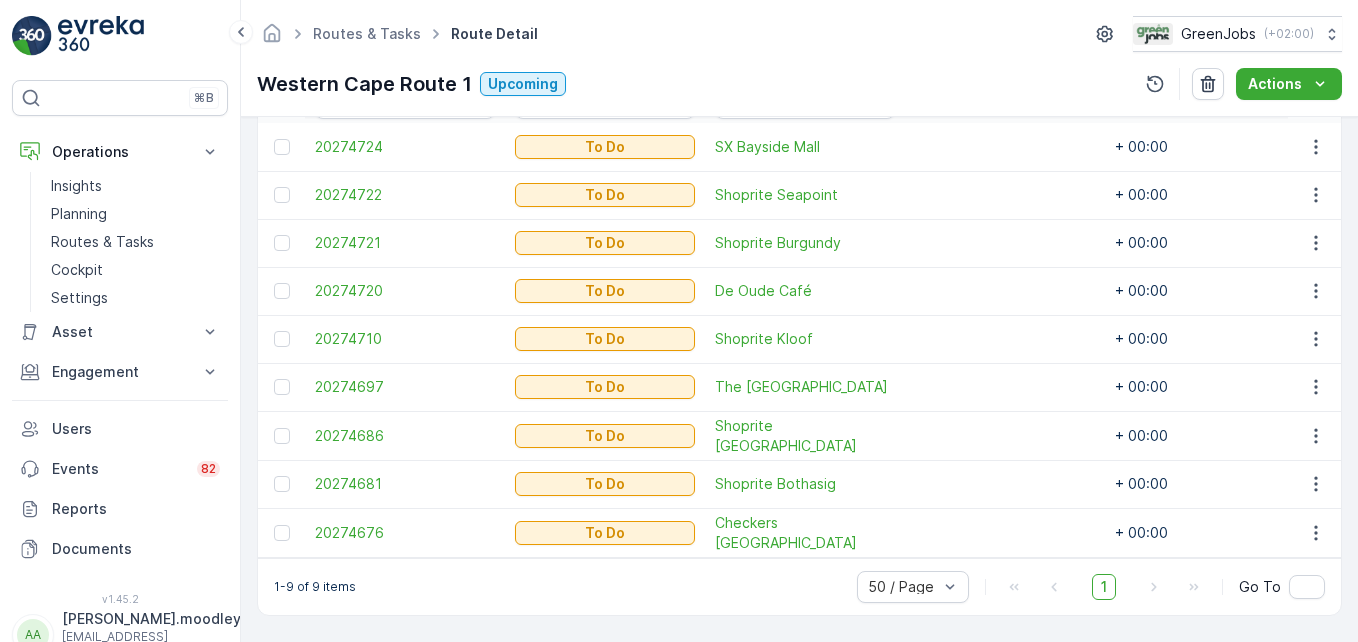 scroll, scrollTop: 0, scrollLeft: 0, axis: both 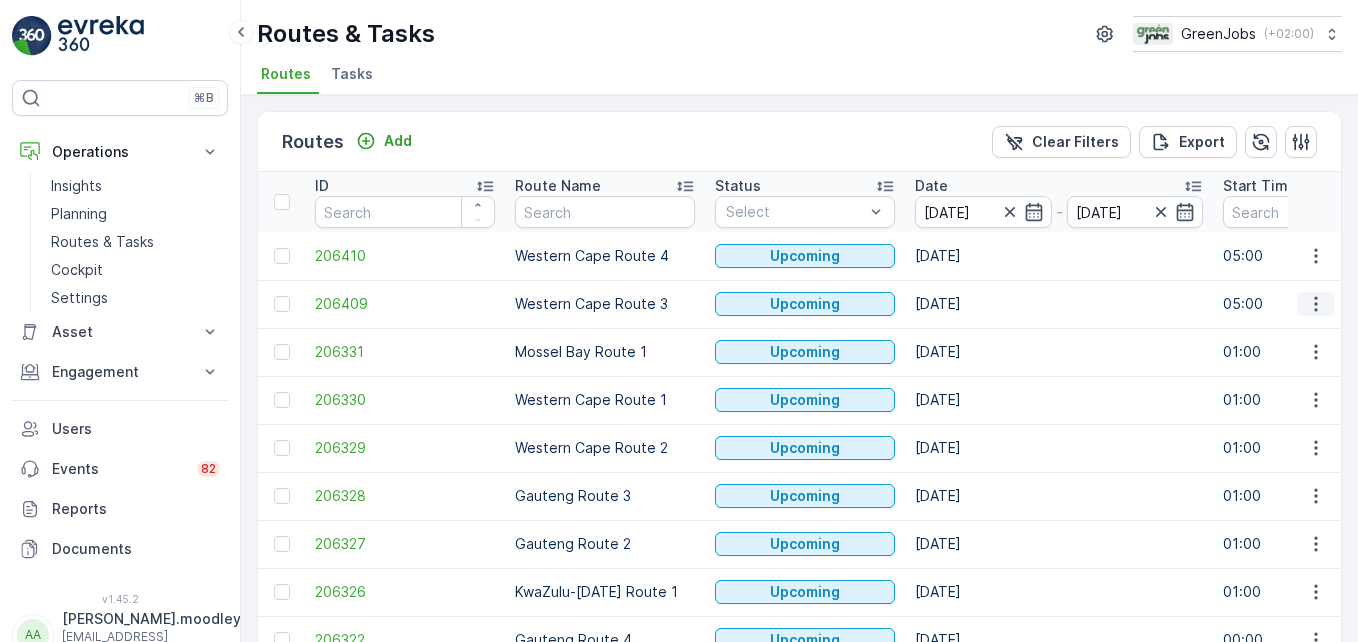 click 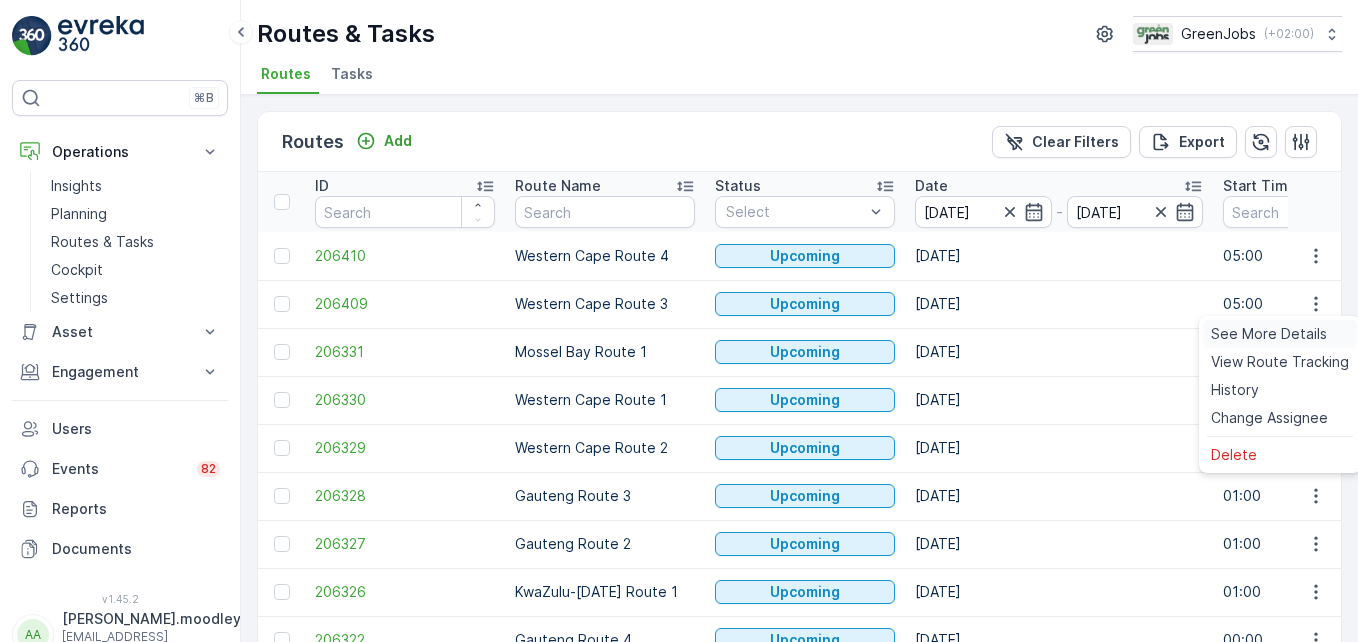 click on "See More Details" at bounding box center [1269, 334] 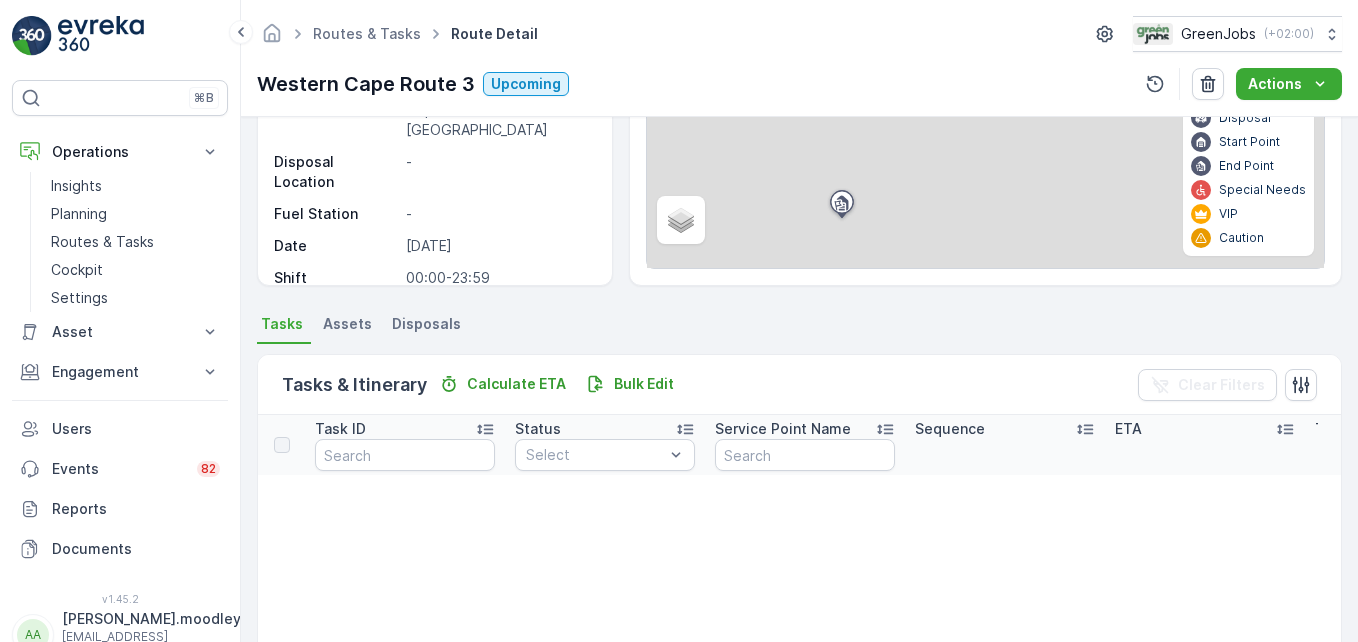 scroll, scrollTop: 0, scrollLeft: 0, axis: both 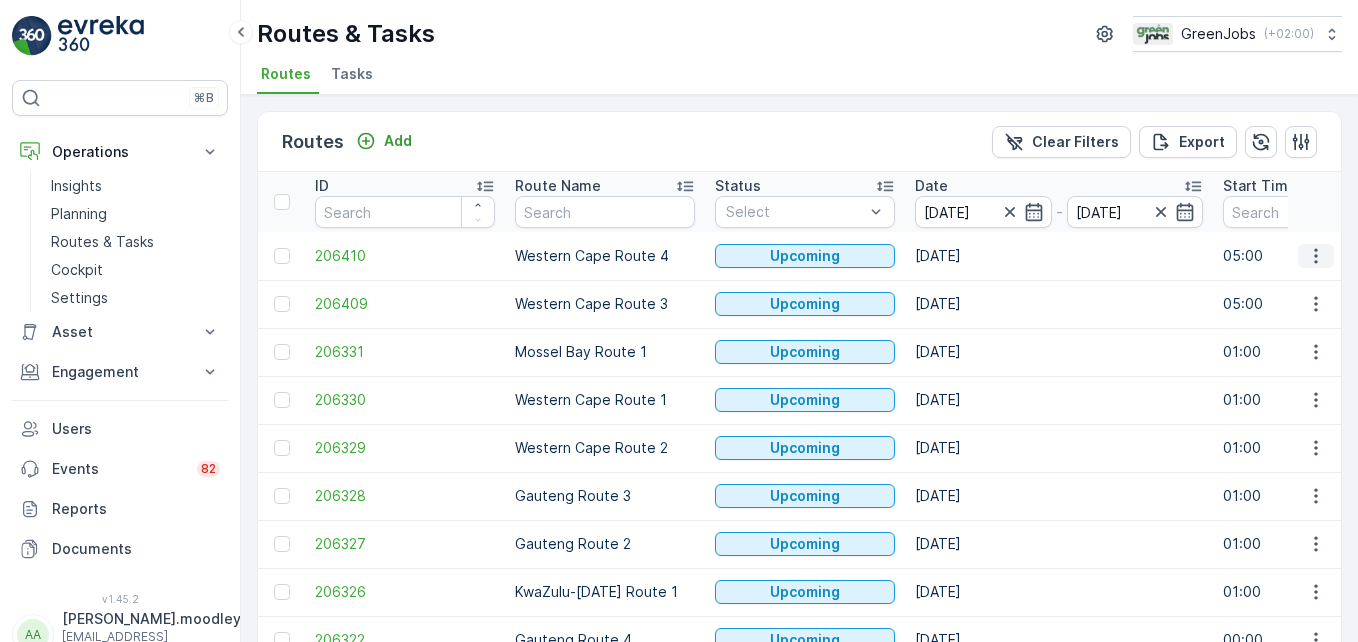click 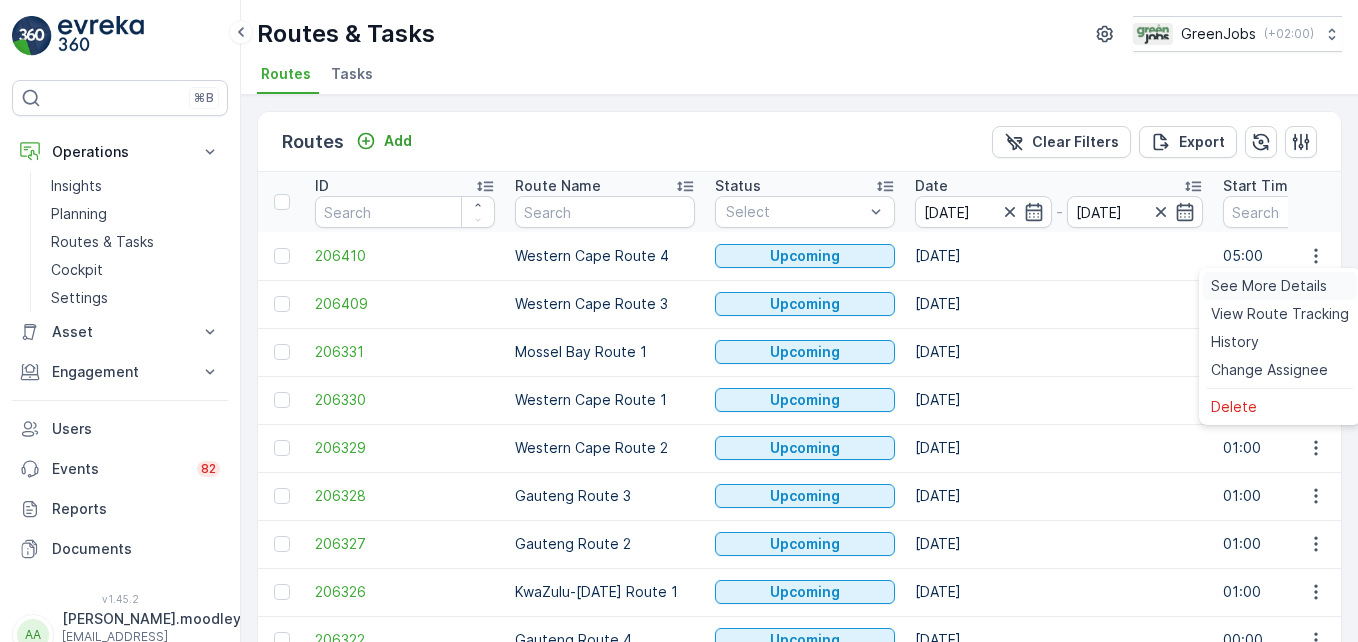 click on "See More Details" at bounding box center (1269, 286) 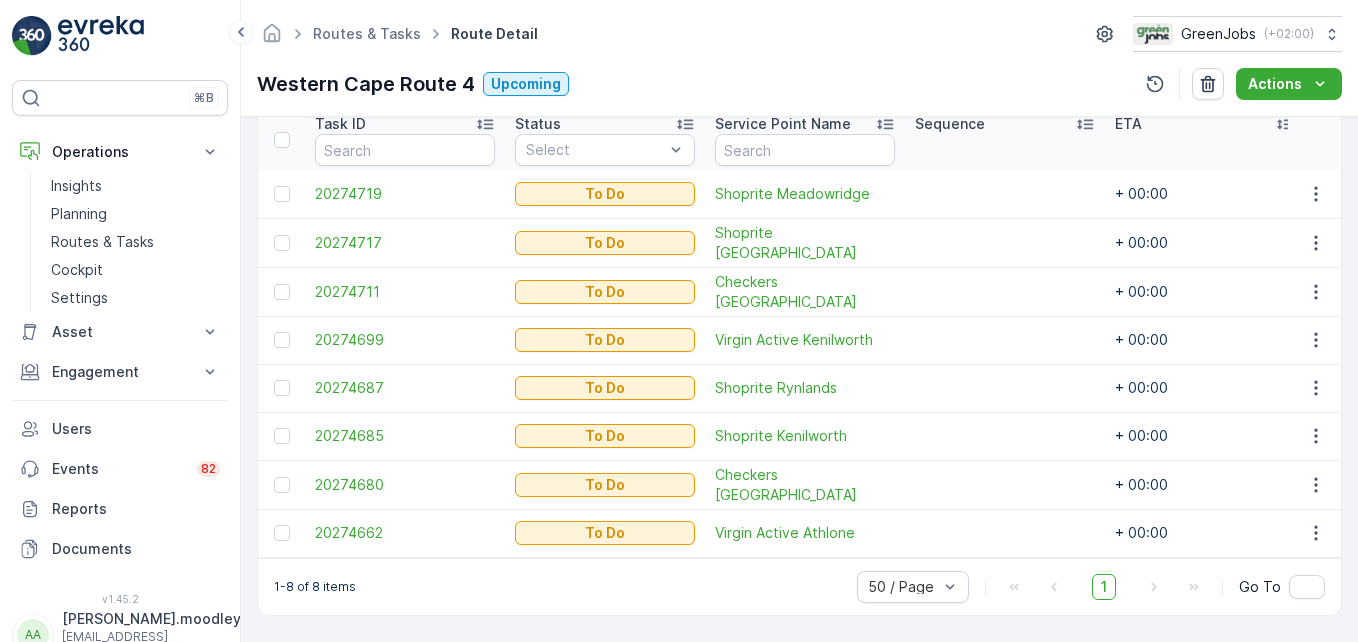 scroll, scrollTop: 560, scrollLeft: 0, axis: vertical 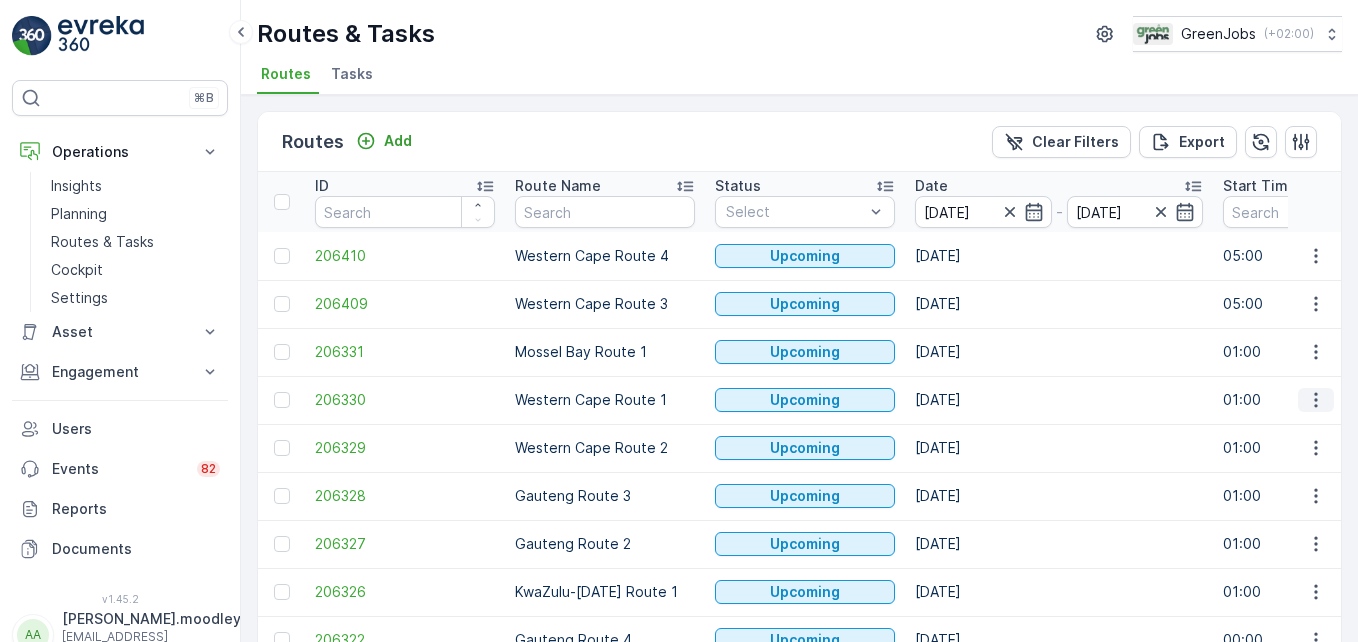 click 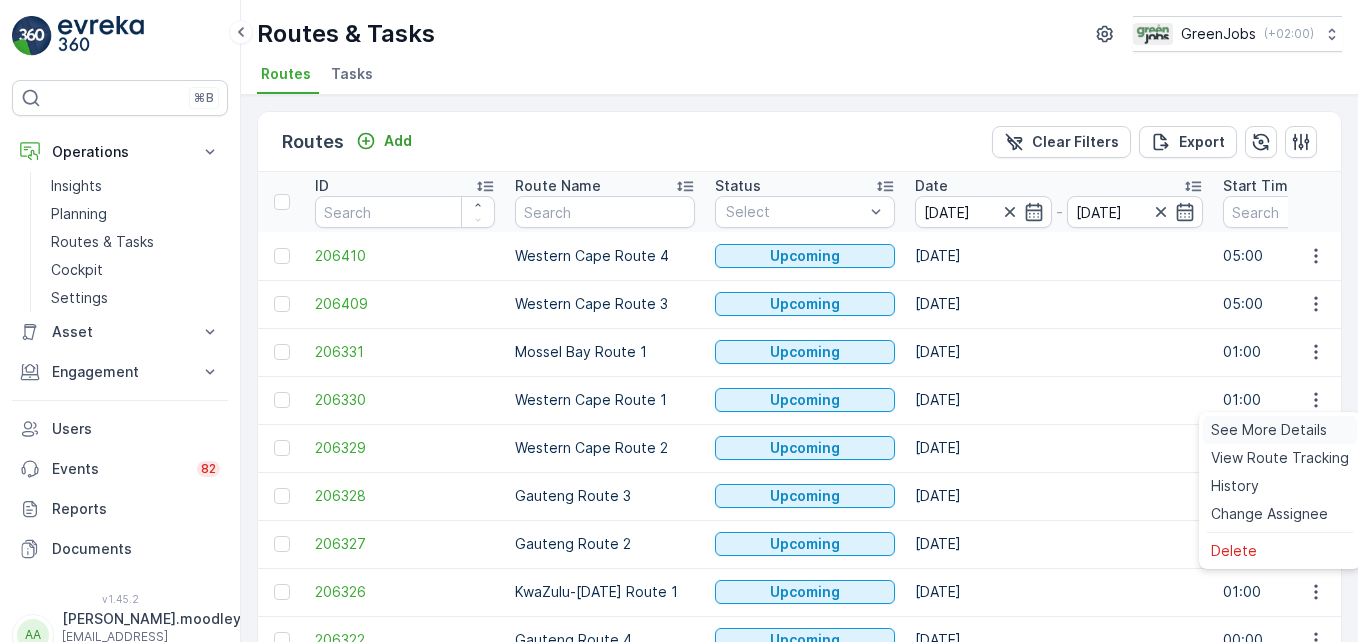 click on "See More Details" at bounding box center [1269, 430] 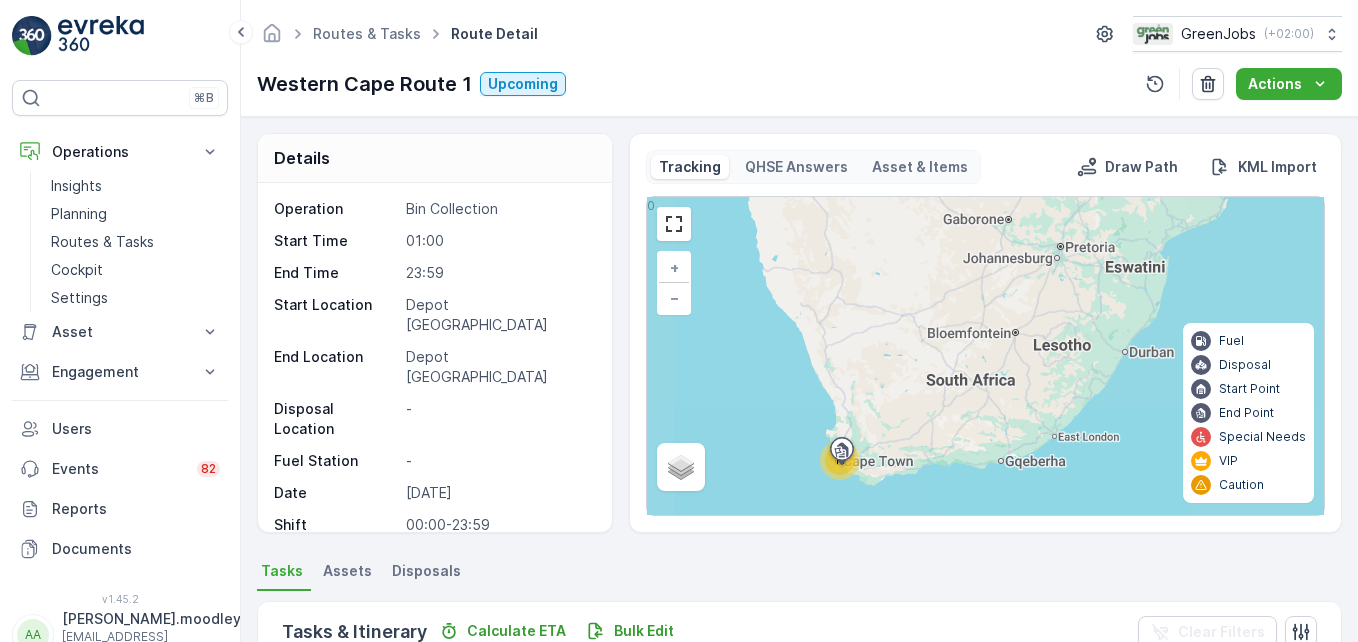 scroll, scrollTop: 607, scrollLeft: 0, axis: vertical 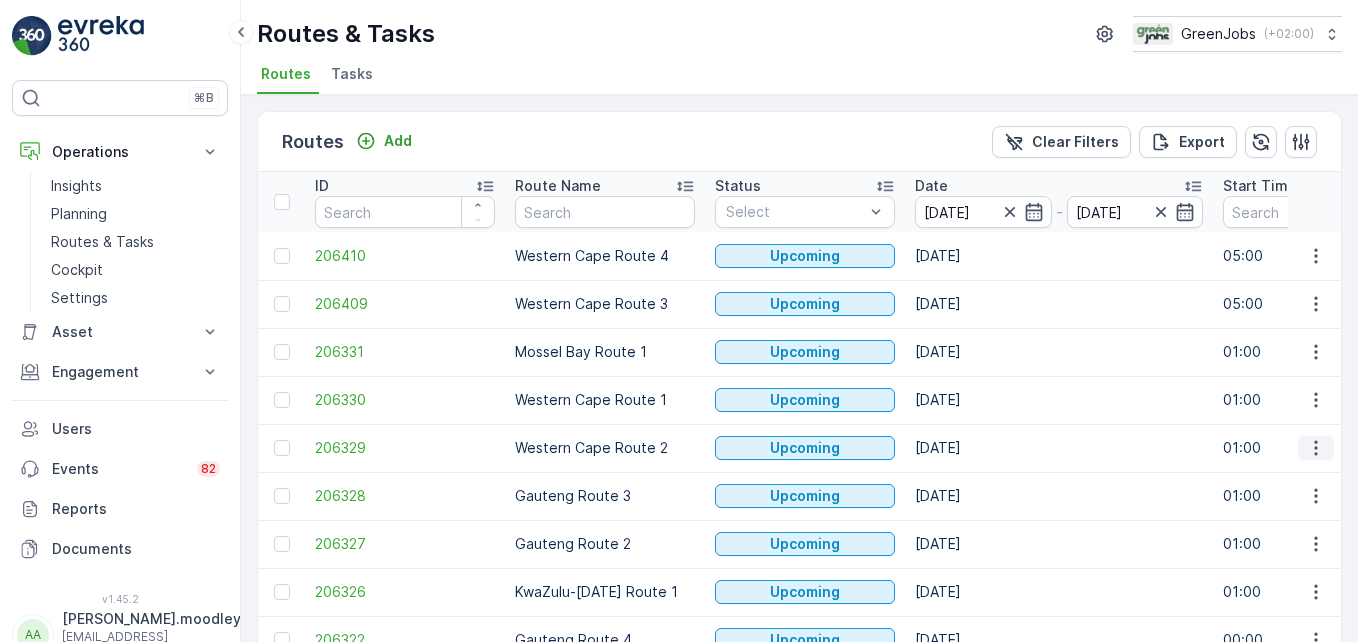 click 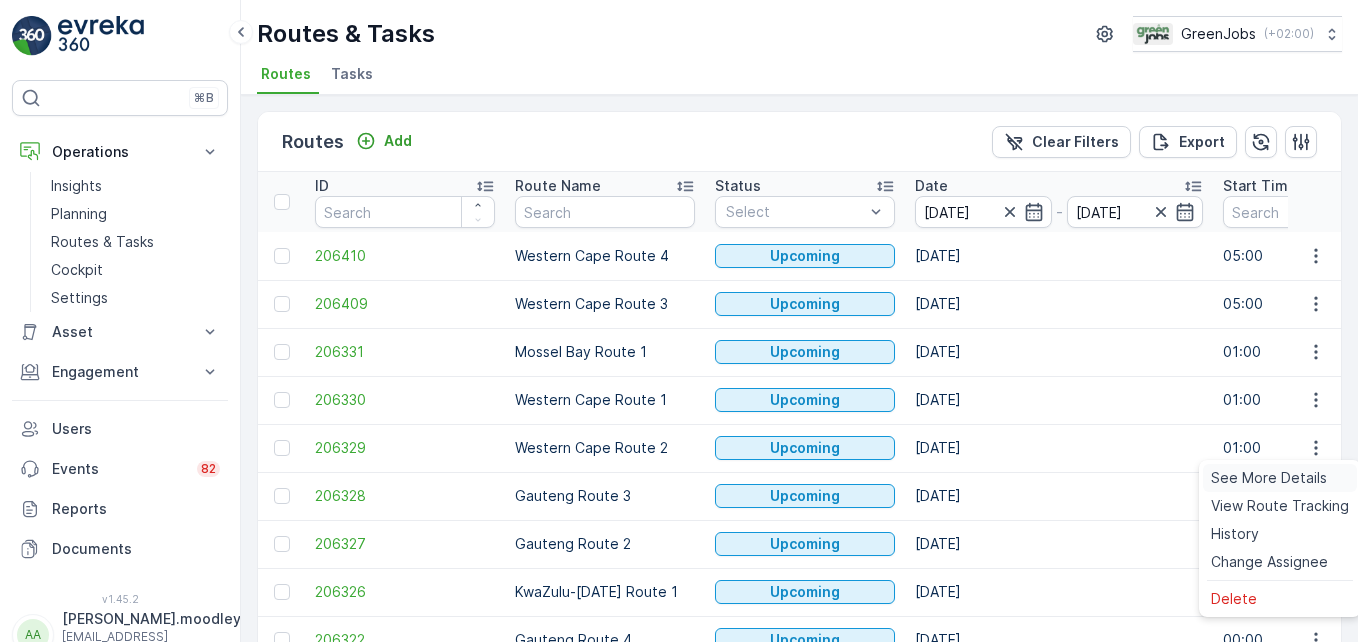 click on "See More Details" at bounding box center [1269, 478] 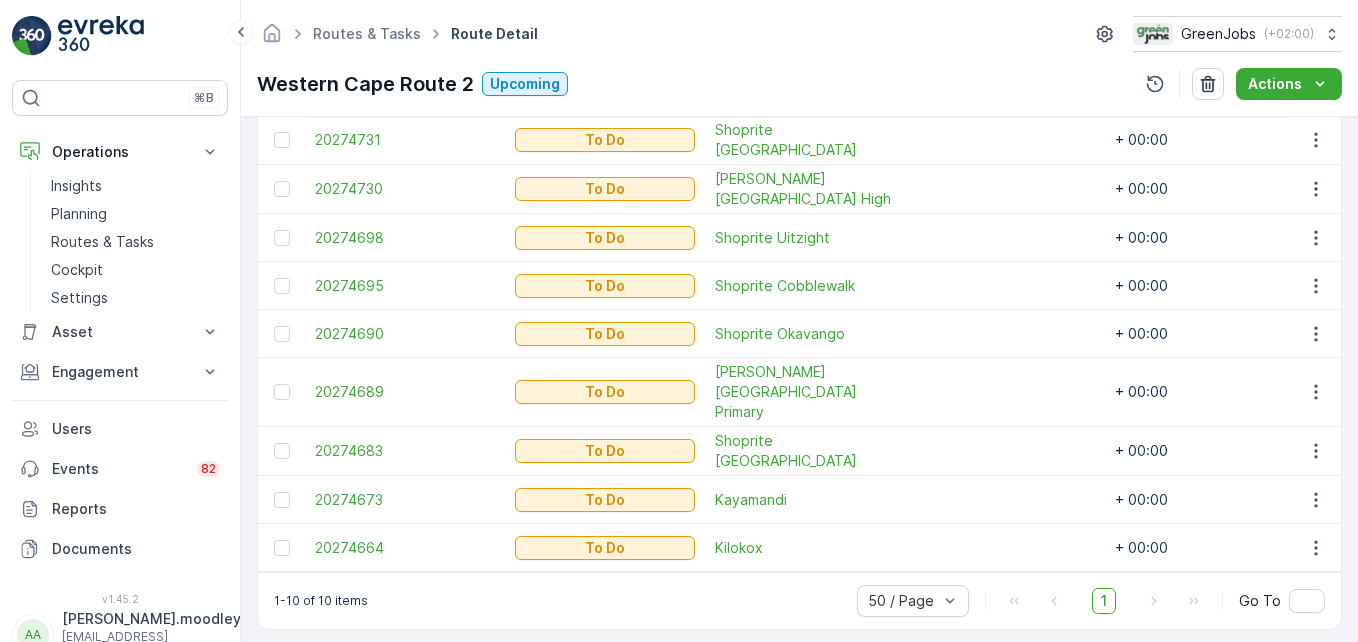 scroll, scrollTop: 455, scrollLeft: 0, axis: vertical 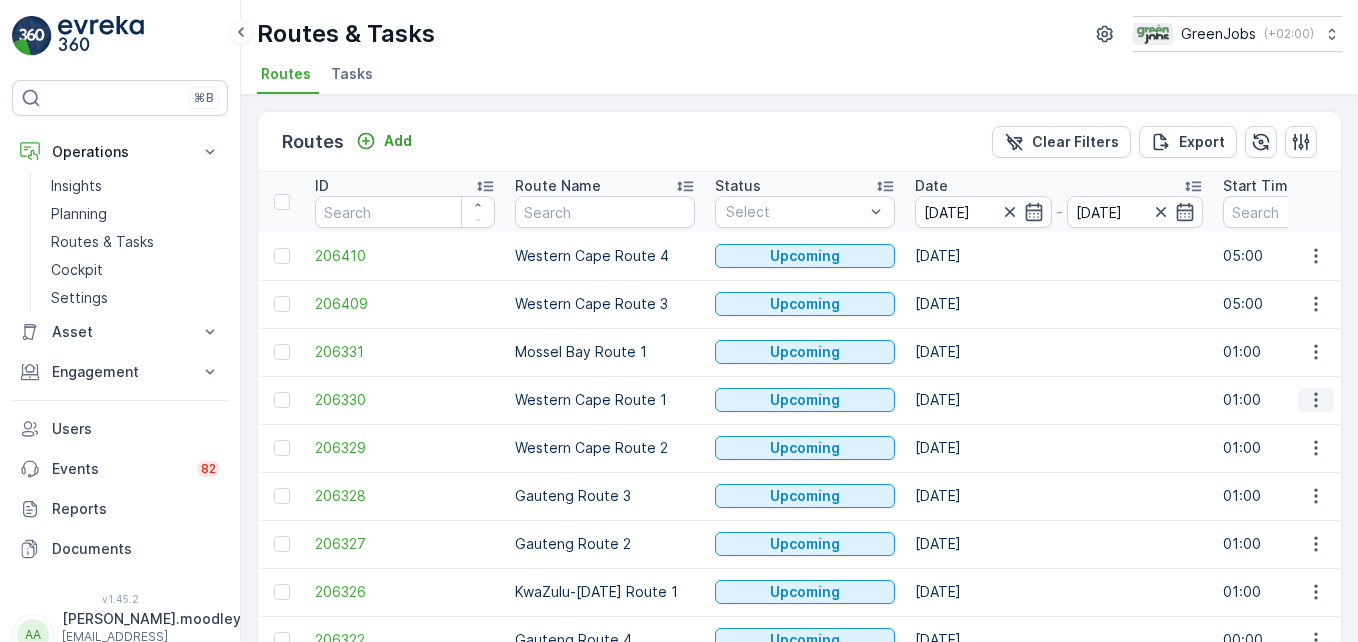 click 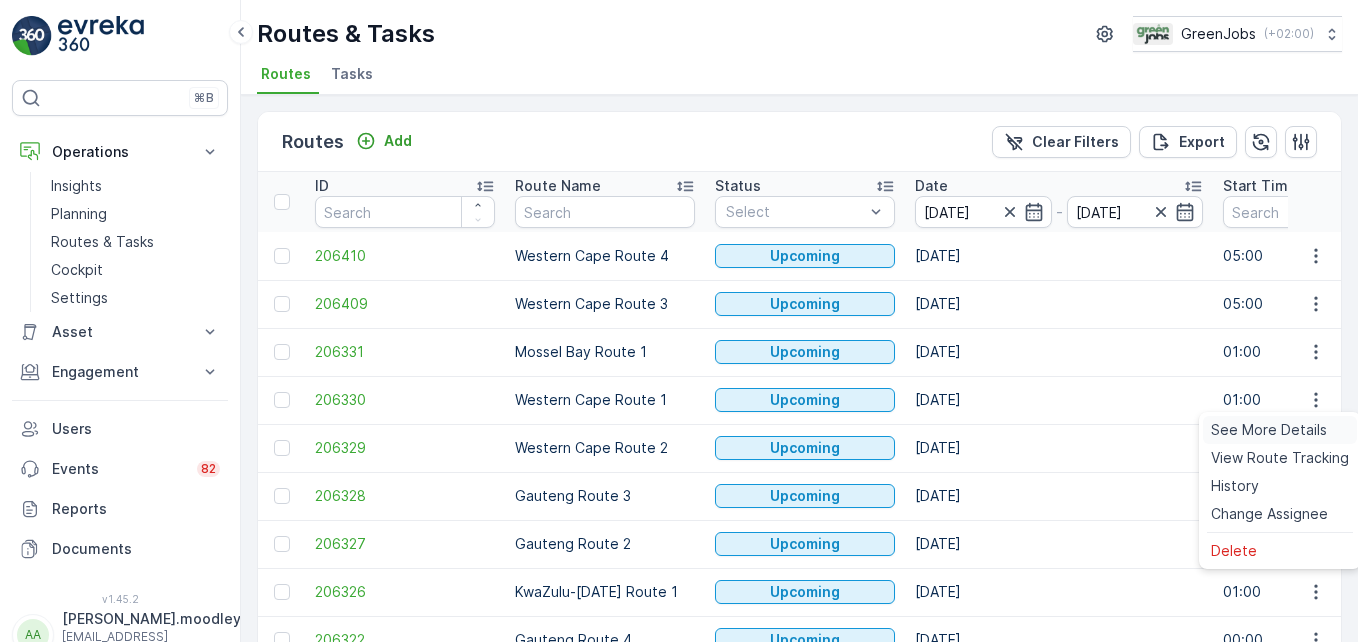 click on "See More Details" at bounding box center (1269, 430) 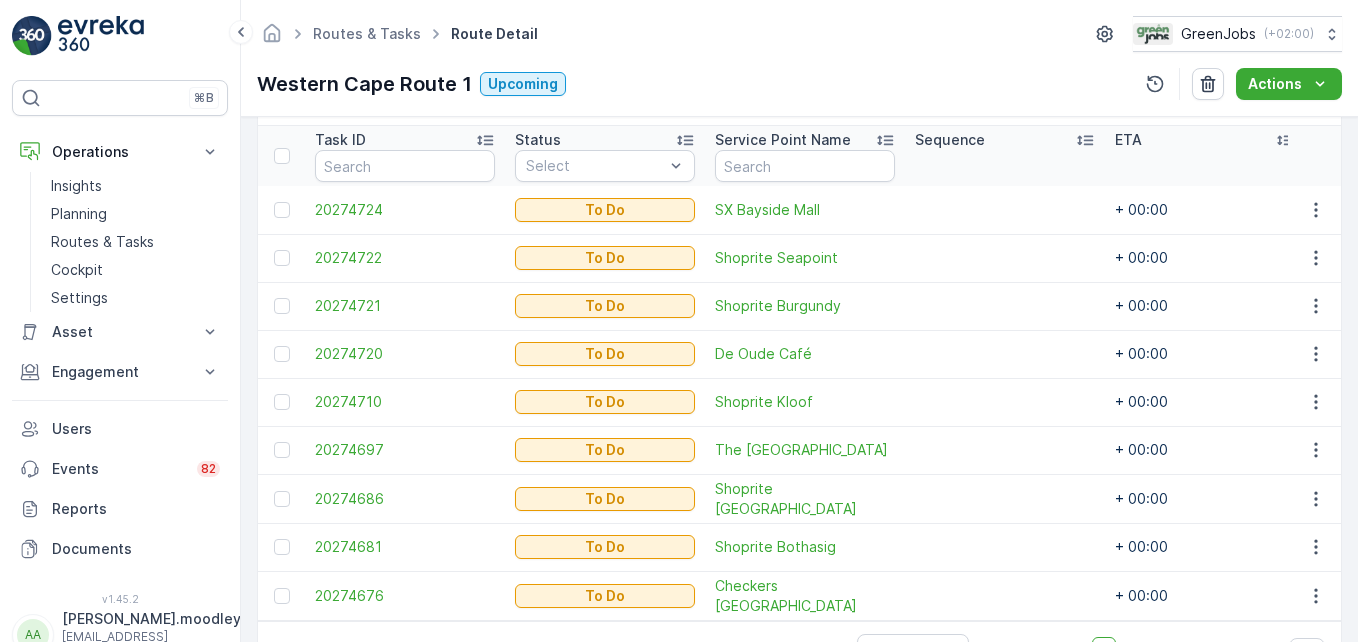 scroll, scrollTop: 507, scrollLeft: 0, axis: vertical 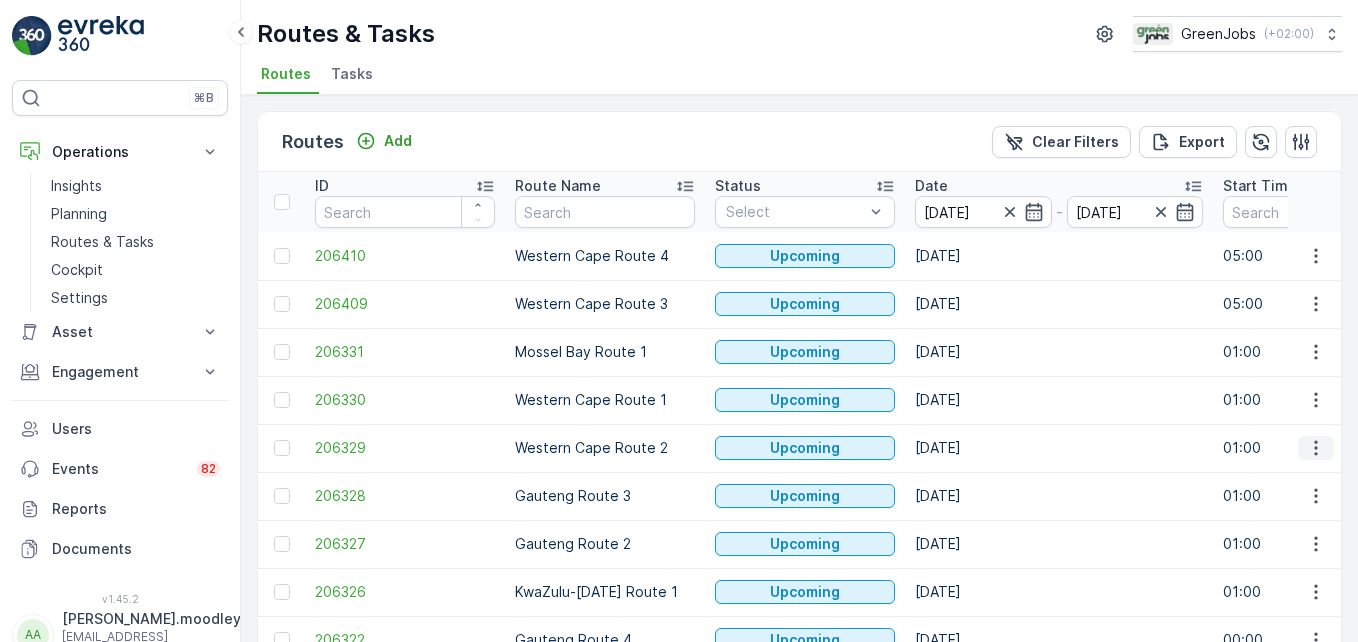 click 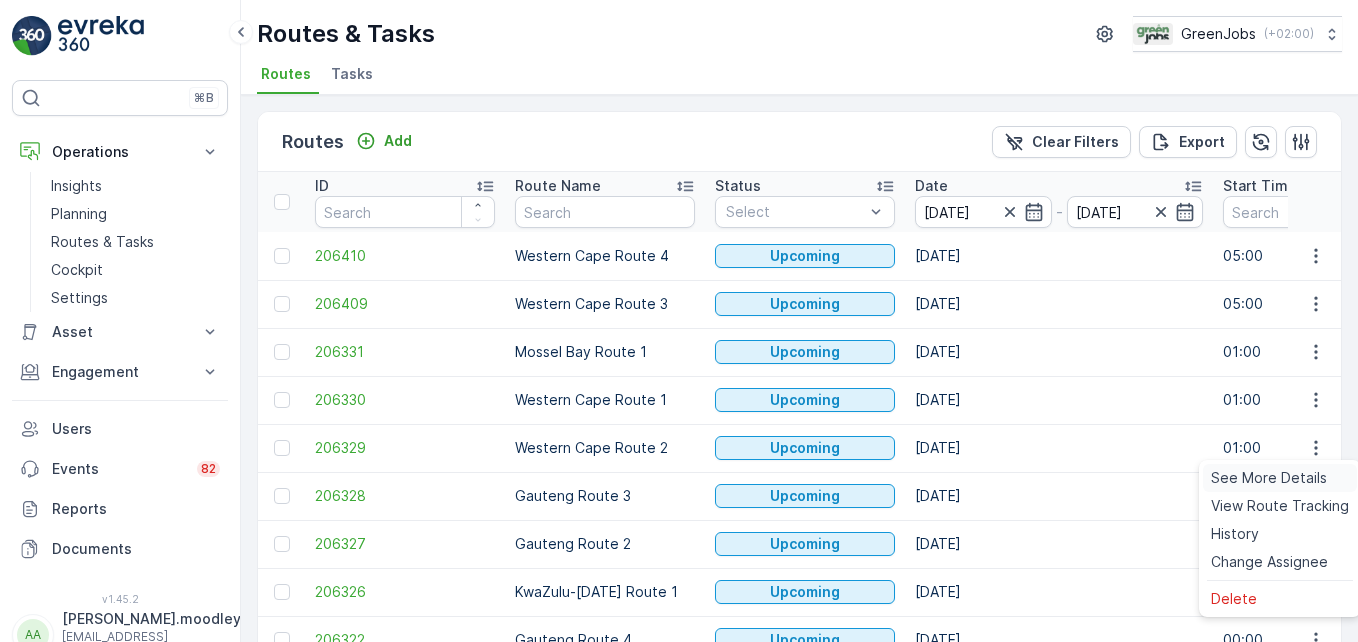 click on "See More Details" at bounding box center (1269, 478) 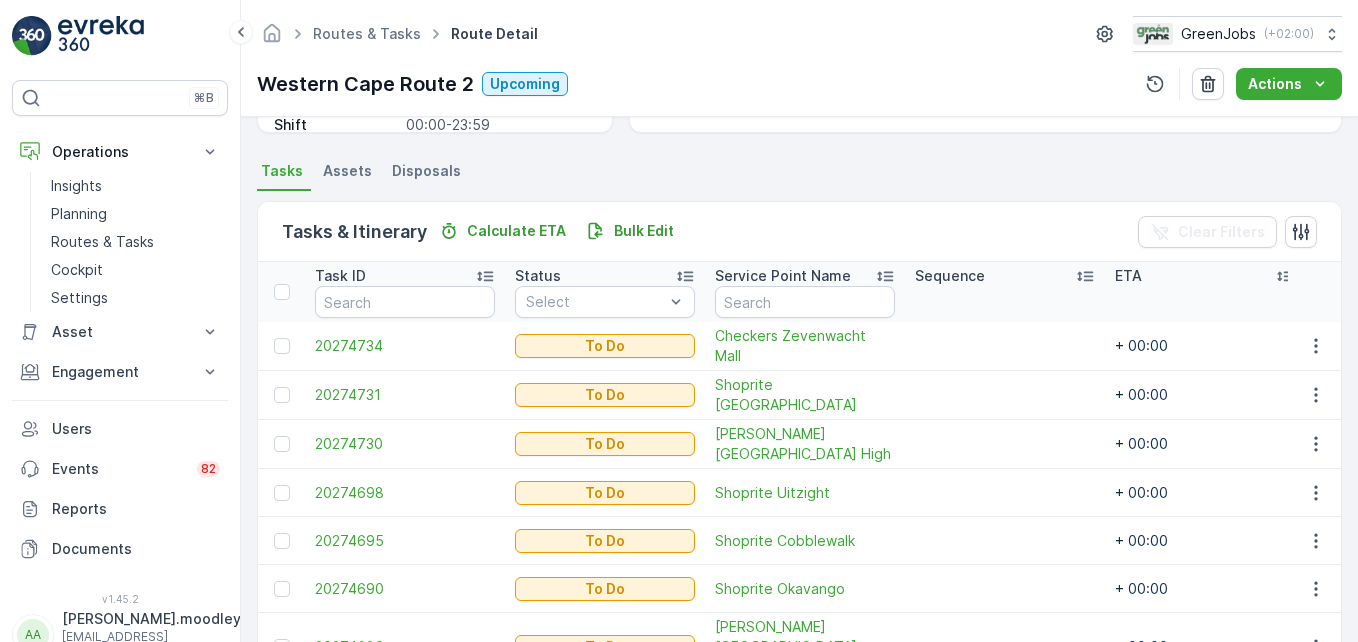 scroll, scrollTop: 655, scrollLeft: 0, axis: vertical 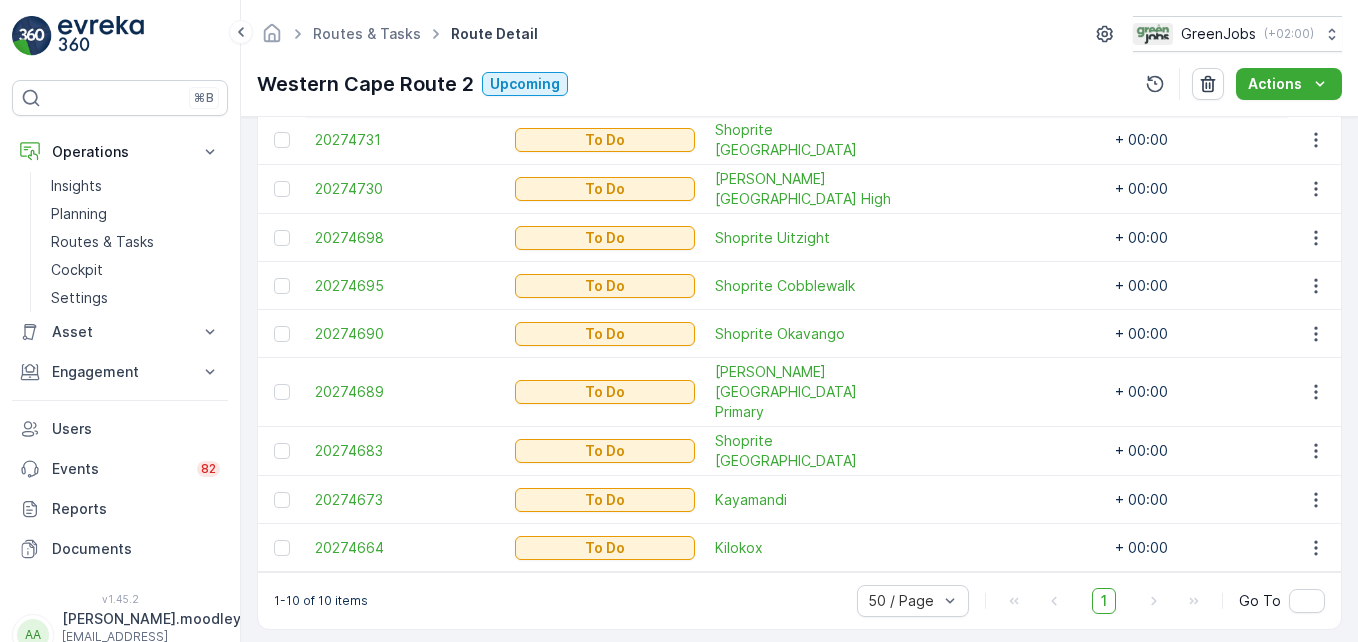 click at bounding box center [1005, 500] 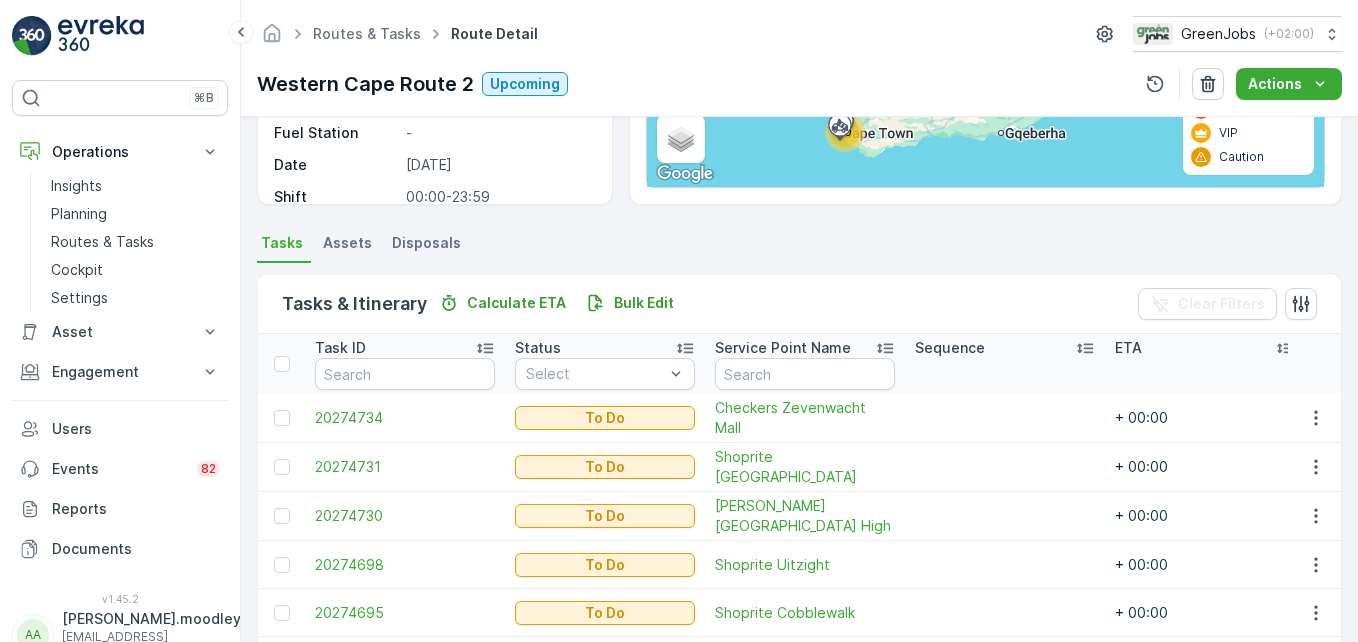 scroll, scrollTop: 600, scrollLeft: 0, axis: vertical 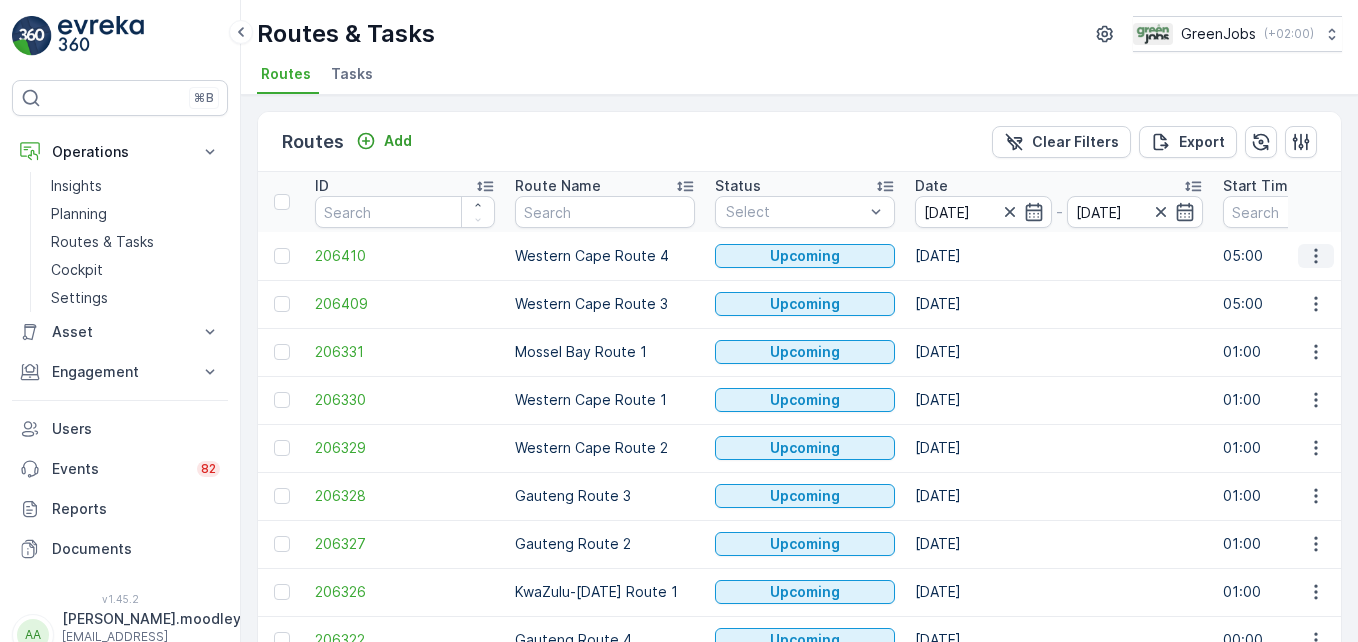 click 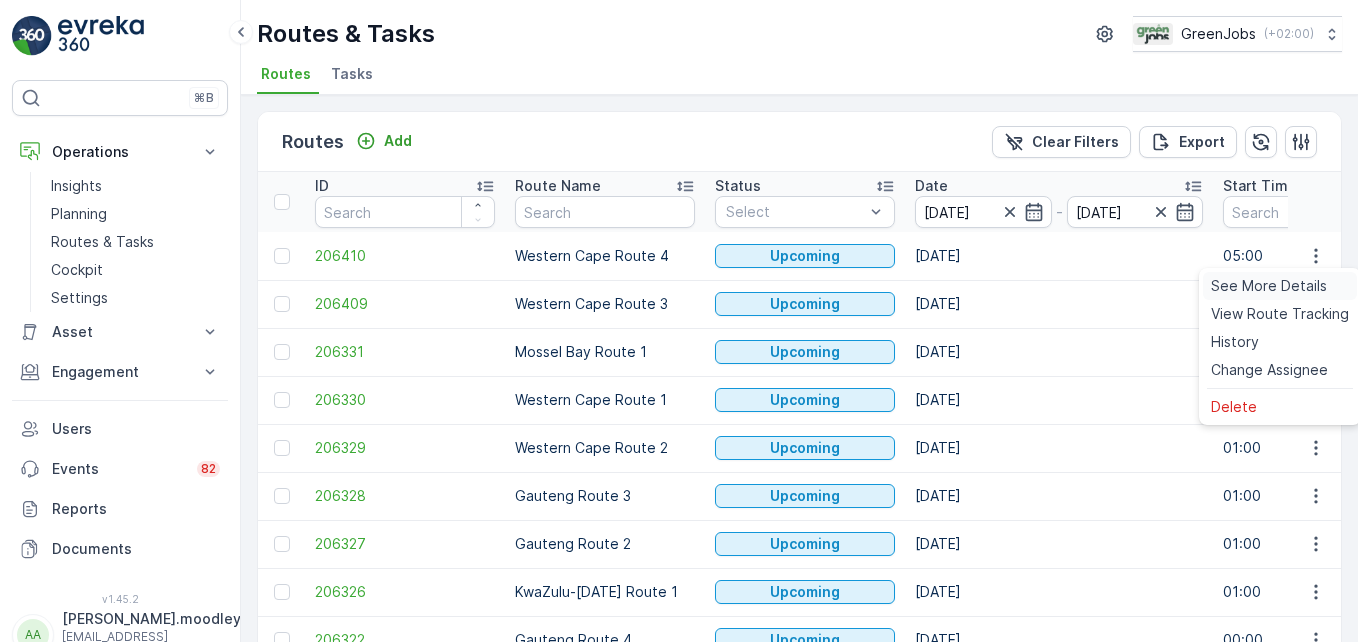 click on "See More Details" at bounding box center [1269, 286] 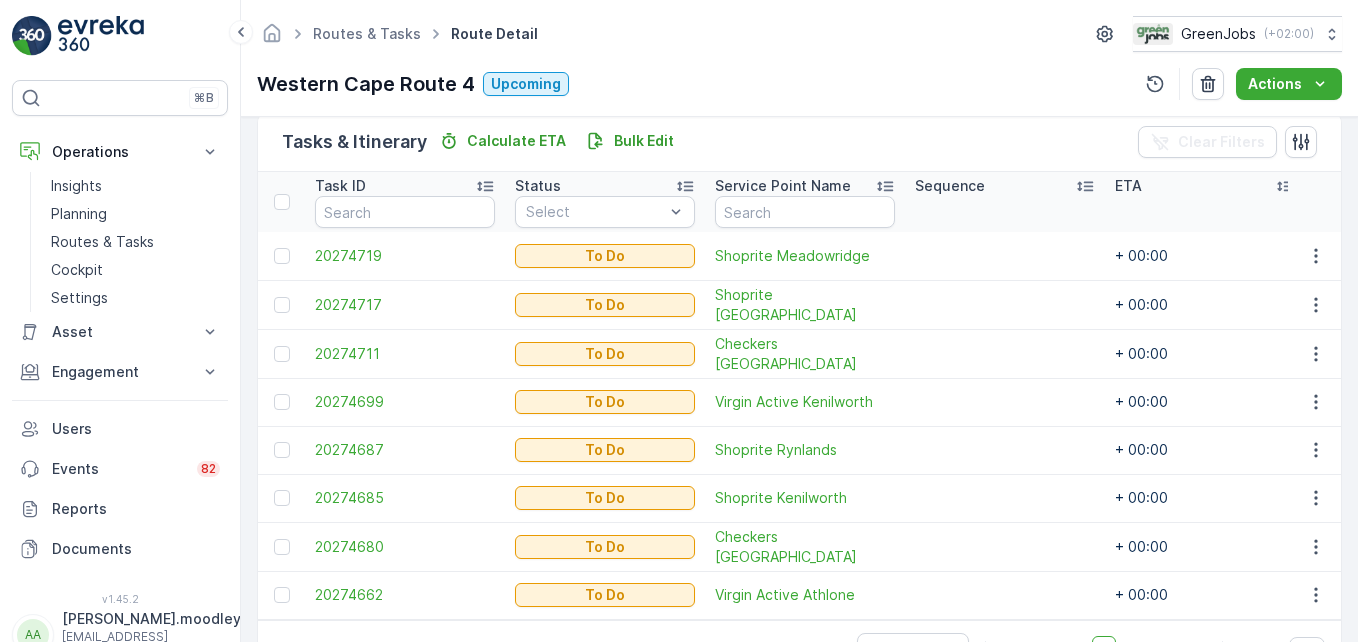 scroll, scrollTop: 560, scrollLeft: 0, axis: vertical 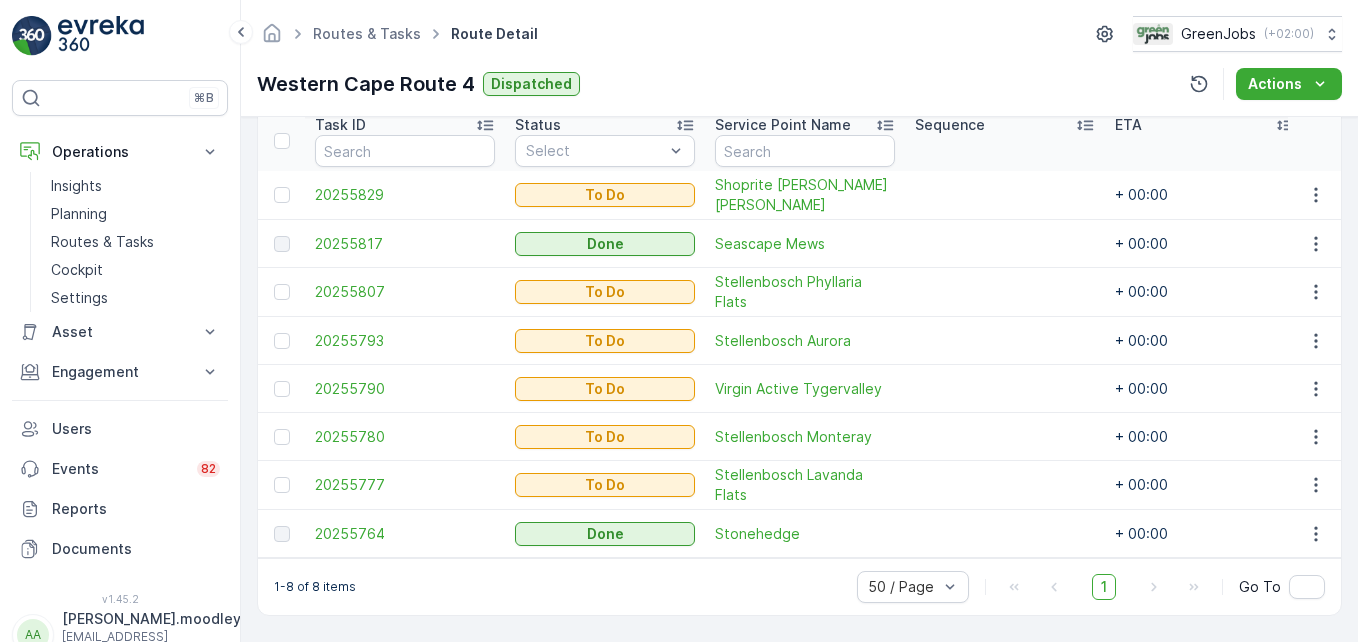 click on "1-8 of 8 items 50 / Page 1 Go To" at bounding box center [799, 586] 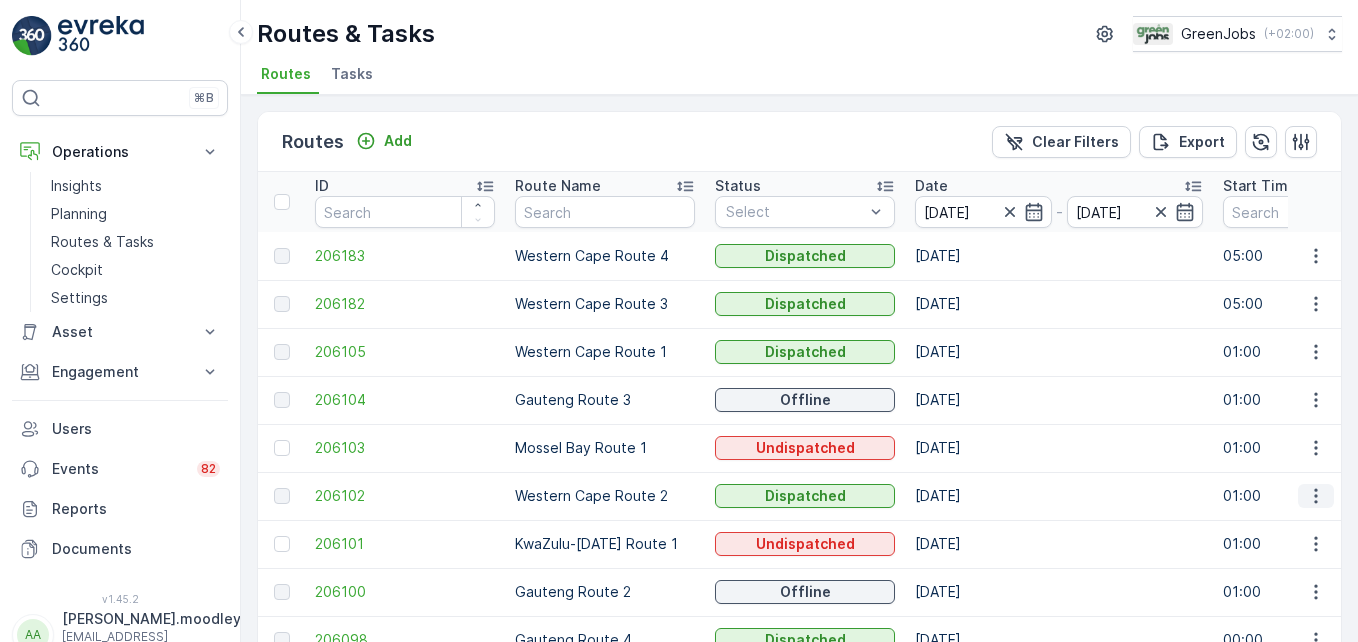 click 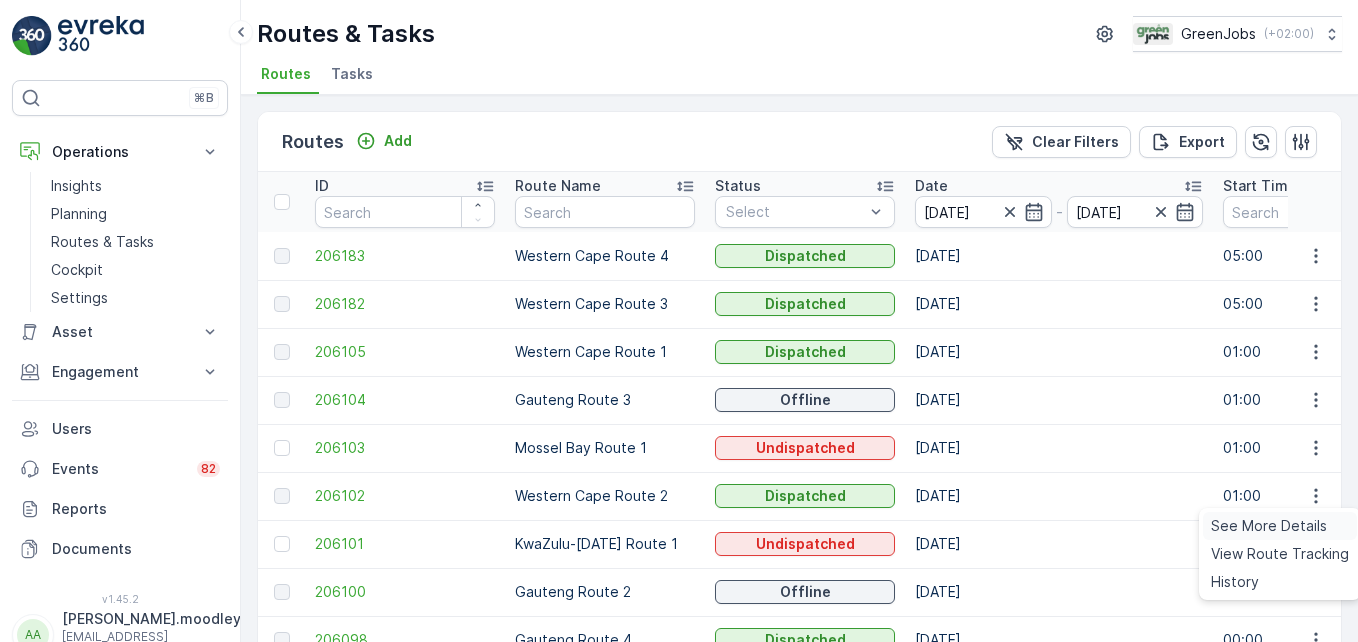 click on "See More Details" at bounding box center (1269, 526) 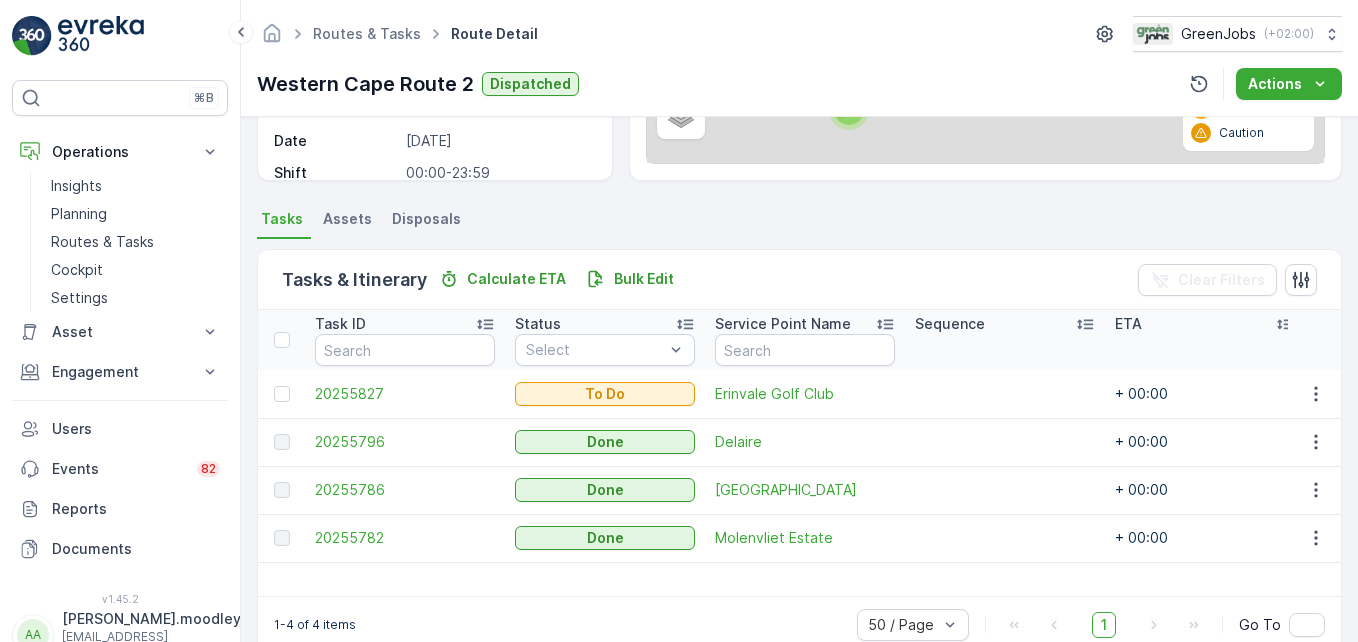 scroll, scrollTop: 390, scrollLeft: 0, axis: vertical 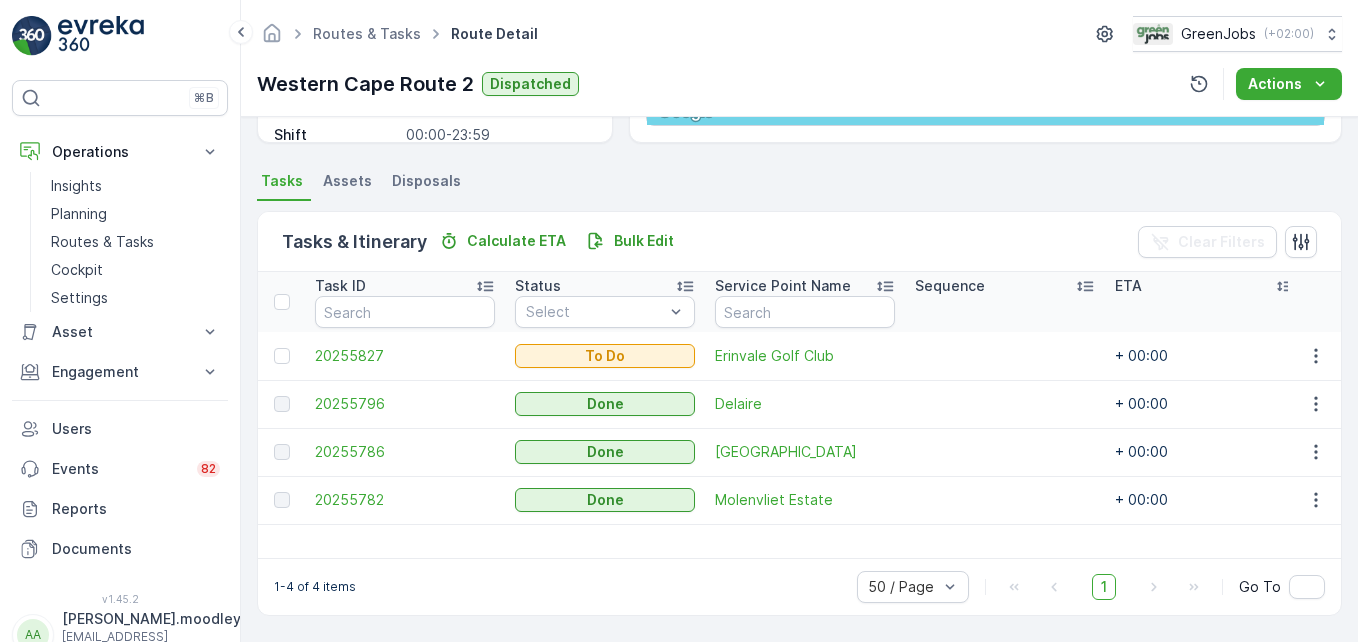 drag, startPoint x: 1268, startPoint y: 349, endPoint x: 1296, endPoint y: 425, distance: 80.99383 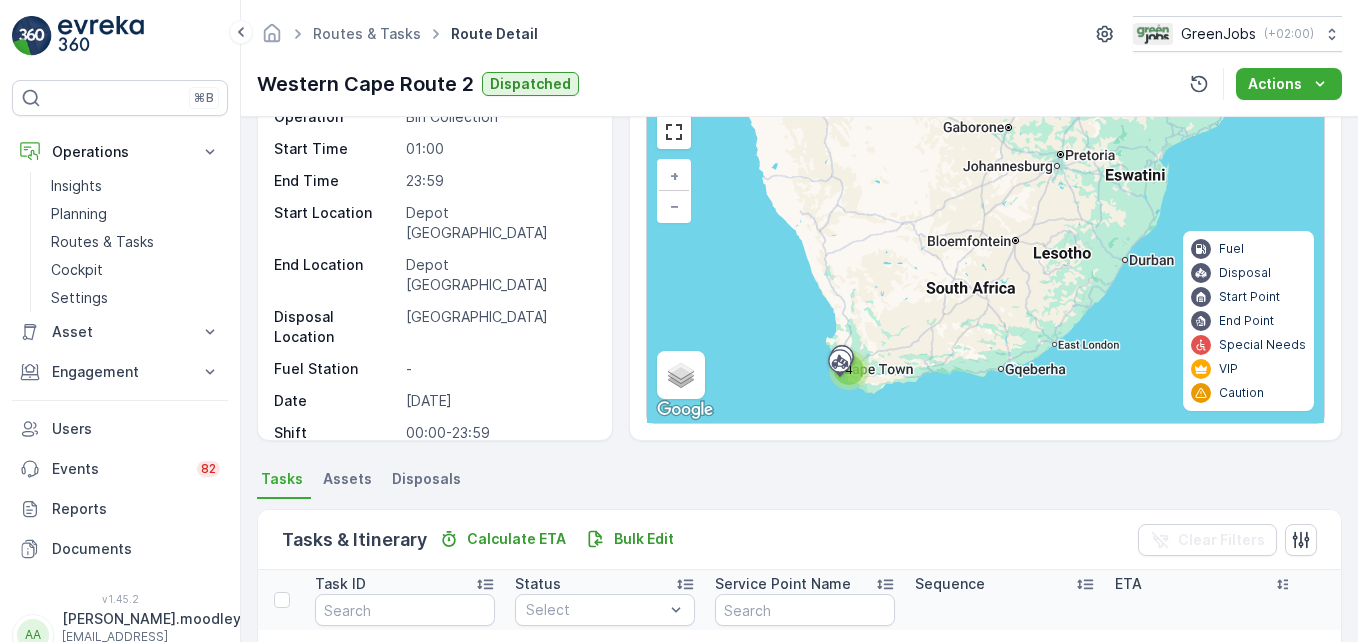 scroll, scrollTop: 0, scrollLeft: 0, axis: both 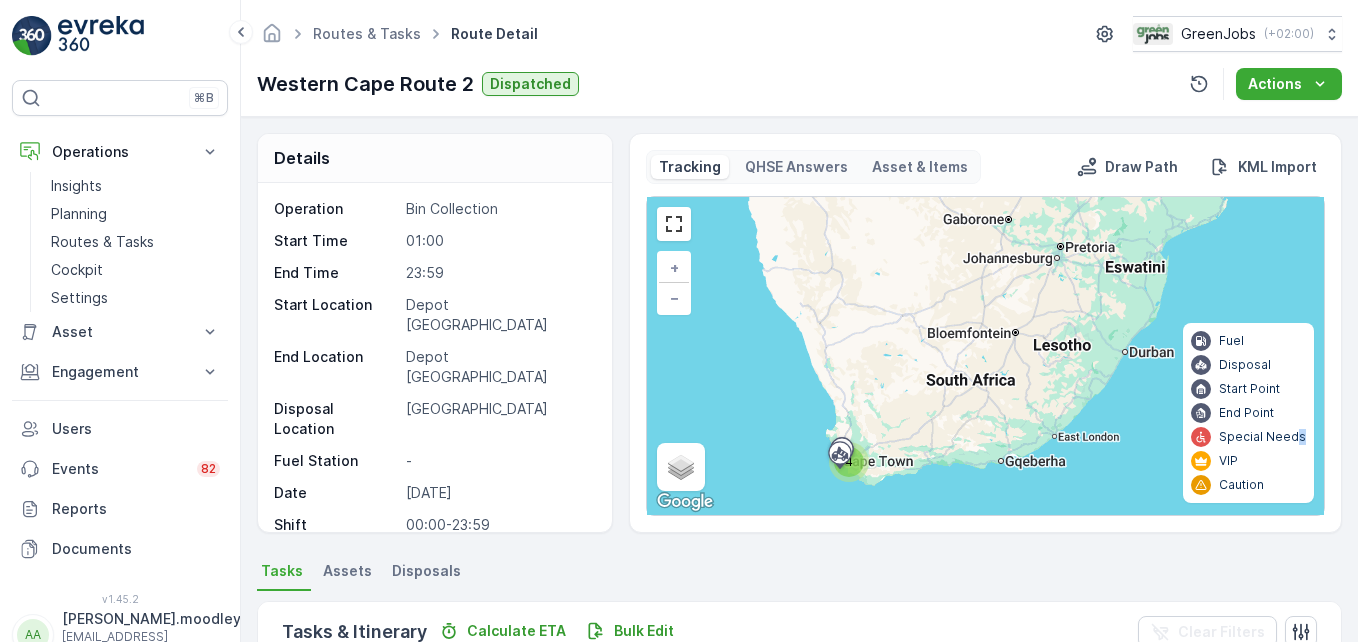 drag, startPoint x: 1297, startPoint y: 440, endPoint x: 1361, endPoint y: 693, distance: 260.96936 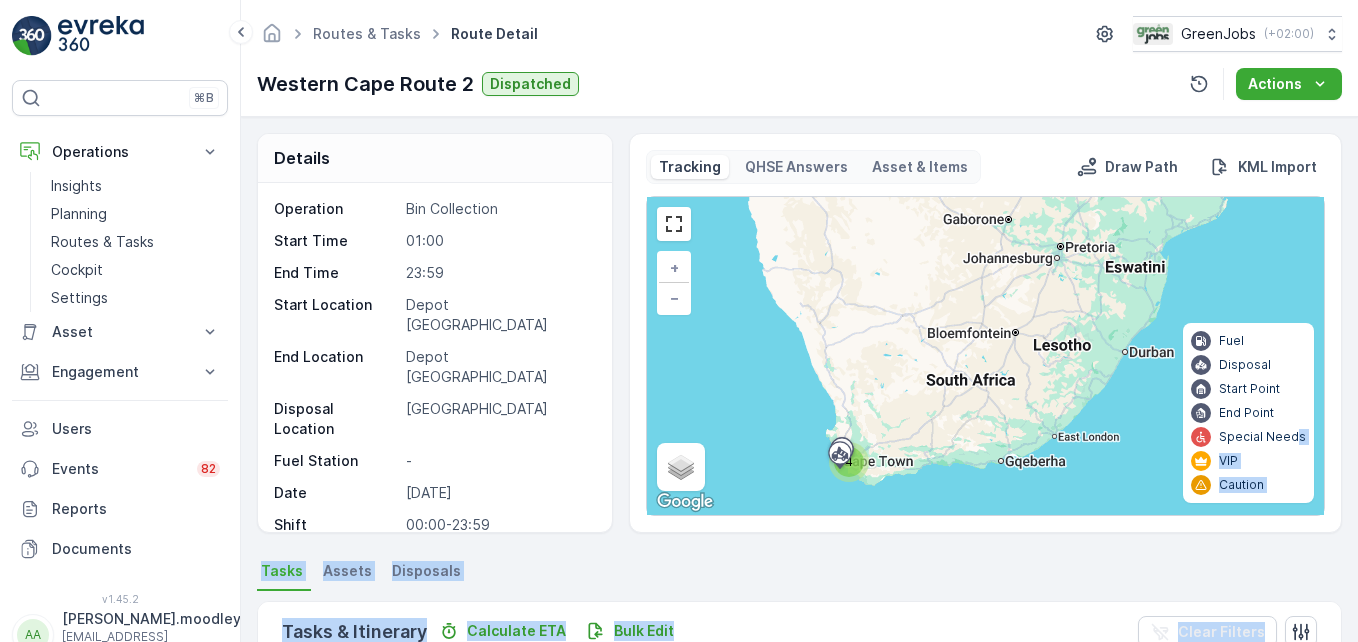 scroll, scrollTop: 72, scrollLeft: 0, axis: vertical 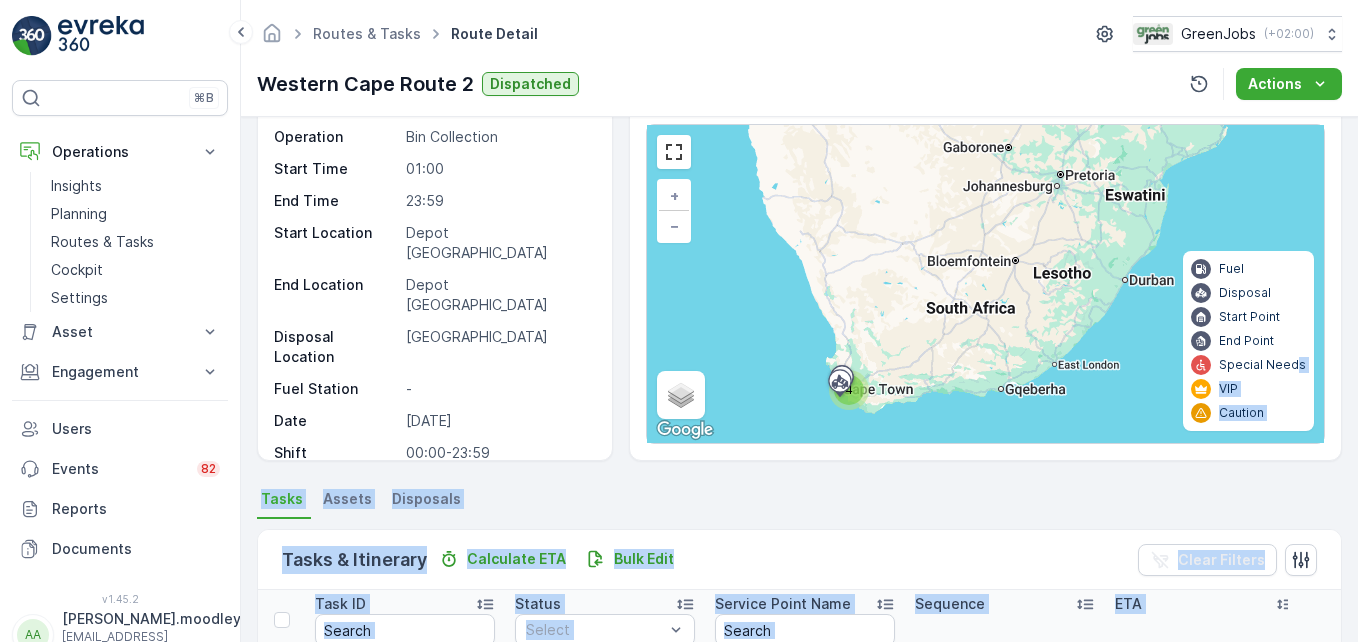click on "Tasks & Itinerary Calculate ETA Bulk Edit Clear Filters Task ID Status Select Service Point Name Sequence ETA Task Duration Time Window 20255827 To Do Erinvale Golf Club + 00:00 20255796 Done Delaire + 00:00 20255786 Done Mulberry Place + 00:00 20255782 Done Molenvliet Estate + 00:00 1-4 of 4 items 50 / Page 1 Go To" at bounding box center [799, 731] 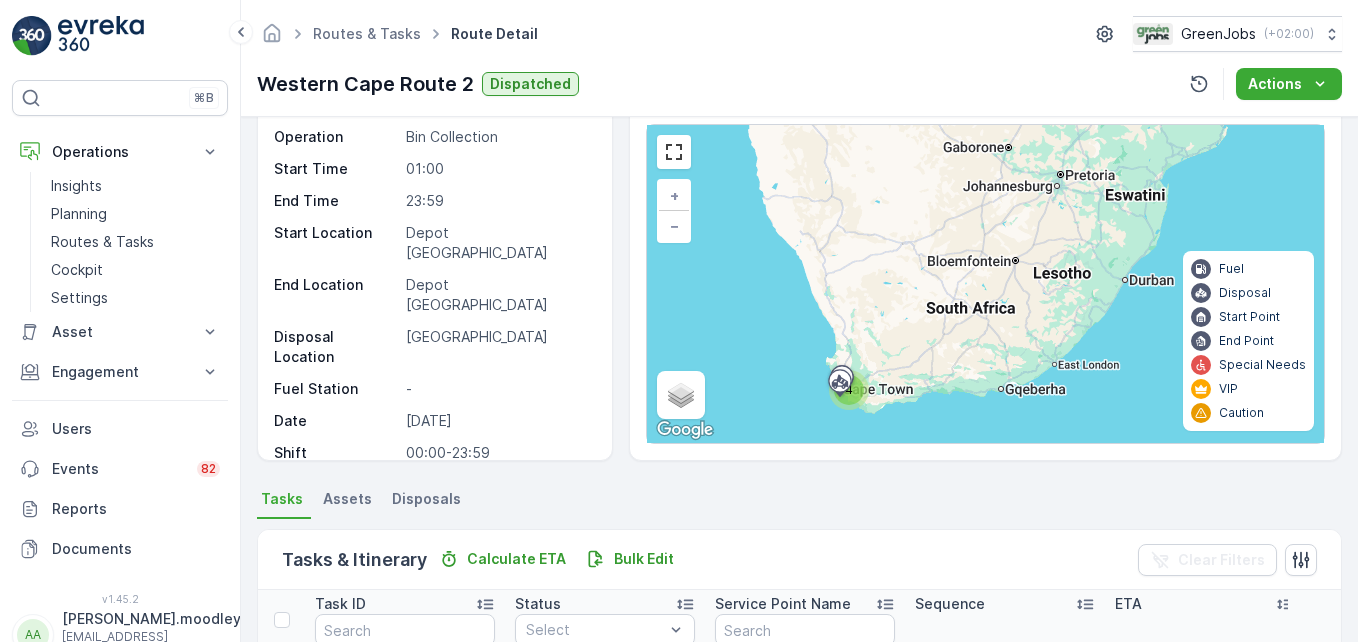 scroll, scrollTop: 390, scrollLeft: 0, axis: vertical 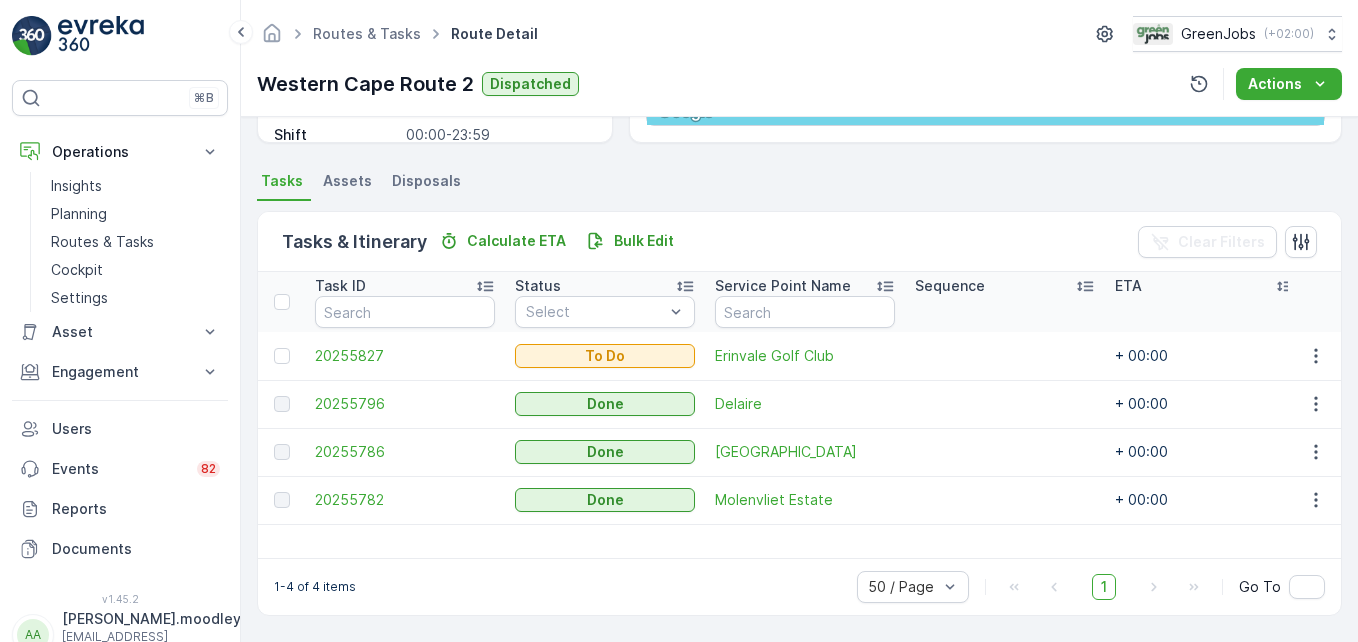 click on "Mulberry Place" at bounding box center (805, 452) 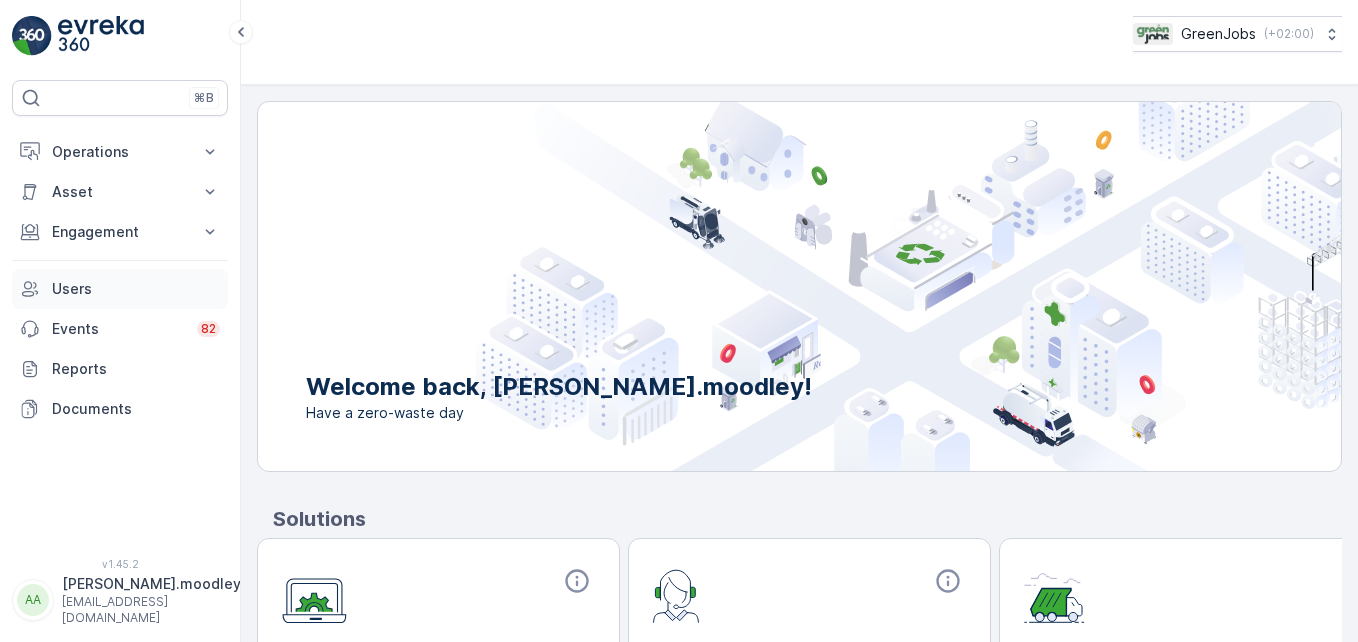 scroll, scrollTop: 0, scrollLeft: 0, axis: both 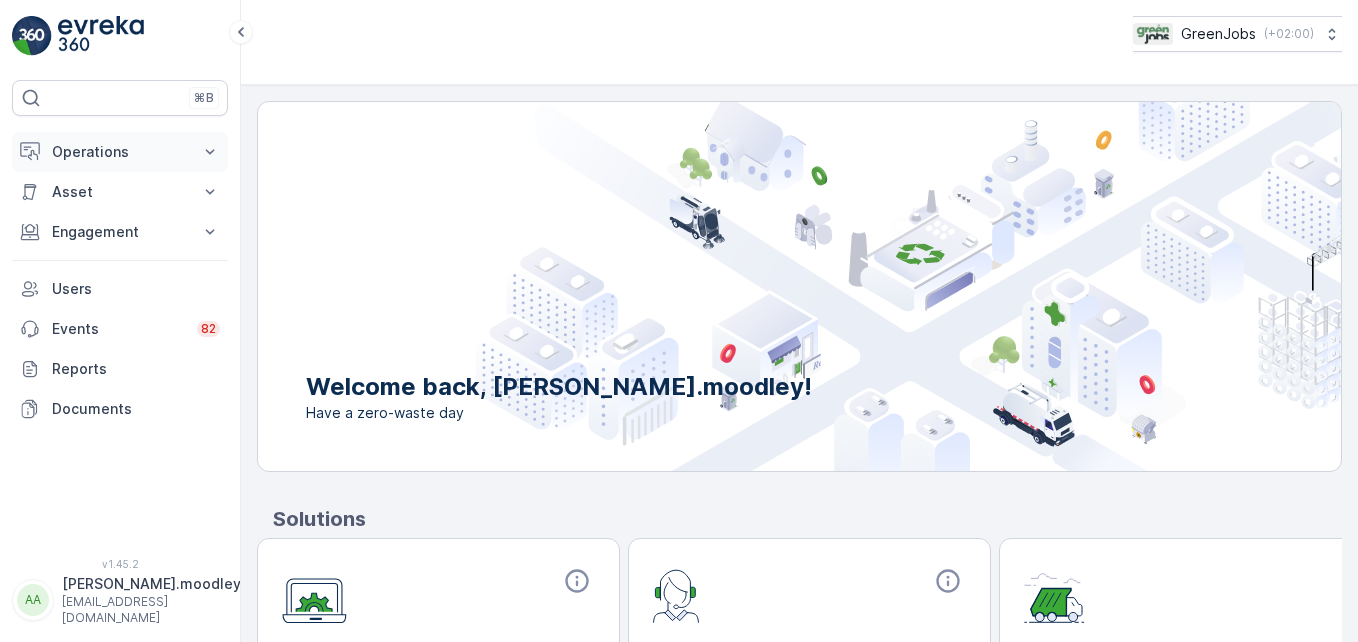 click 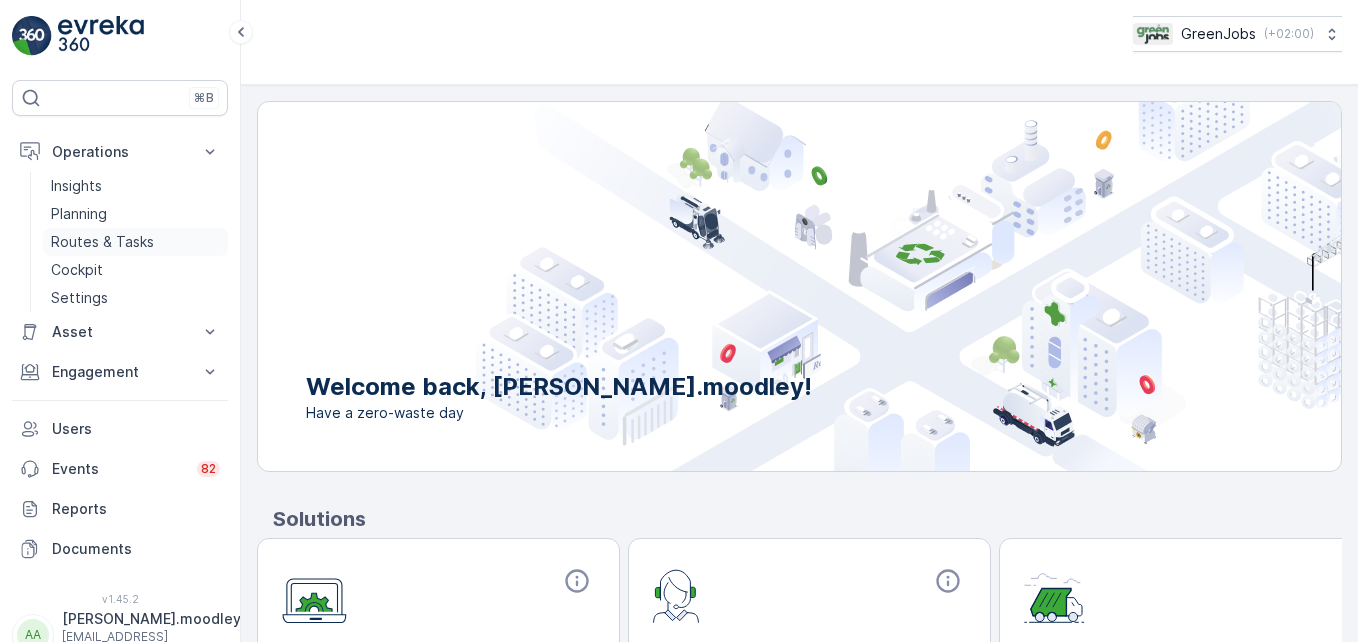 click on "Routes & Tasks" at bounding box center [102, 242] 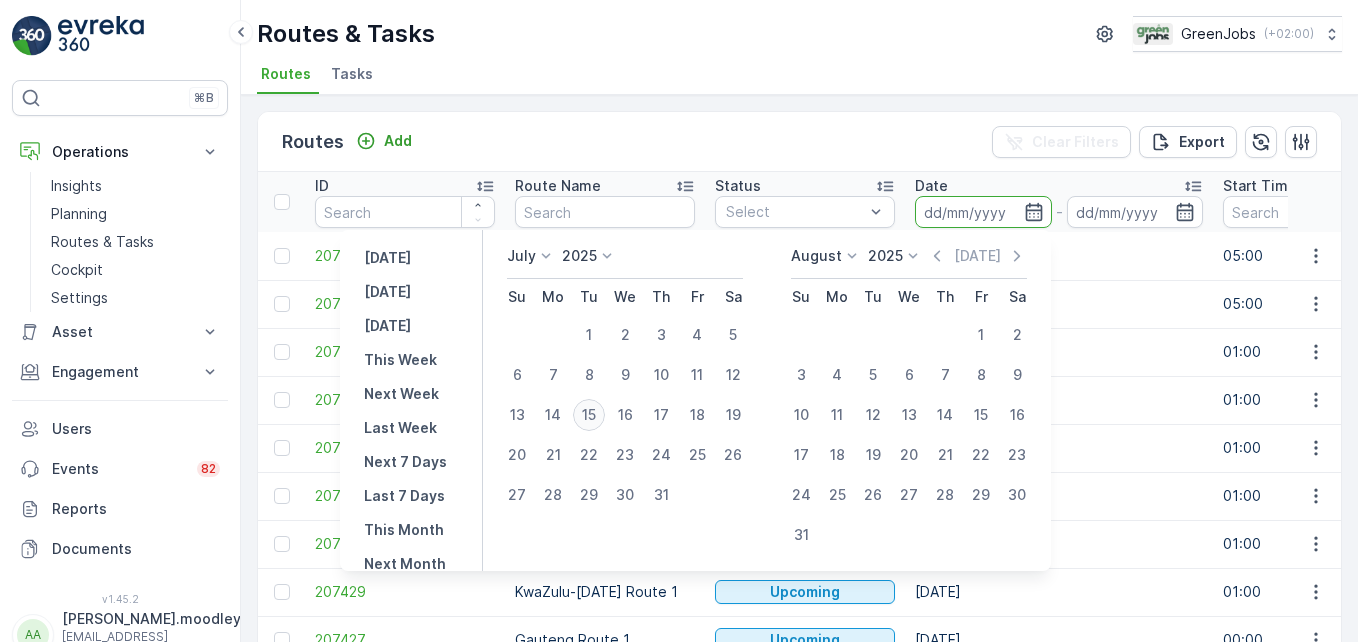click on "15" at bounding box center [589, 415] 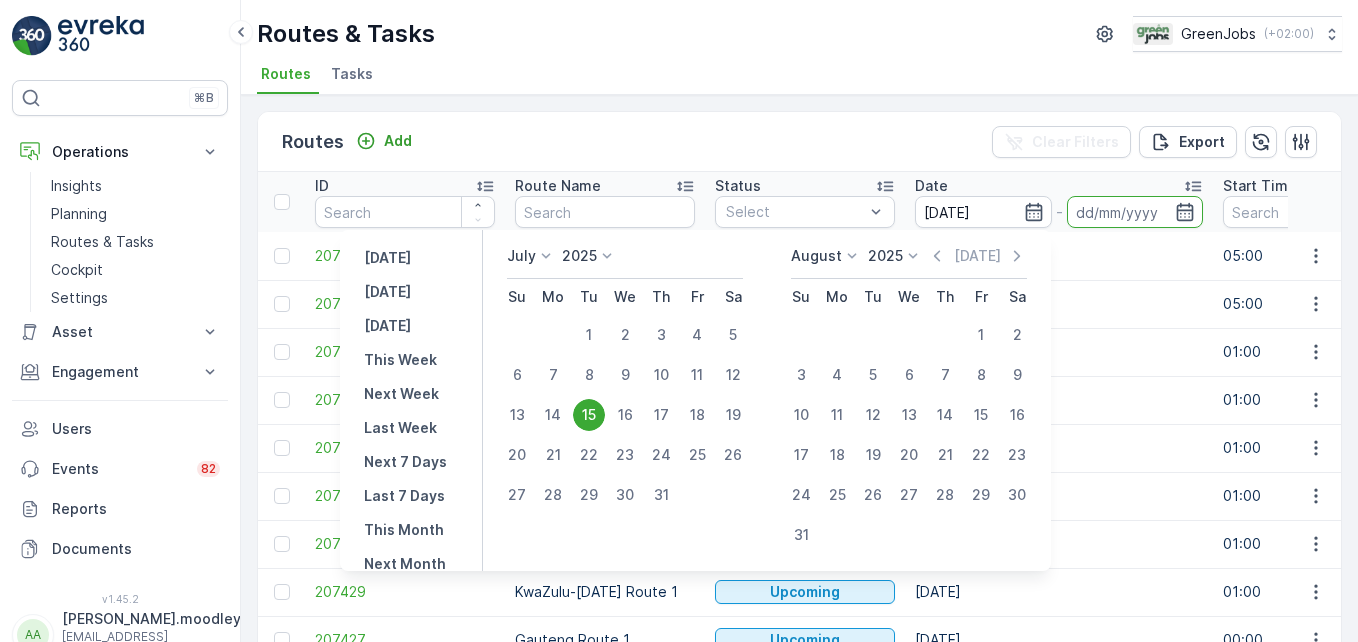 click on "15" at bounding box center [589, 415] 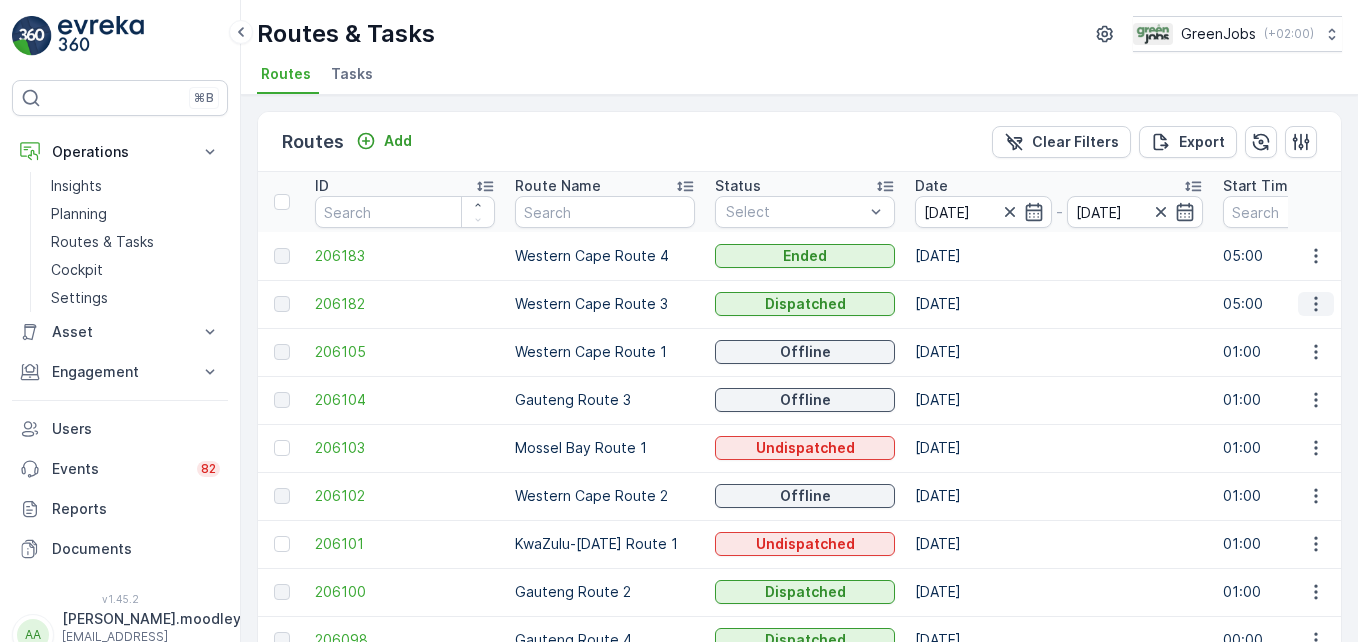 click 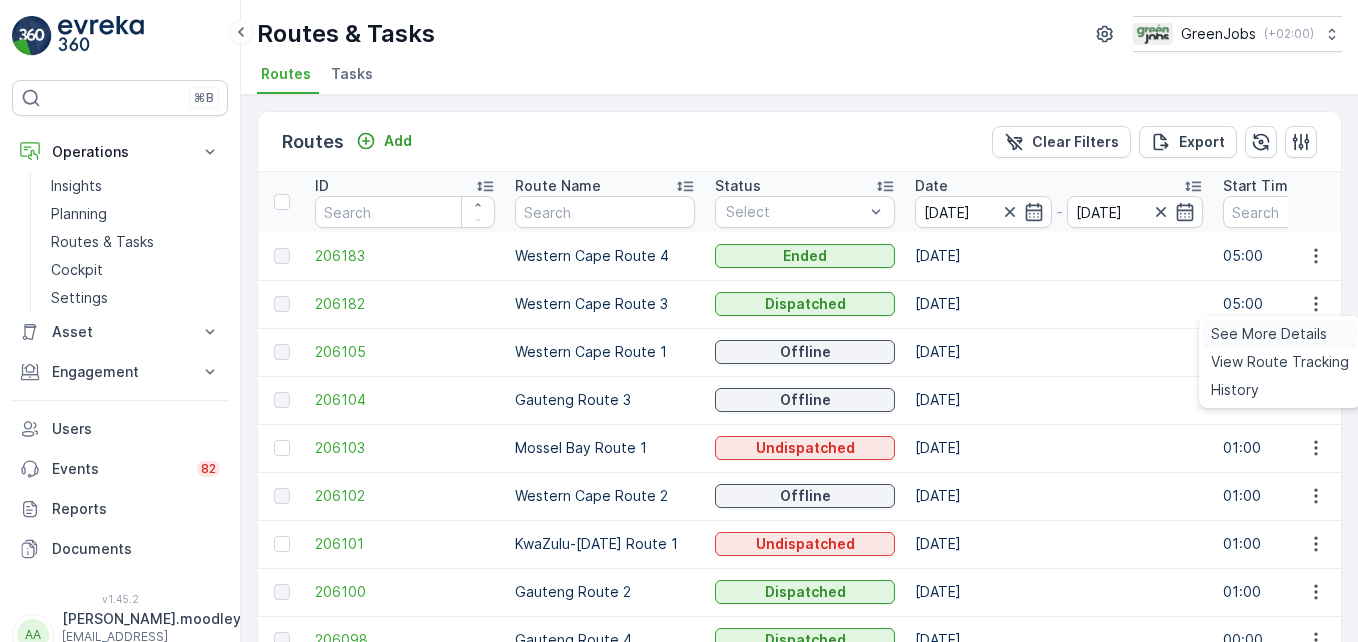click on "See More Details" at bounding box center [1269, 334] 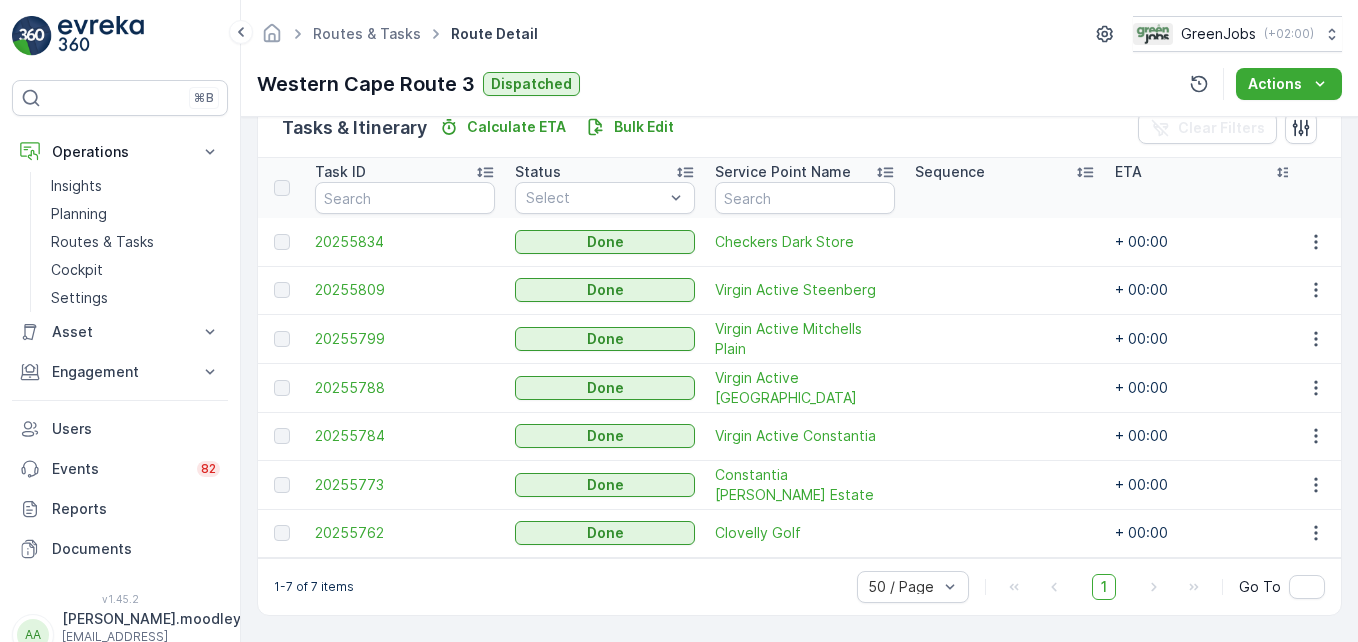 scroll, scrollTop: 512, scrollLeft: 0, axis: vertical 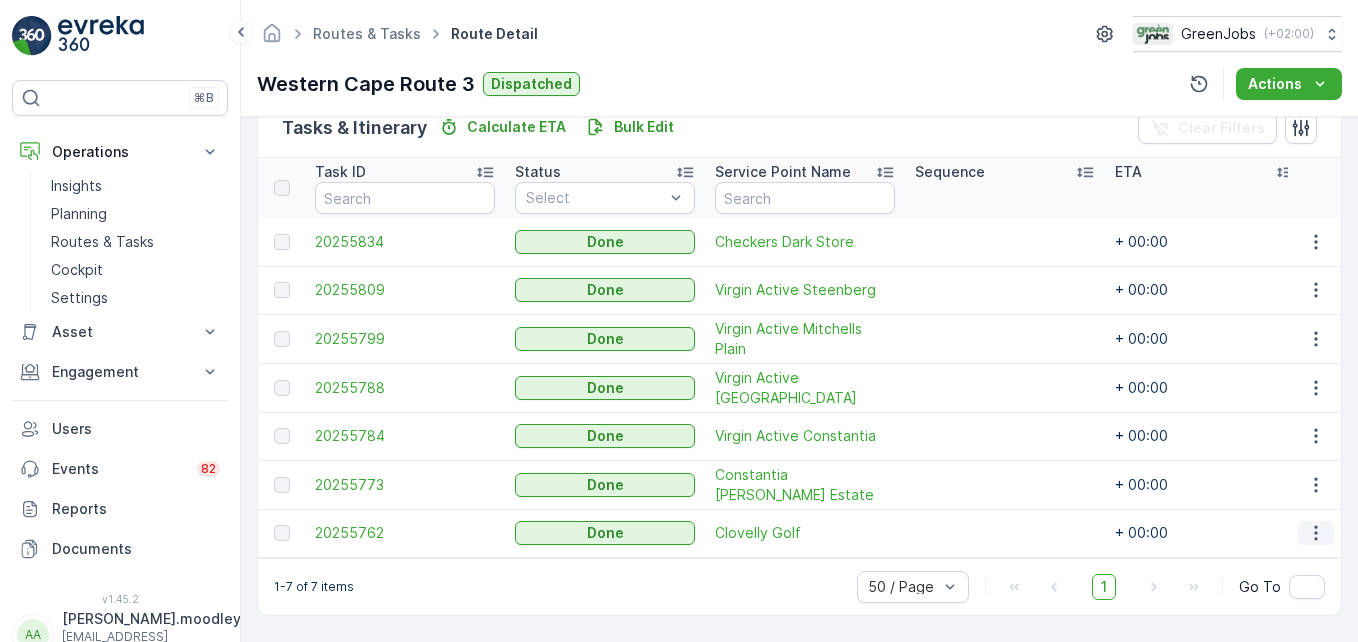 click 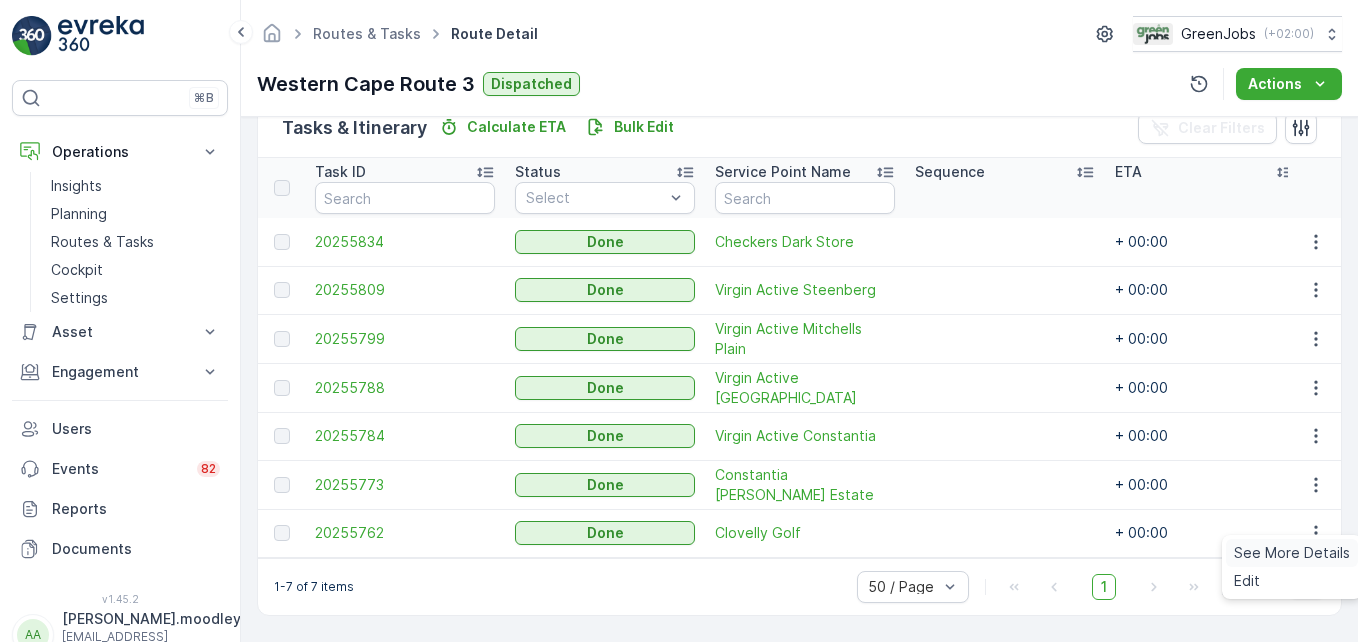 click on "See More Details" at bounding box center [1292, 553] 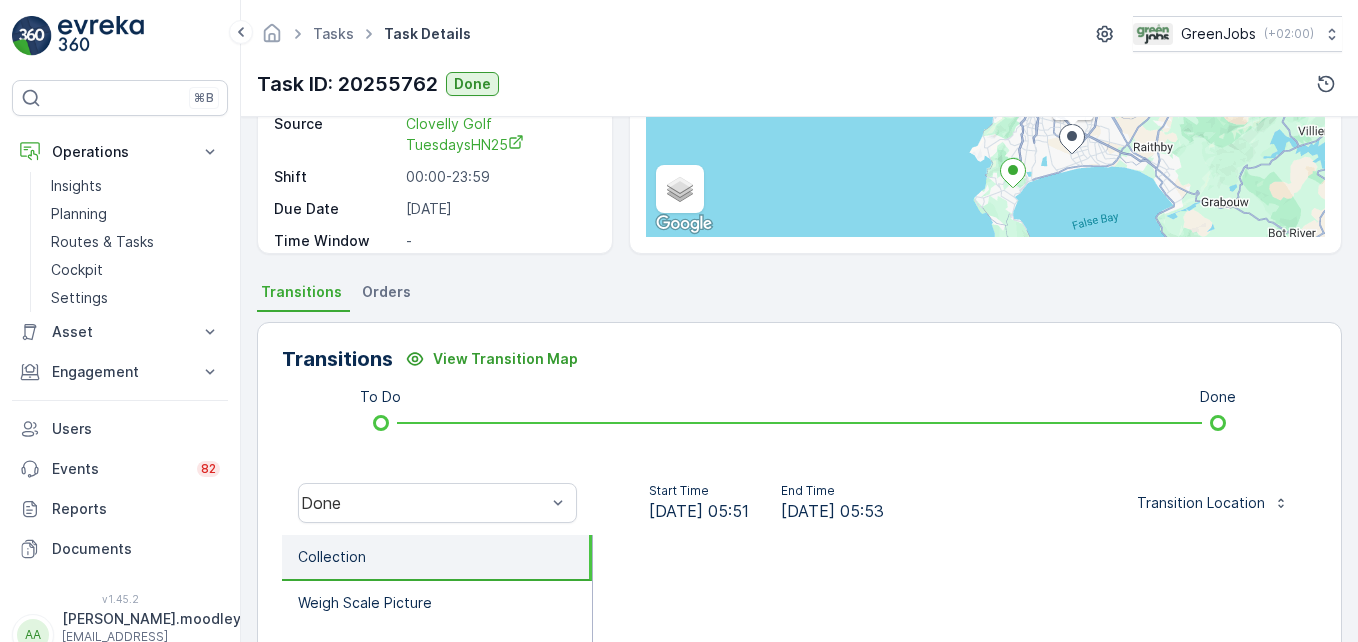 scroll, scrollTop: 619, scrollLeft: 0, axis: vertical 